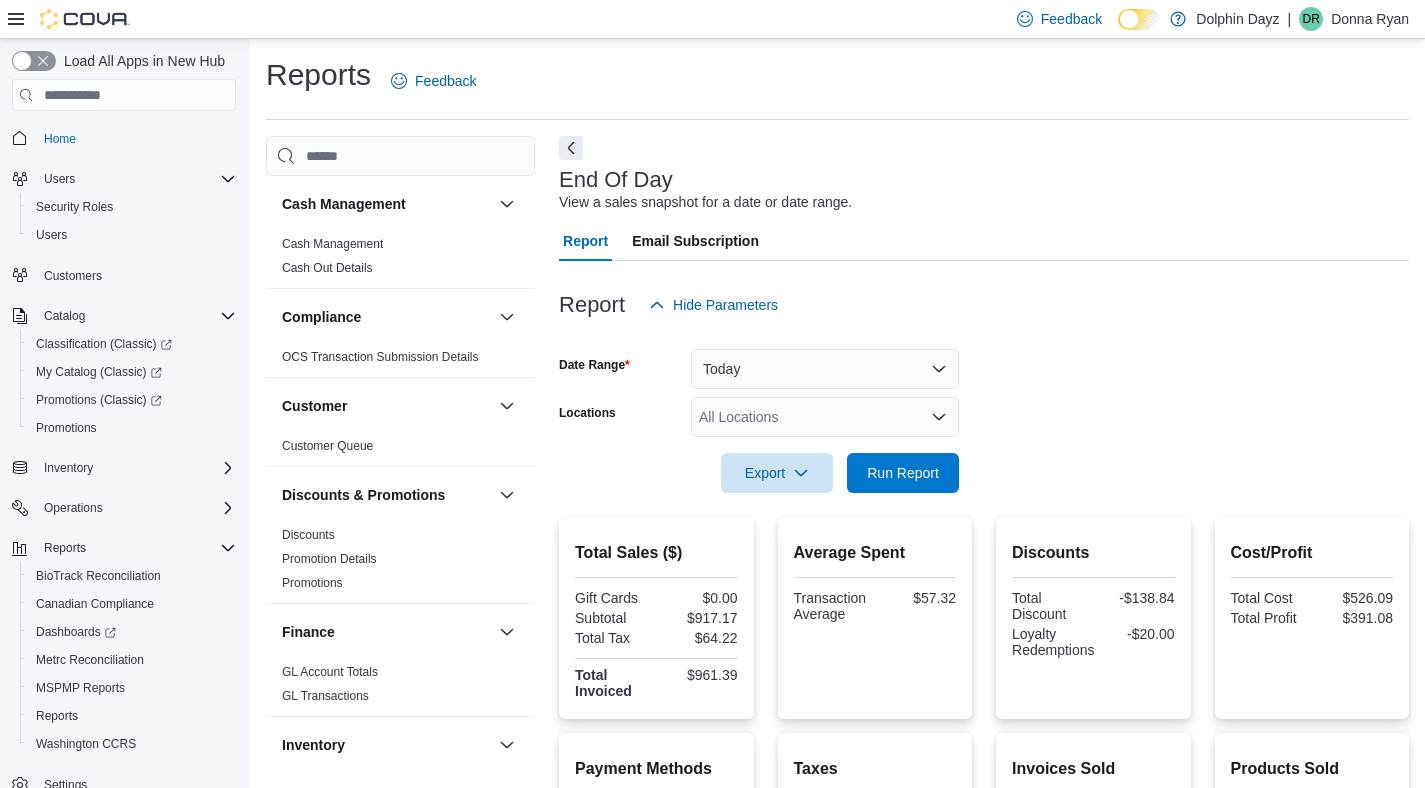 scroll, scrollTop: 0, scrollLeft: 0, axis: both 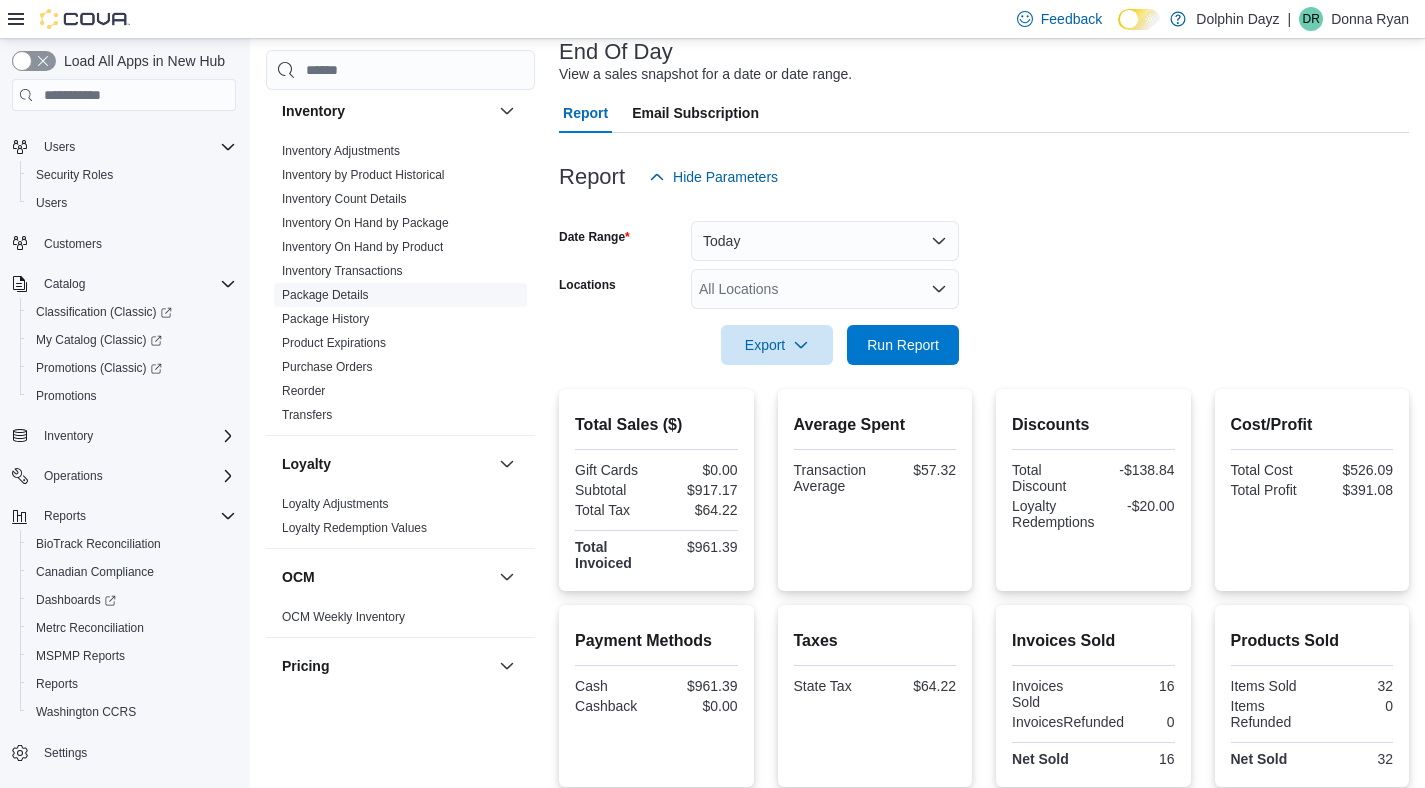 click on "Package Details" at bounding box center (325, 295) 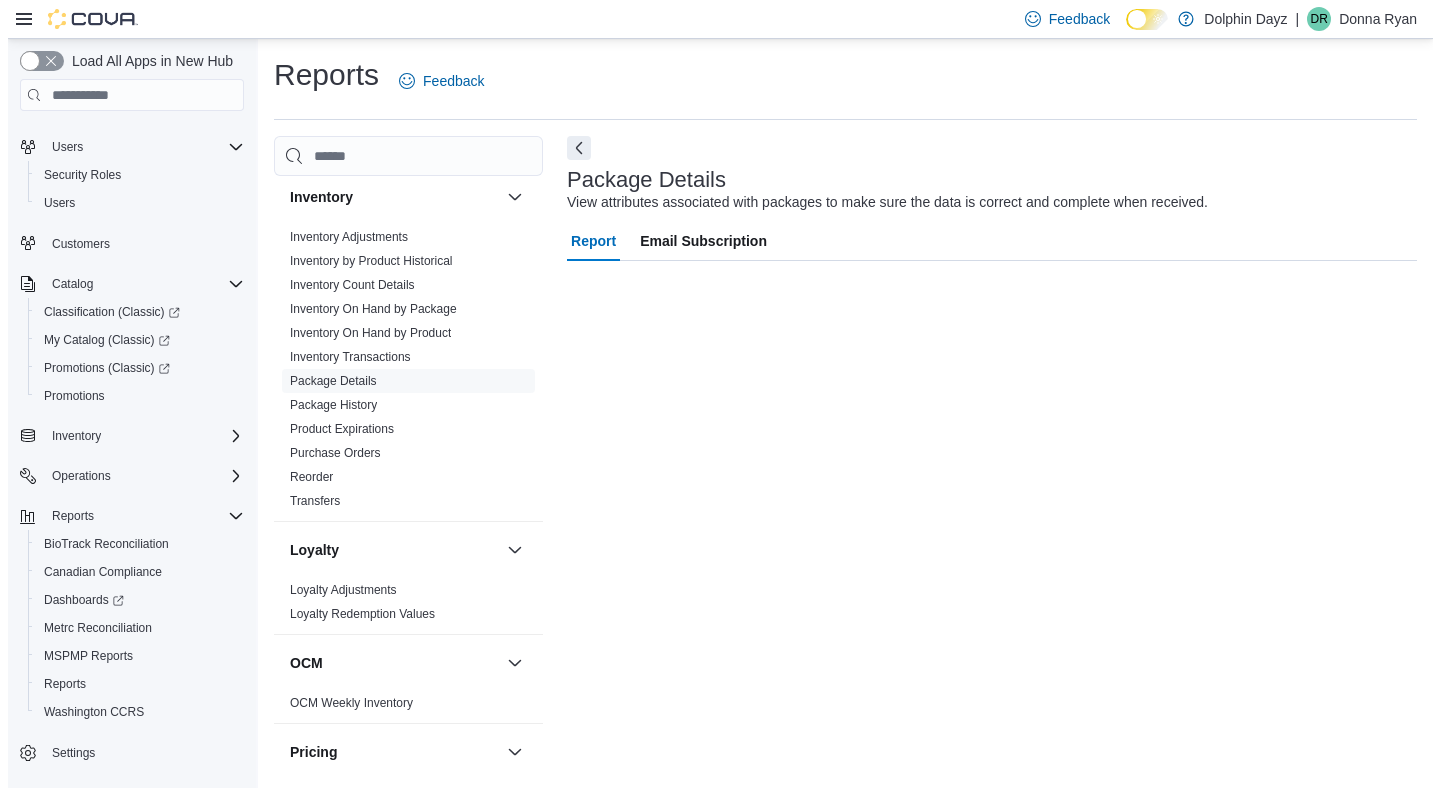 scroll, scrollTop: 0, scrollLeft: 0, axis: both 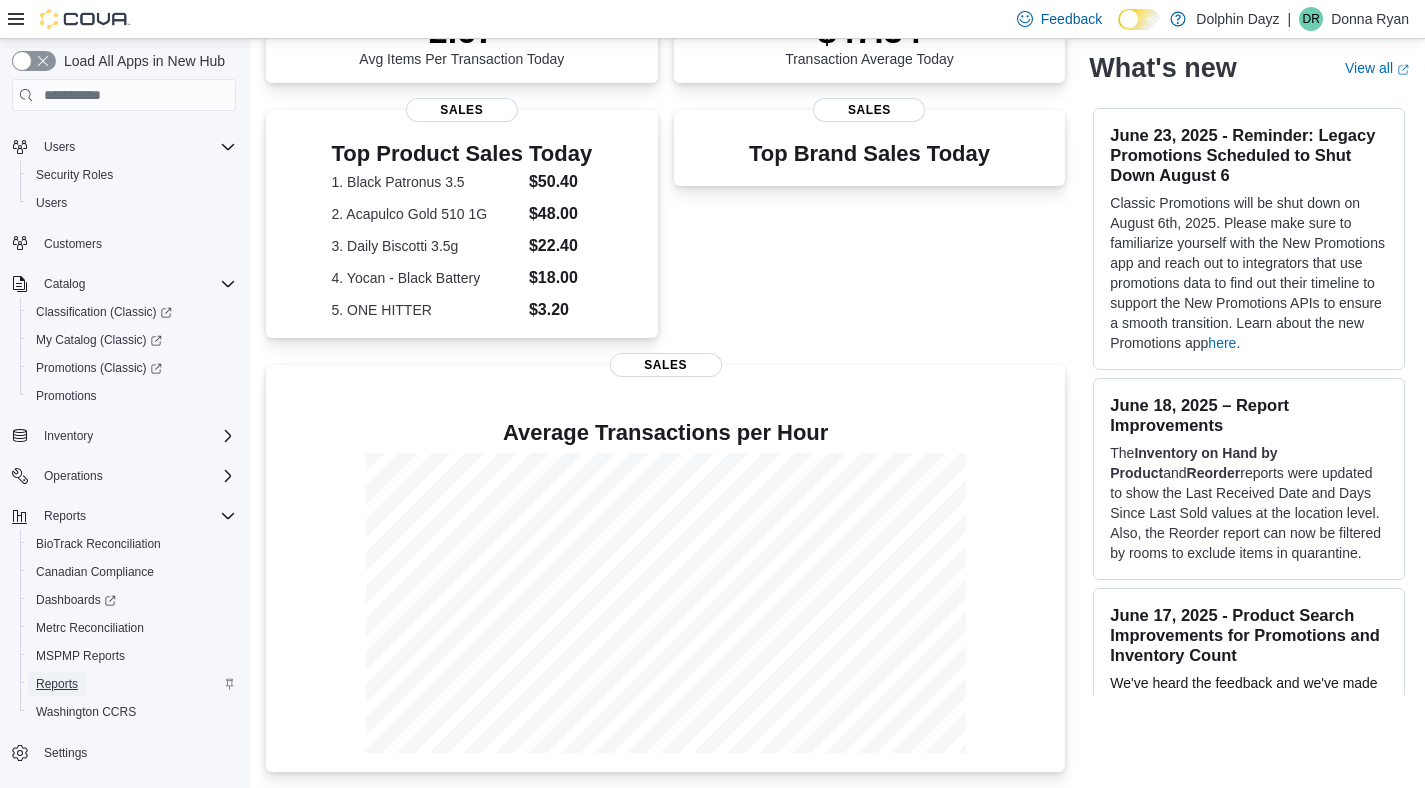 click on "Reports" at bounding box center [57, 684] 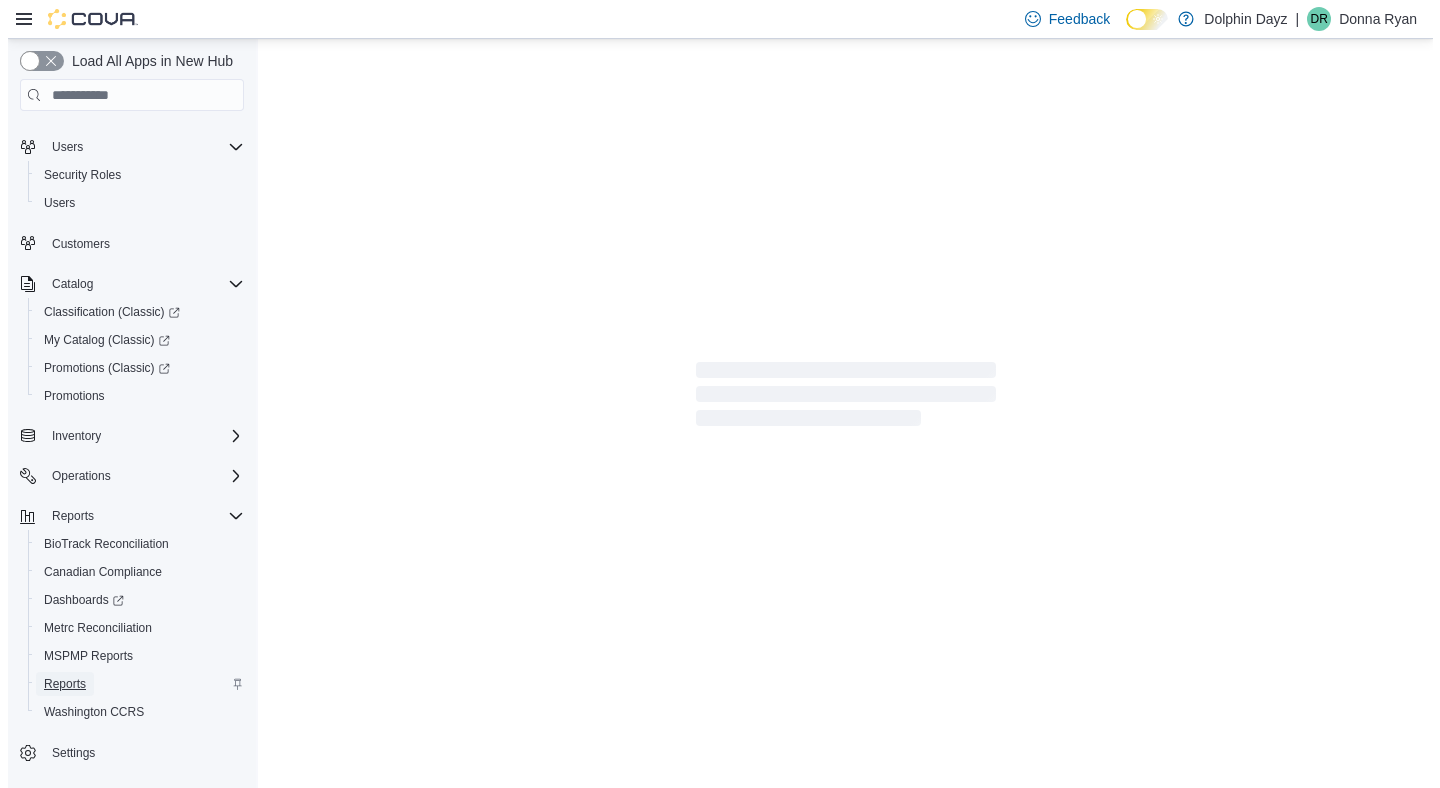 scroll, scrollTop: 0, scrollLeft: 0, axis: both 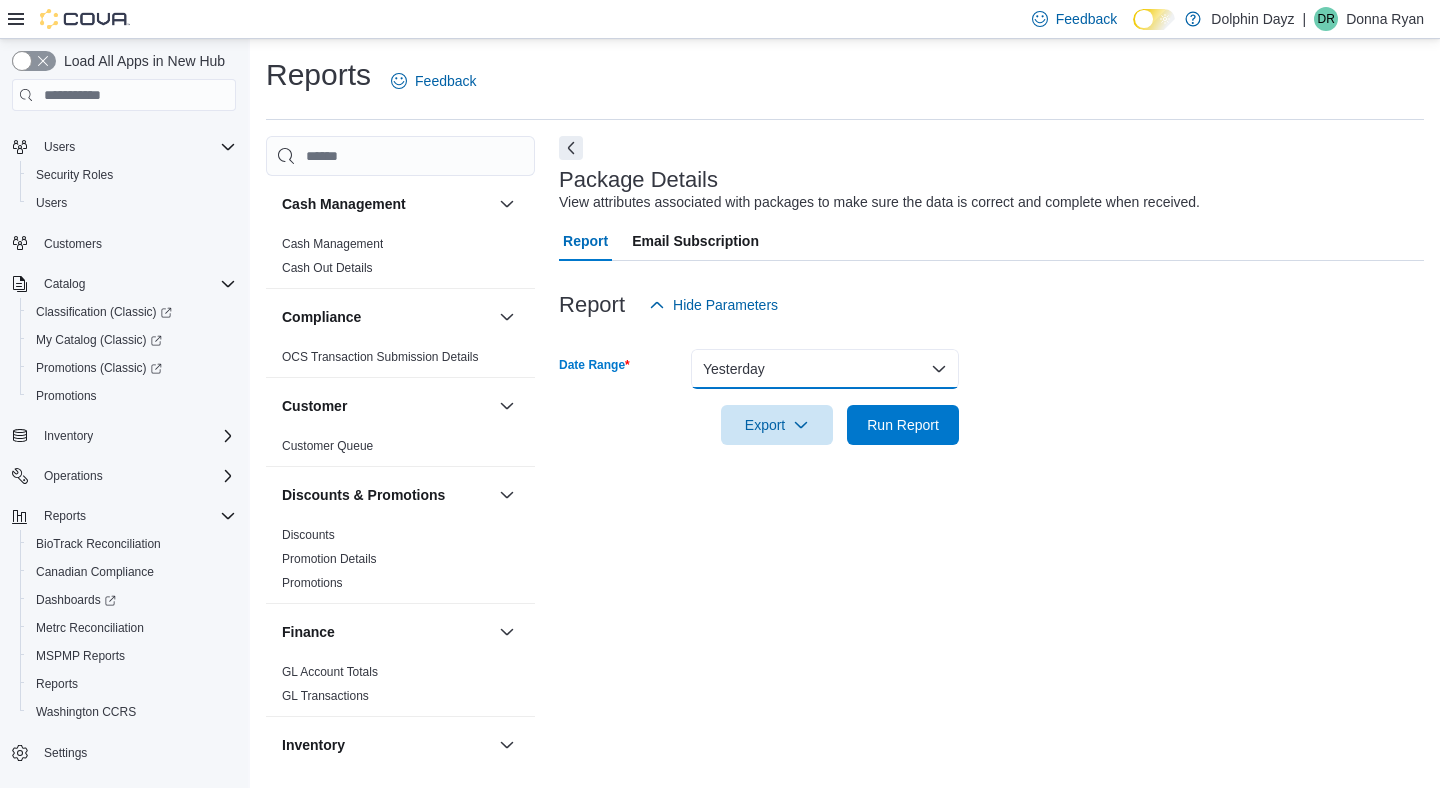 click on "Yesterday" at bounding box center [825, 369] 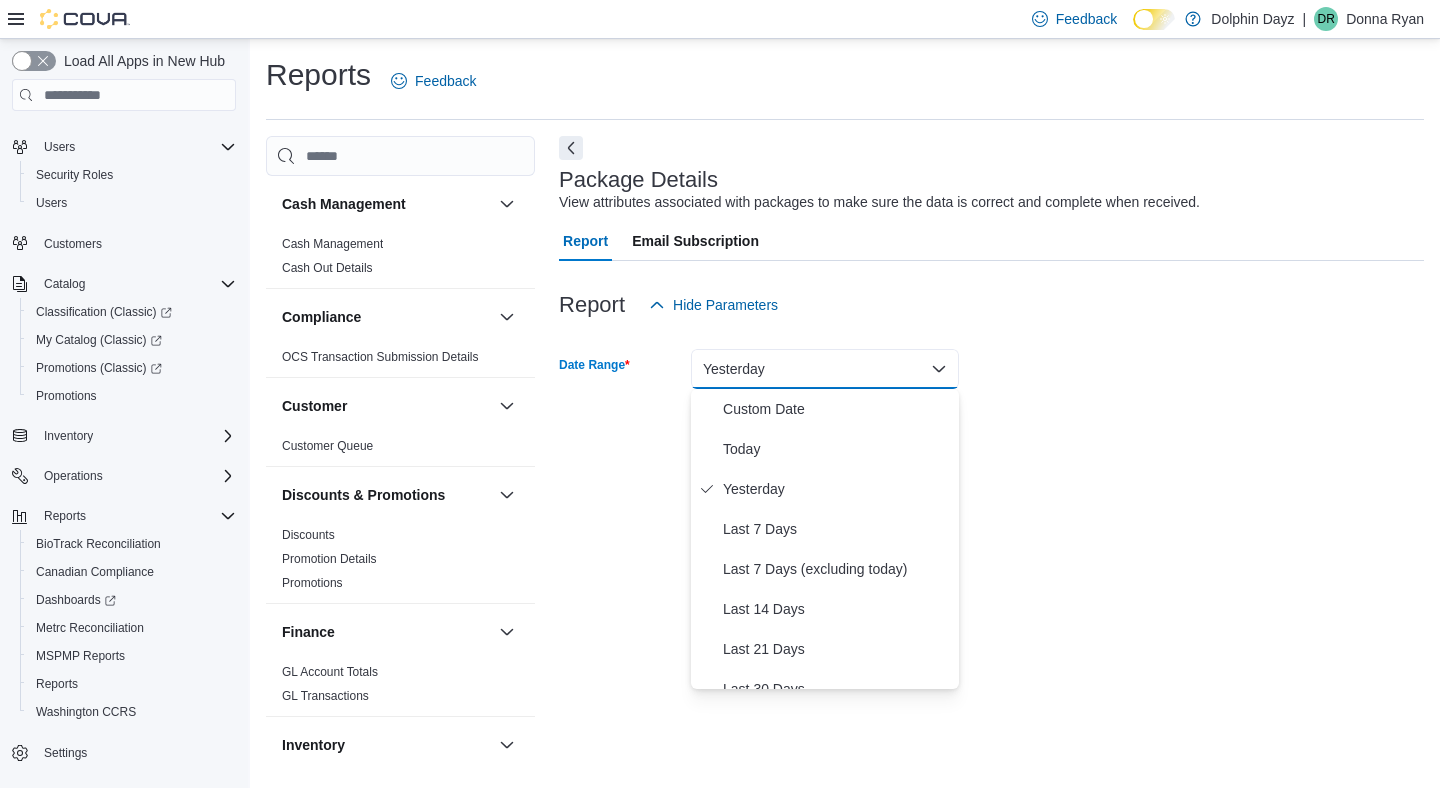click at bounding box center (991, 457) 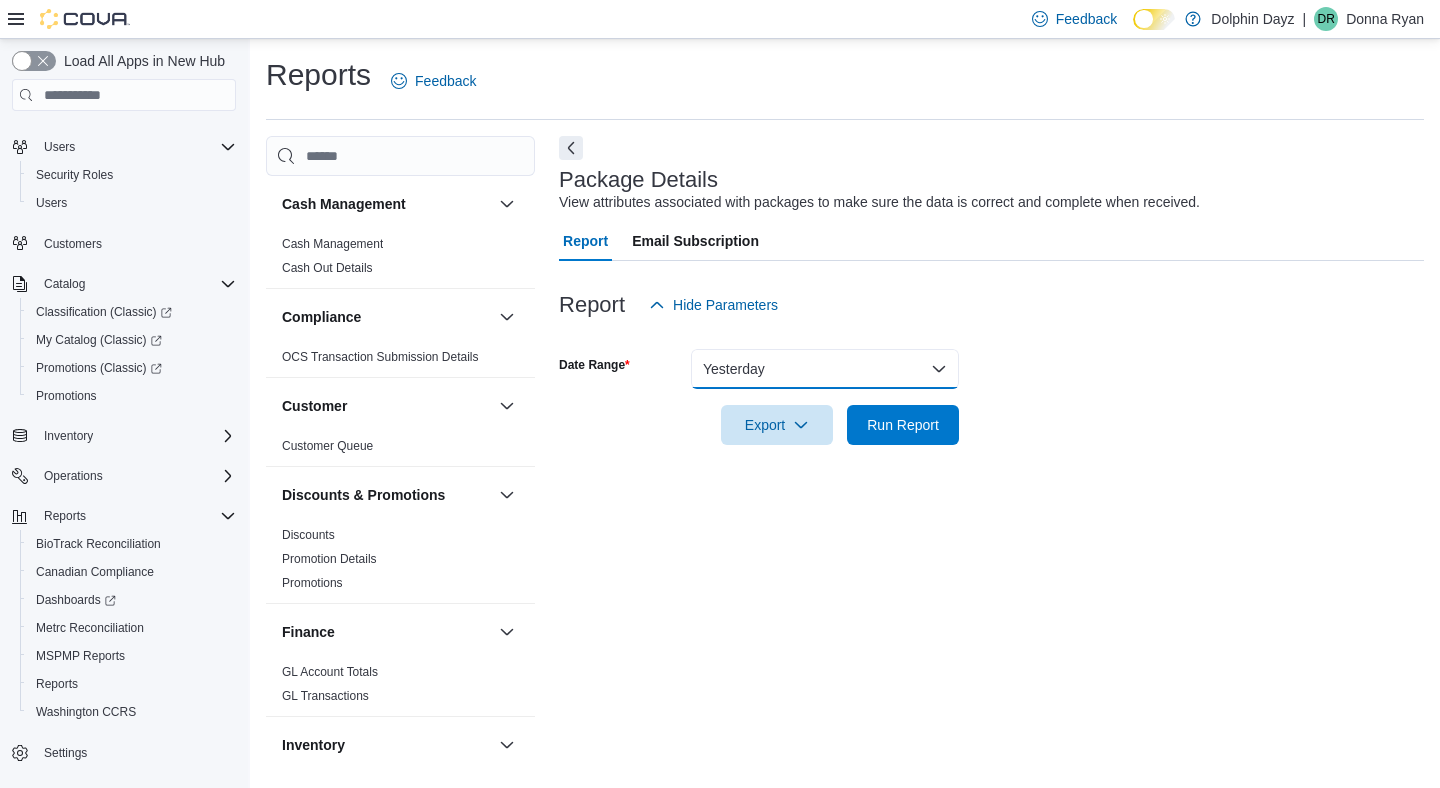 click on "Yesterday" at bounding box center [825, 369] 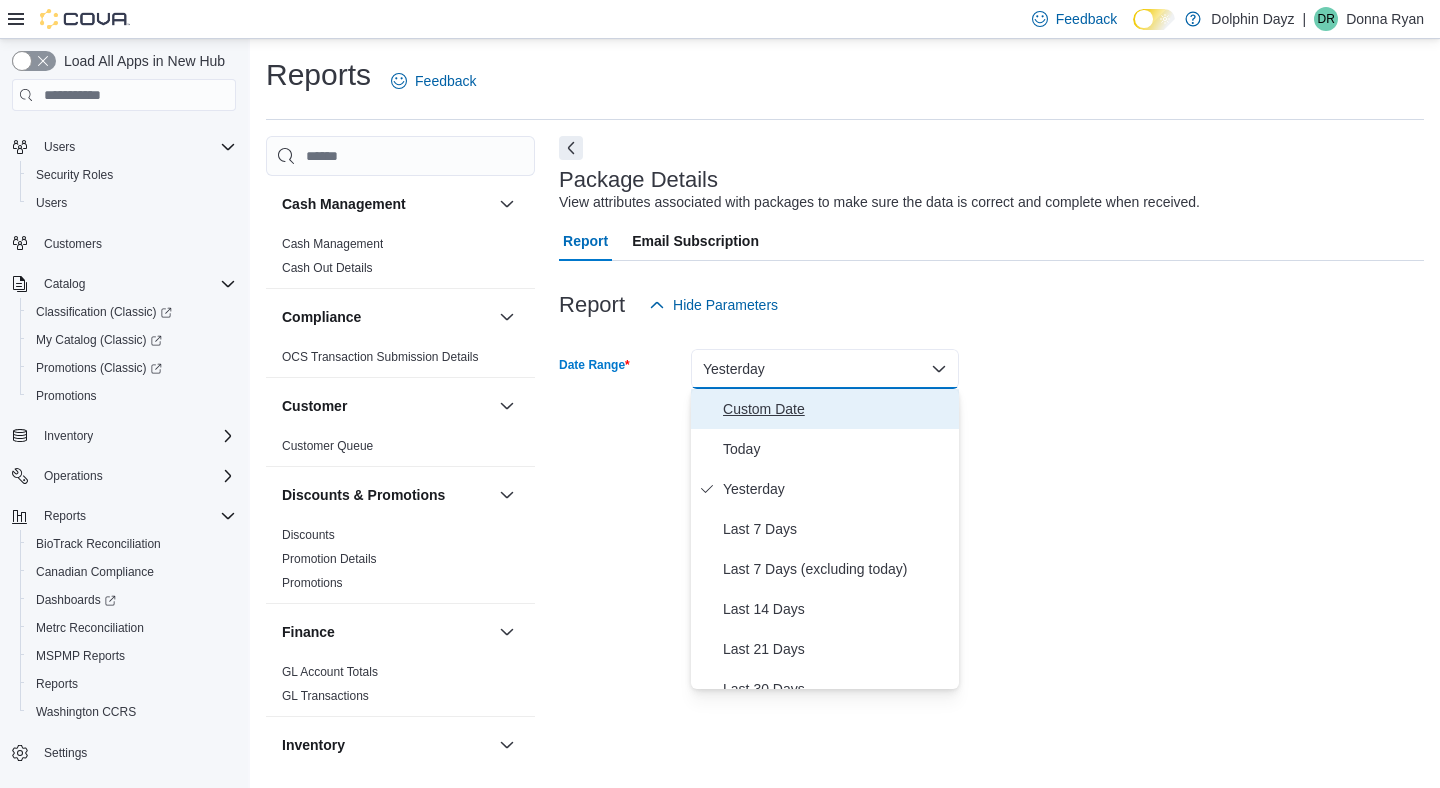 click on "Custom Date" at bounding box center [837, 409] 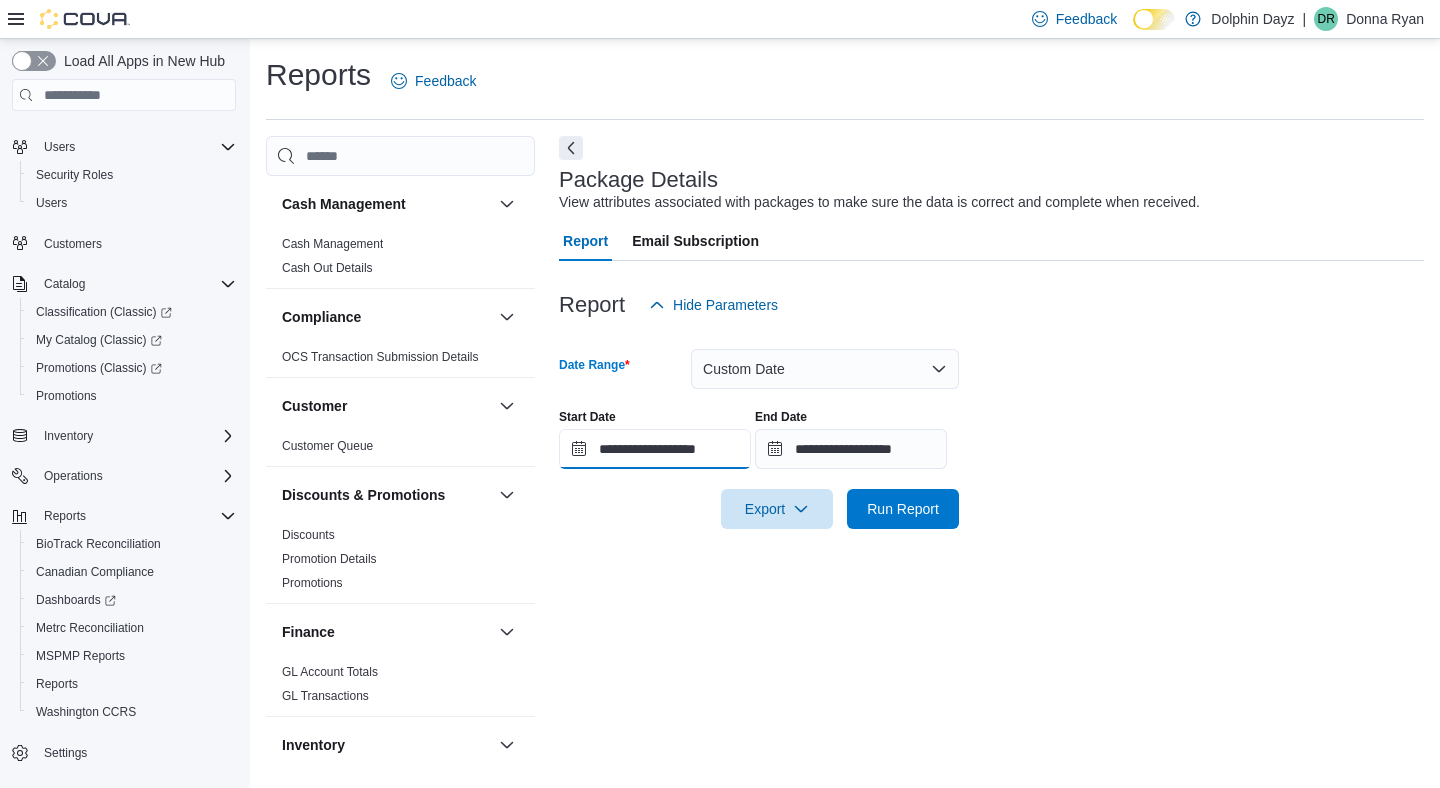 click on "**********" at bounding box center [655, 449] 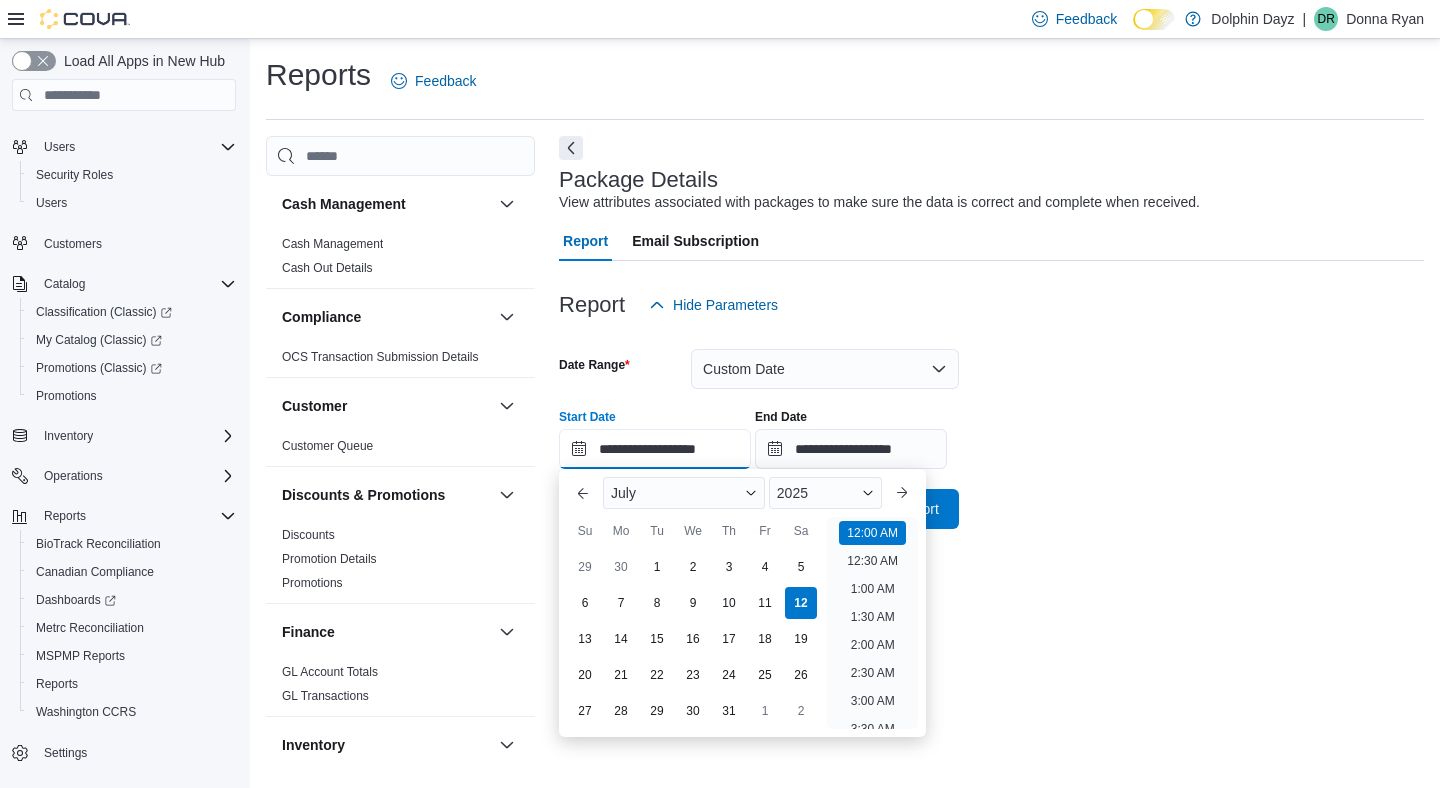 scroll, scrollTop: 62, scrollLeft: 0, axis: vertical 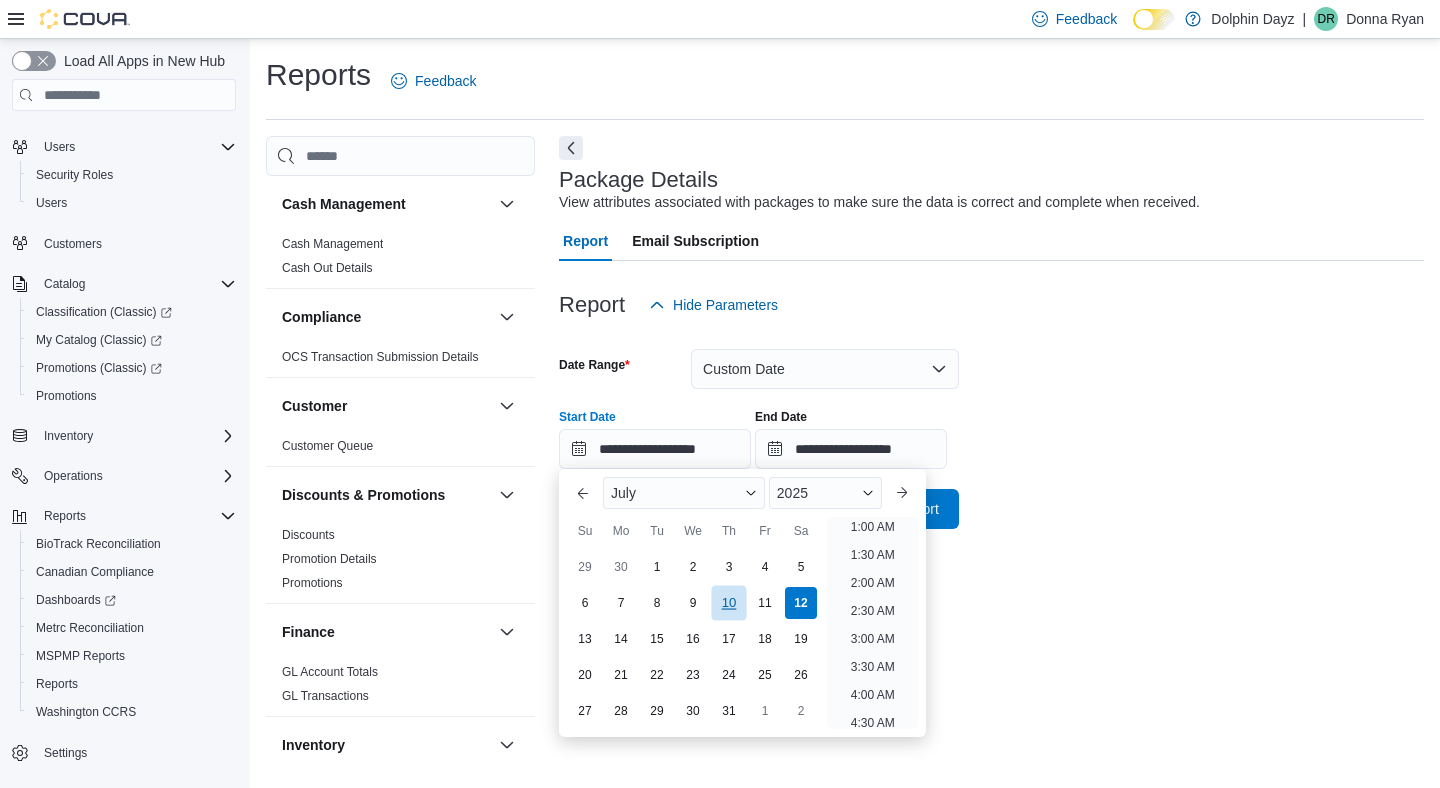 click on "10" at bounding box center (728, 603) 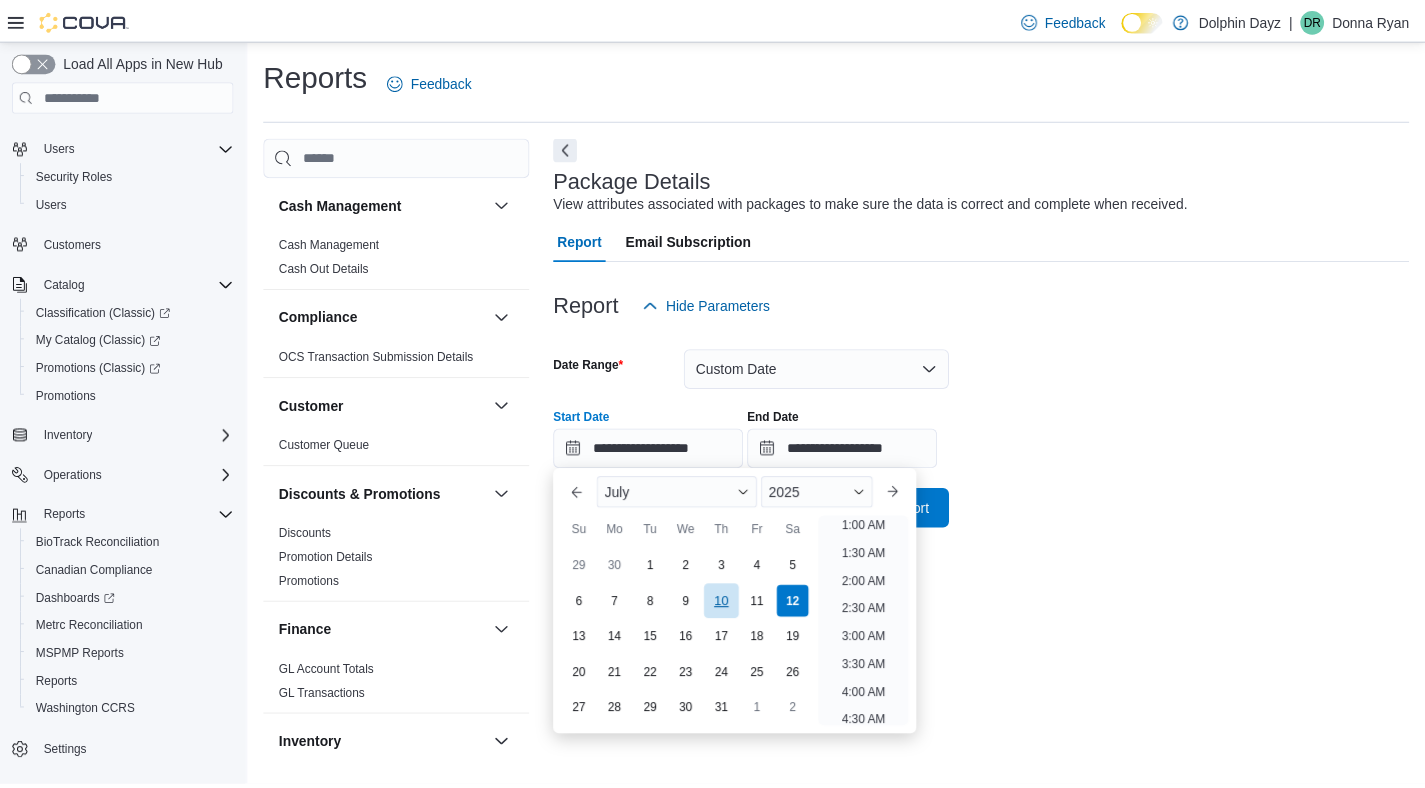 scroll, scrollTop: 4, scrollLeft: 0, axis: vertical 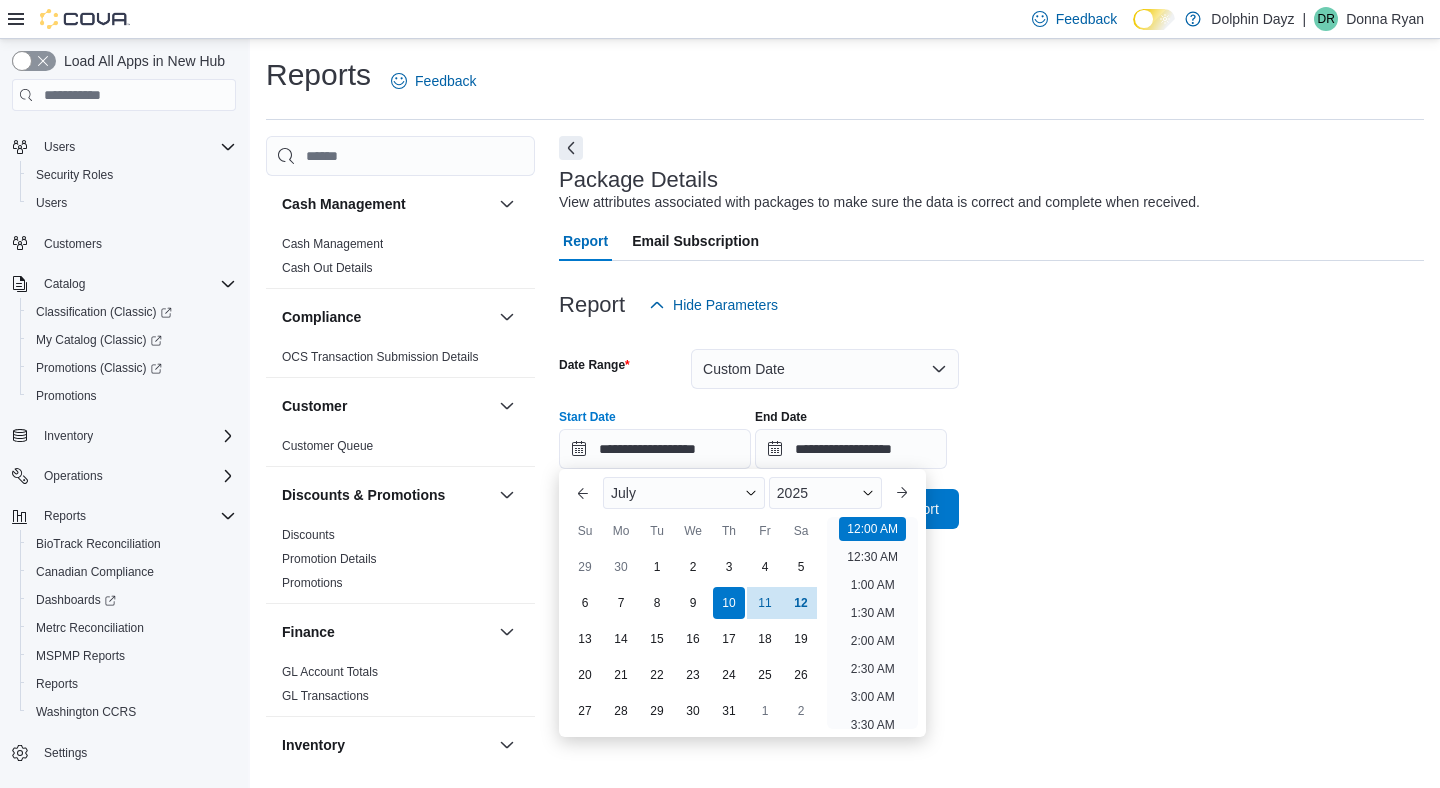 click on "**********" at bounding box center (991, 451) 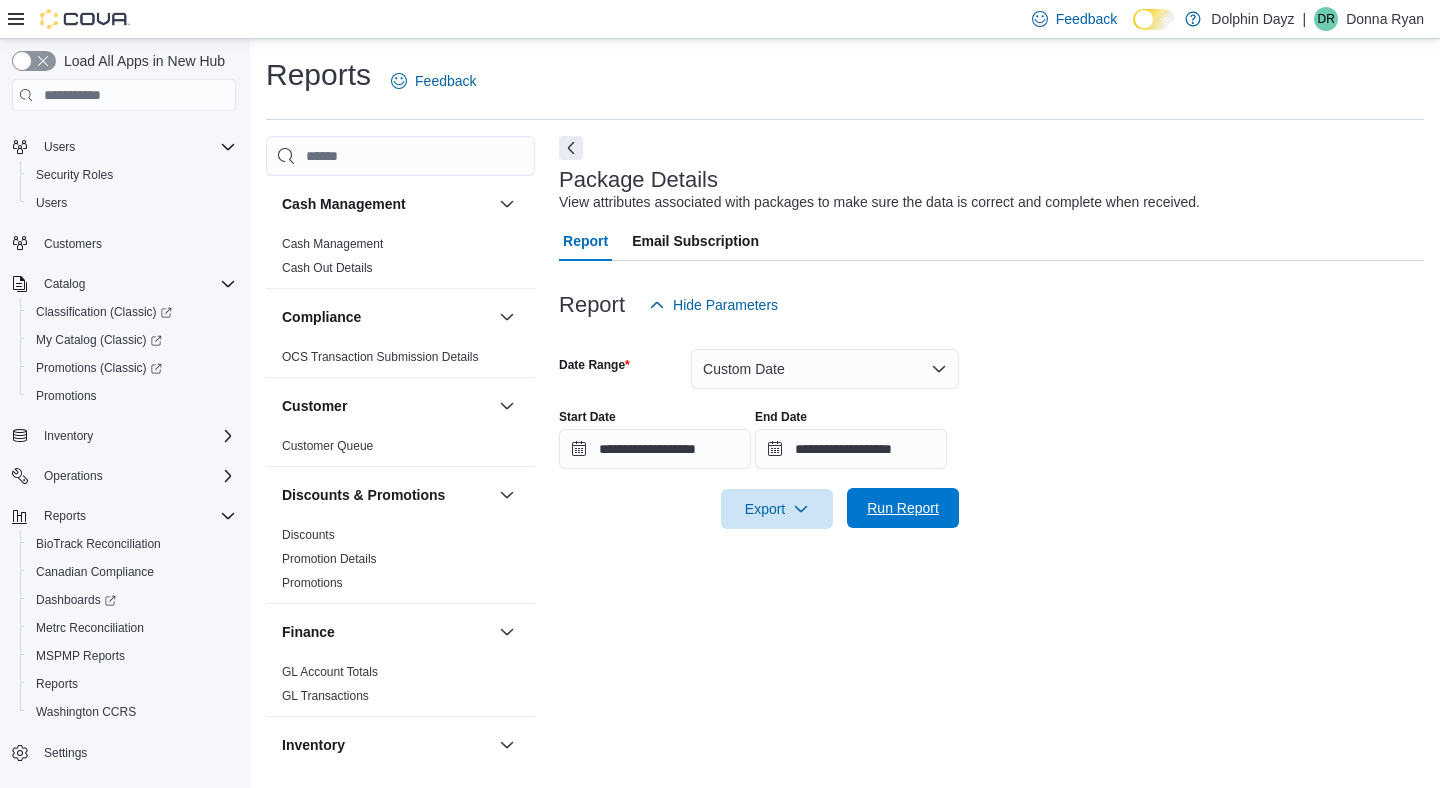click on "Run Report" at bounding box center (903, 508) 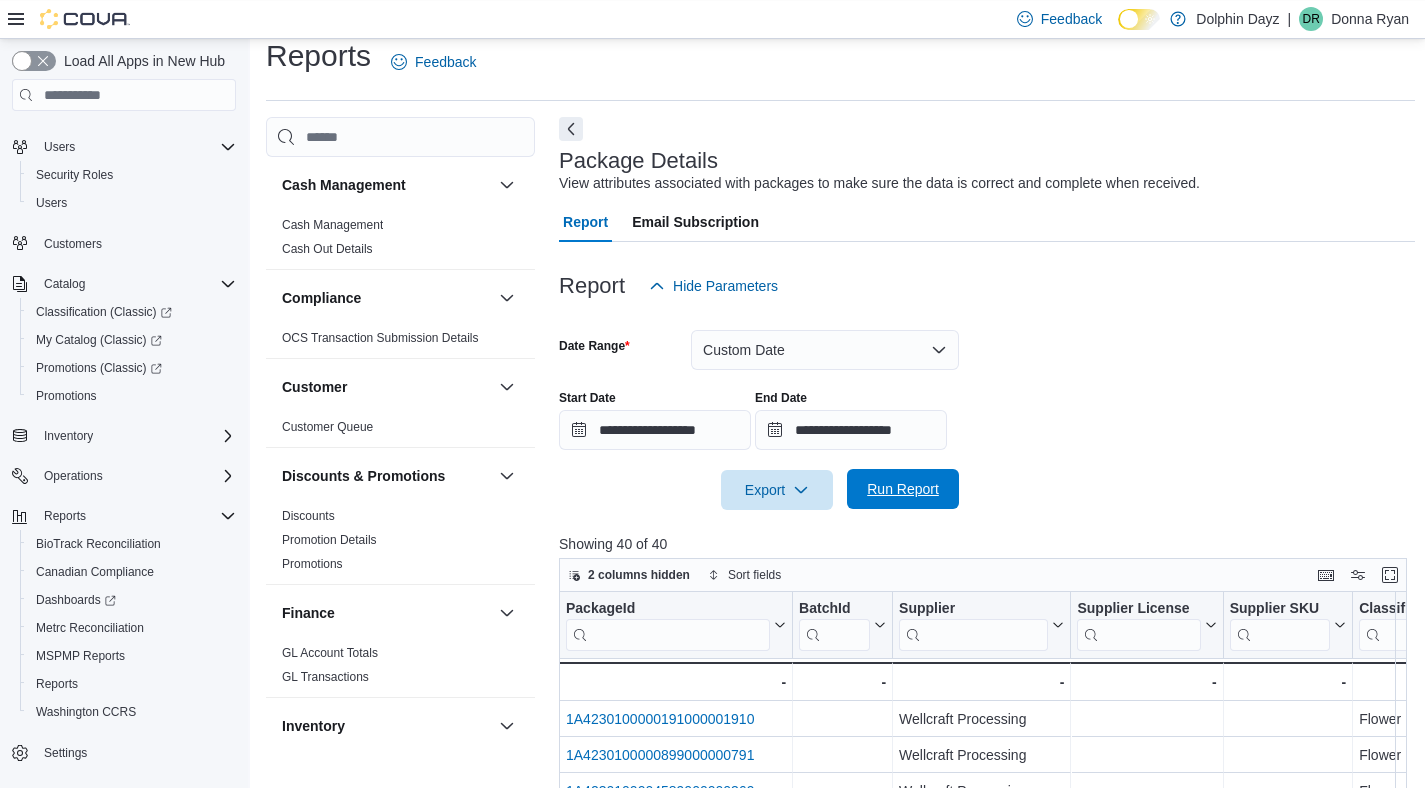 scroll, scrollTop: 32, scrollLeft: 0, axis: vertical 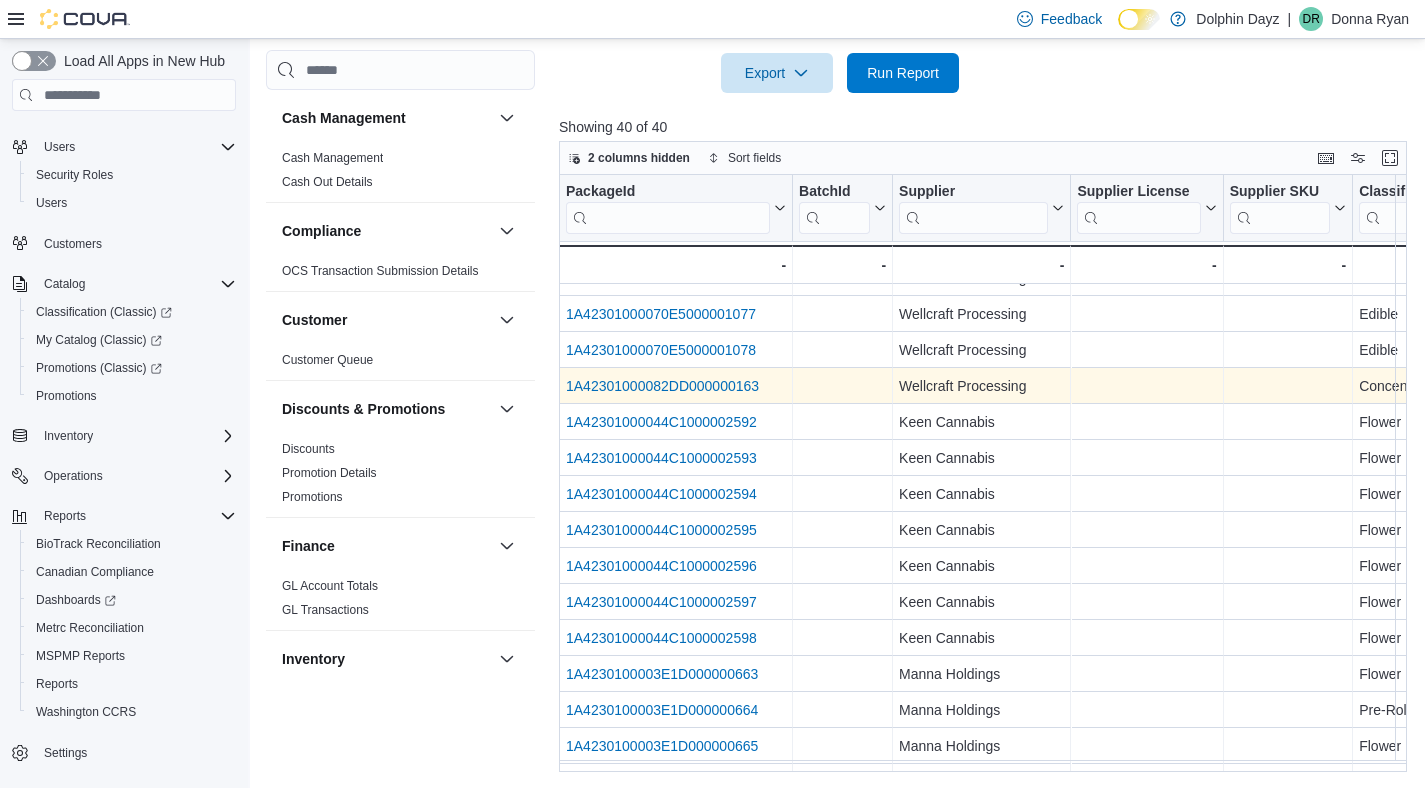 click on "1A42301000082DD000000163" at bounding box center (662, 387) 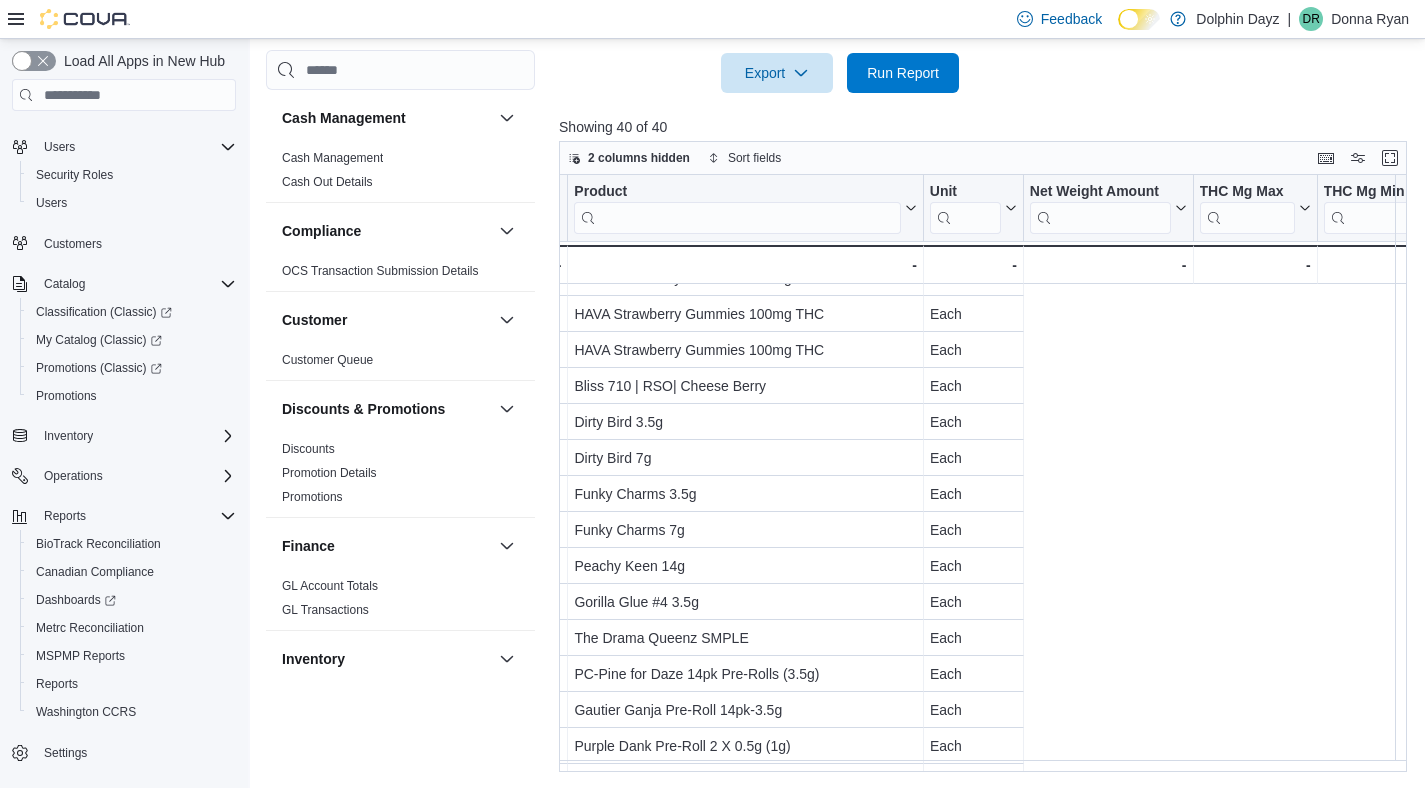 scroll, scrollTop: 384, scrollLeft: 0, axis: vertical 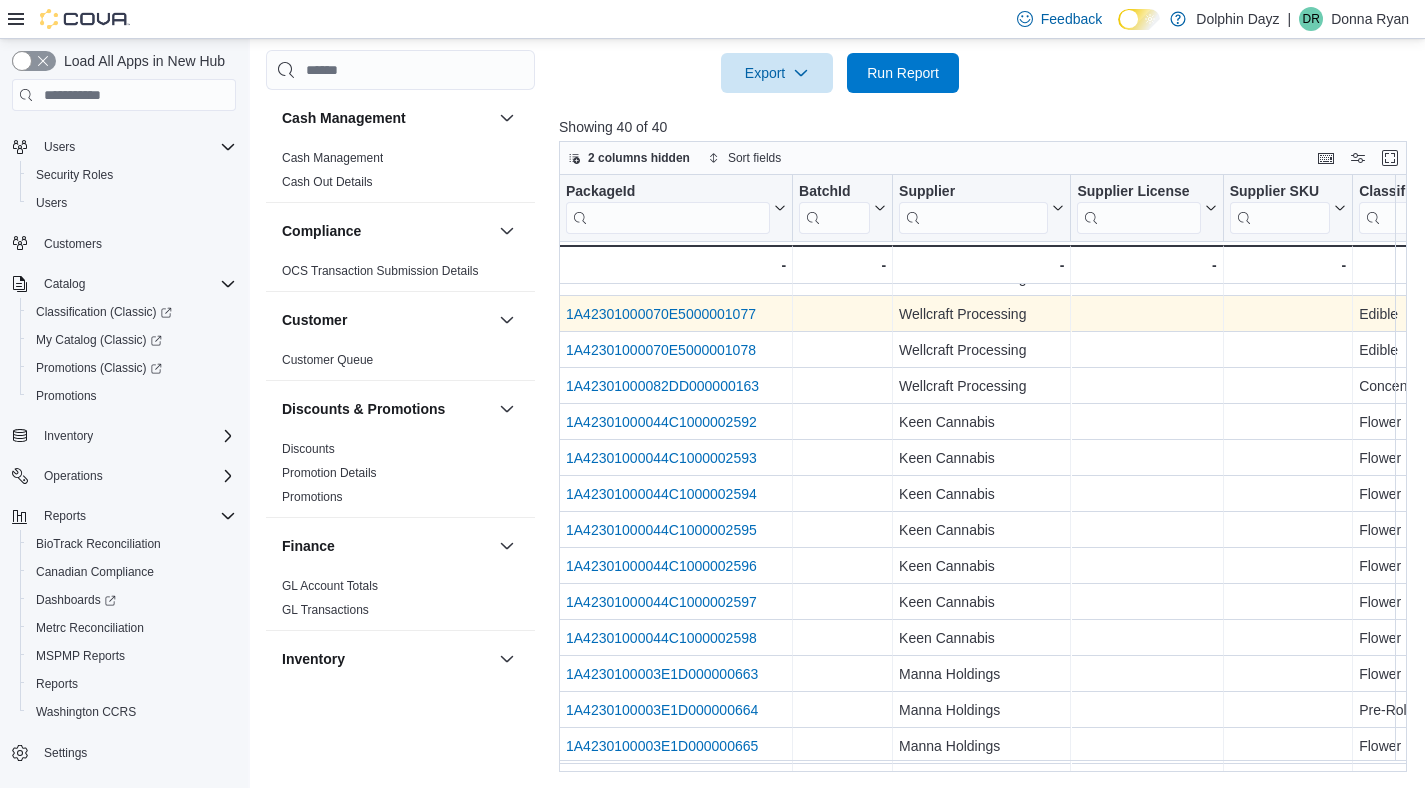 click on "1A42301000070E5000001077" at bounding box center [661, 315] 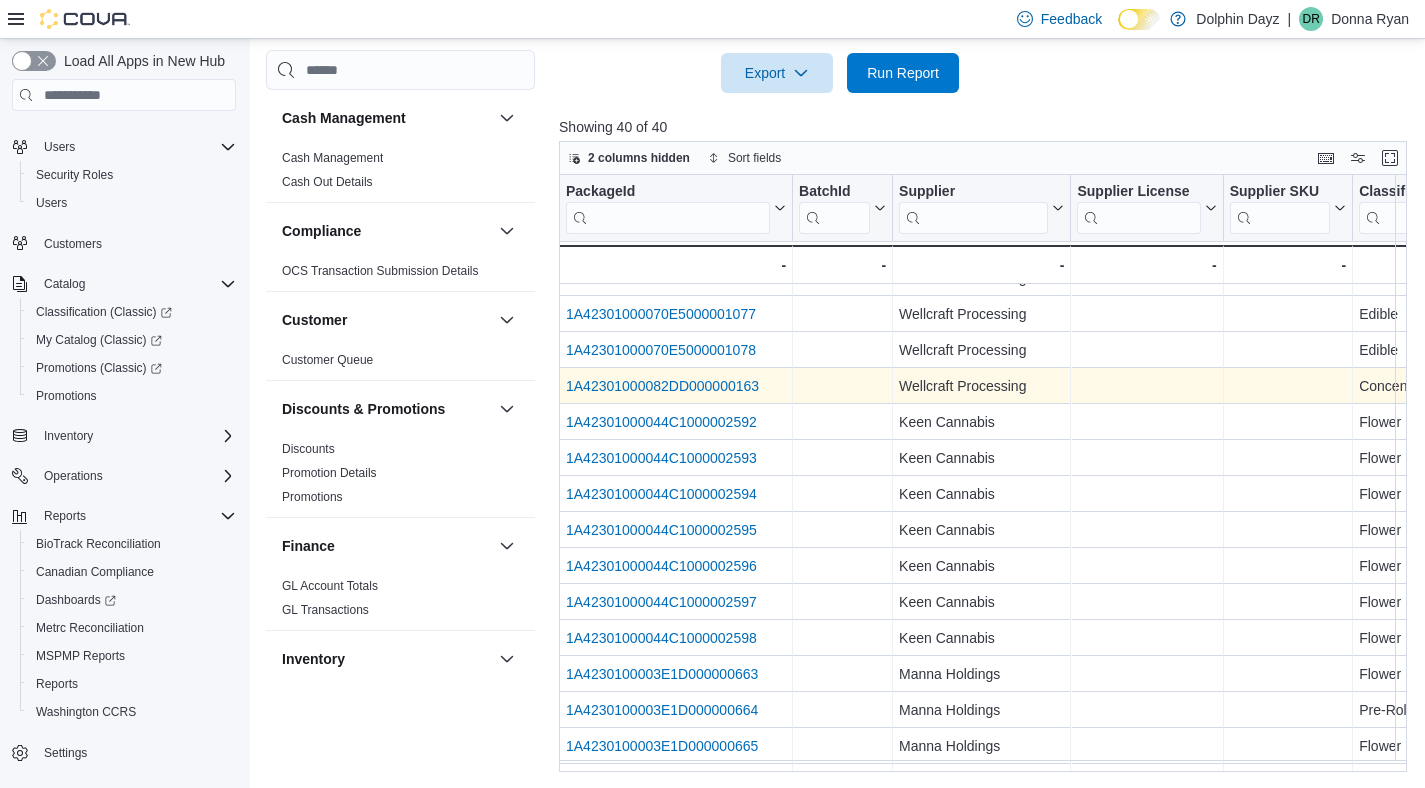 click on "1A42301000082DD000000163" at bounding box center [662, 387] 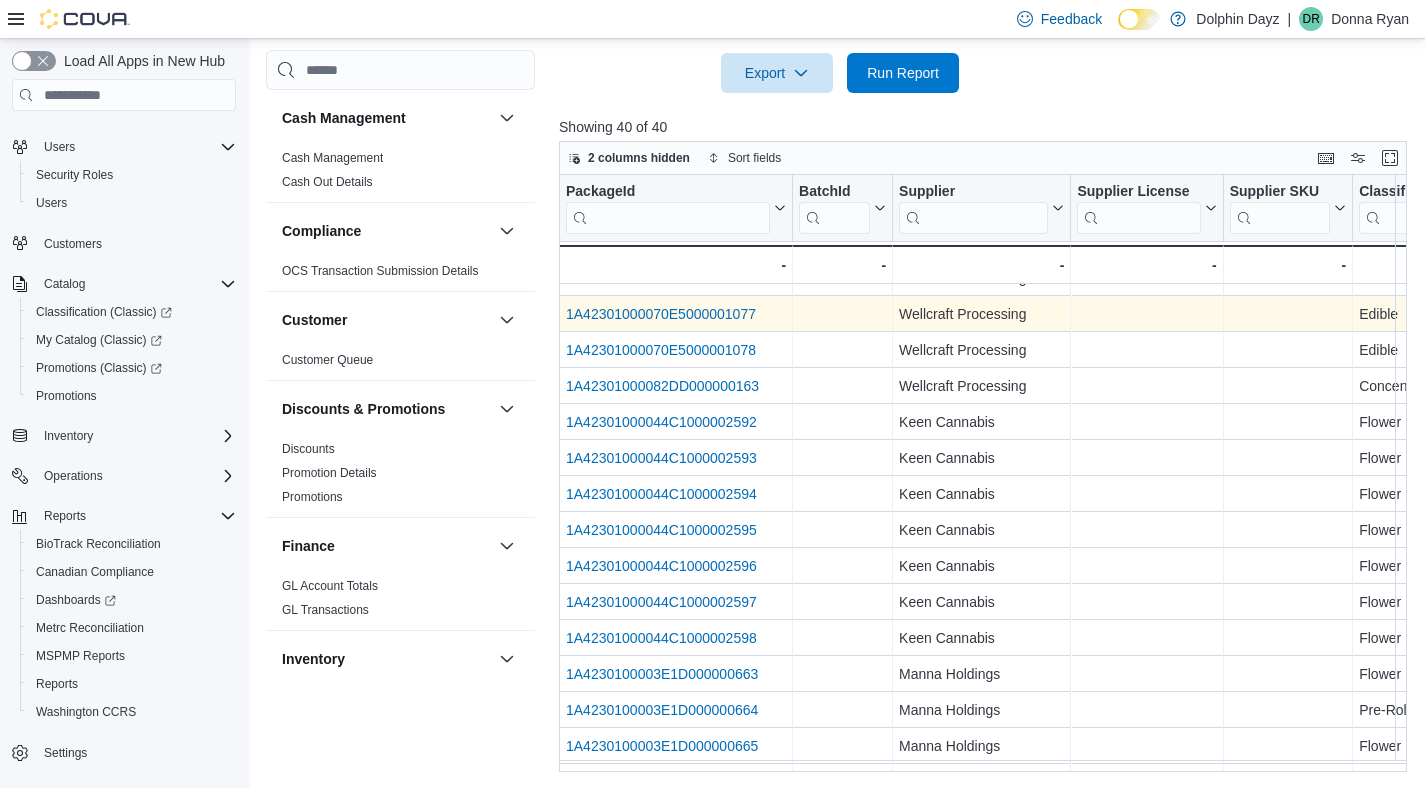 click on "1A42301000070E5000001077" at bounding box center (661, 315) 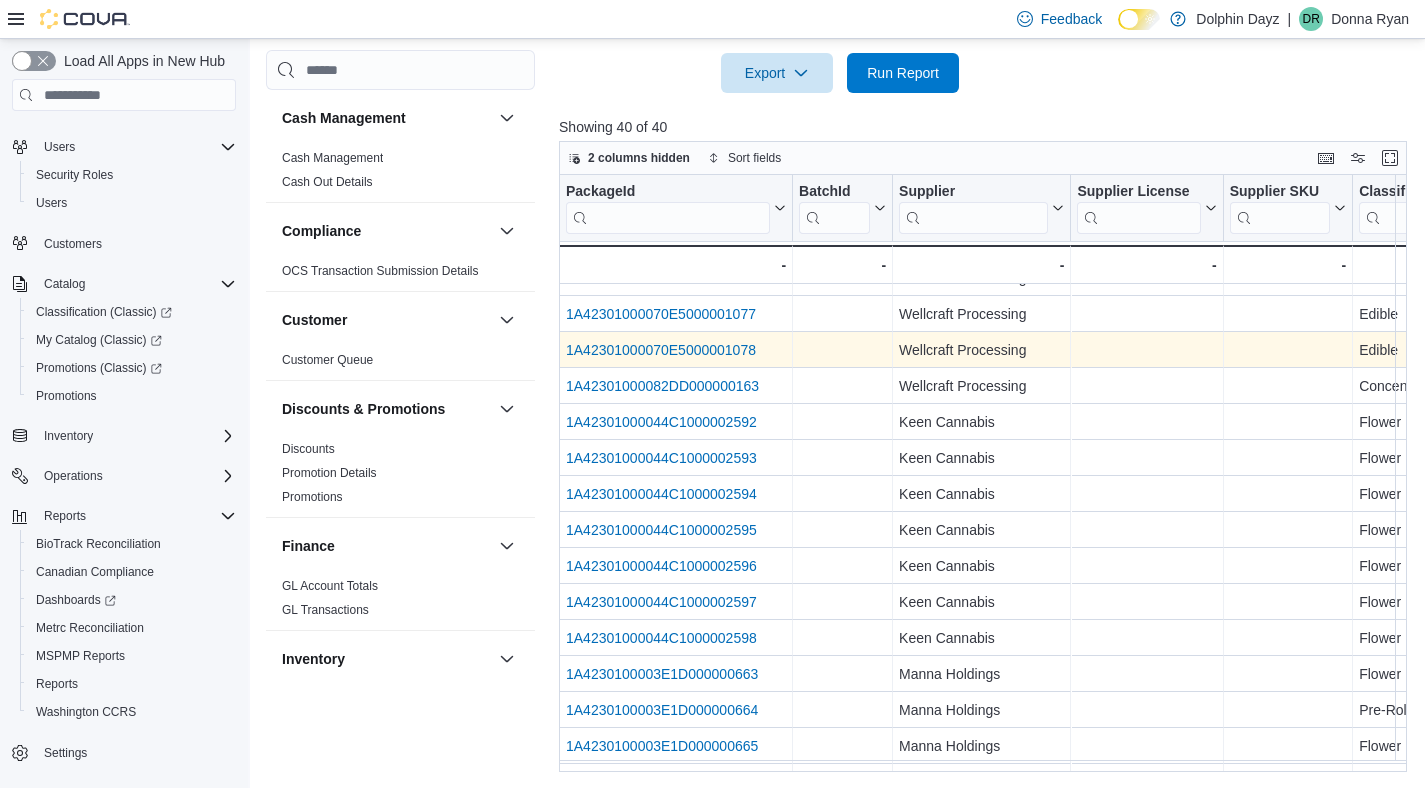 click on "1A42301000070E5000001078" at bounding box center [661, 351] 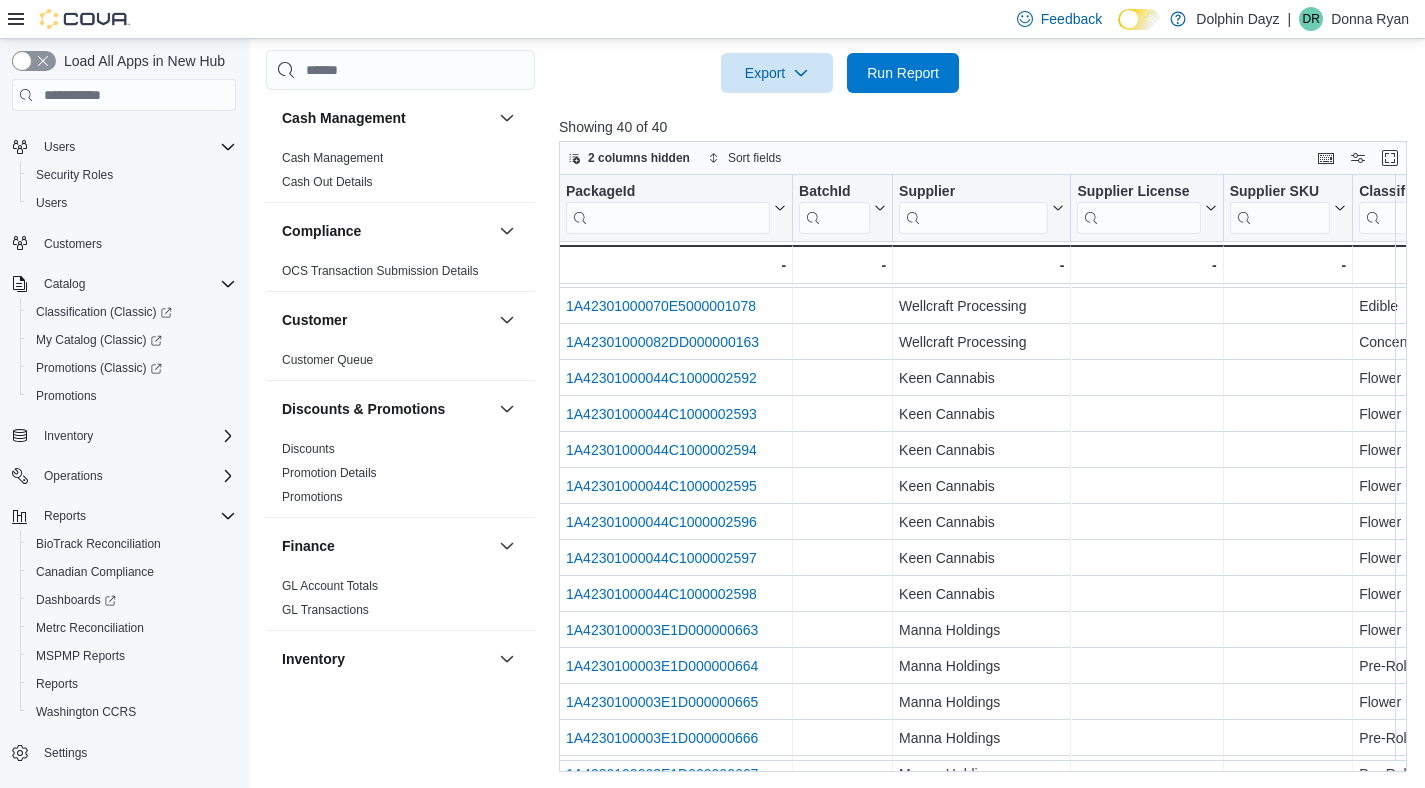 scroll, scrollTop: 312, scrollLeft: 0, axis: vertical 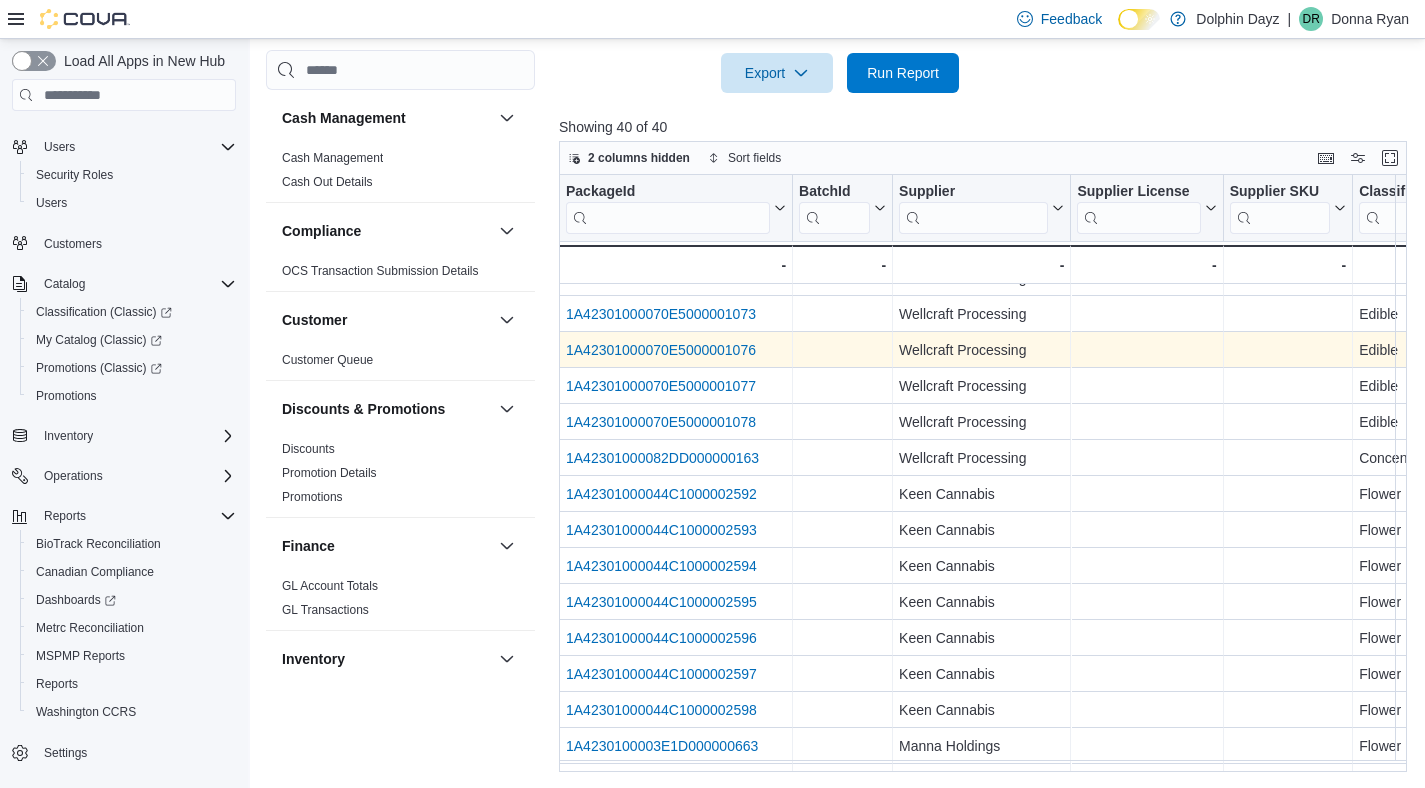 click on "1A42301000070E5000001076" at bounding box center [661, 351] 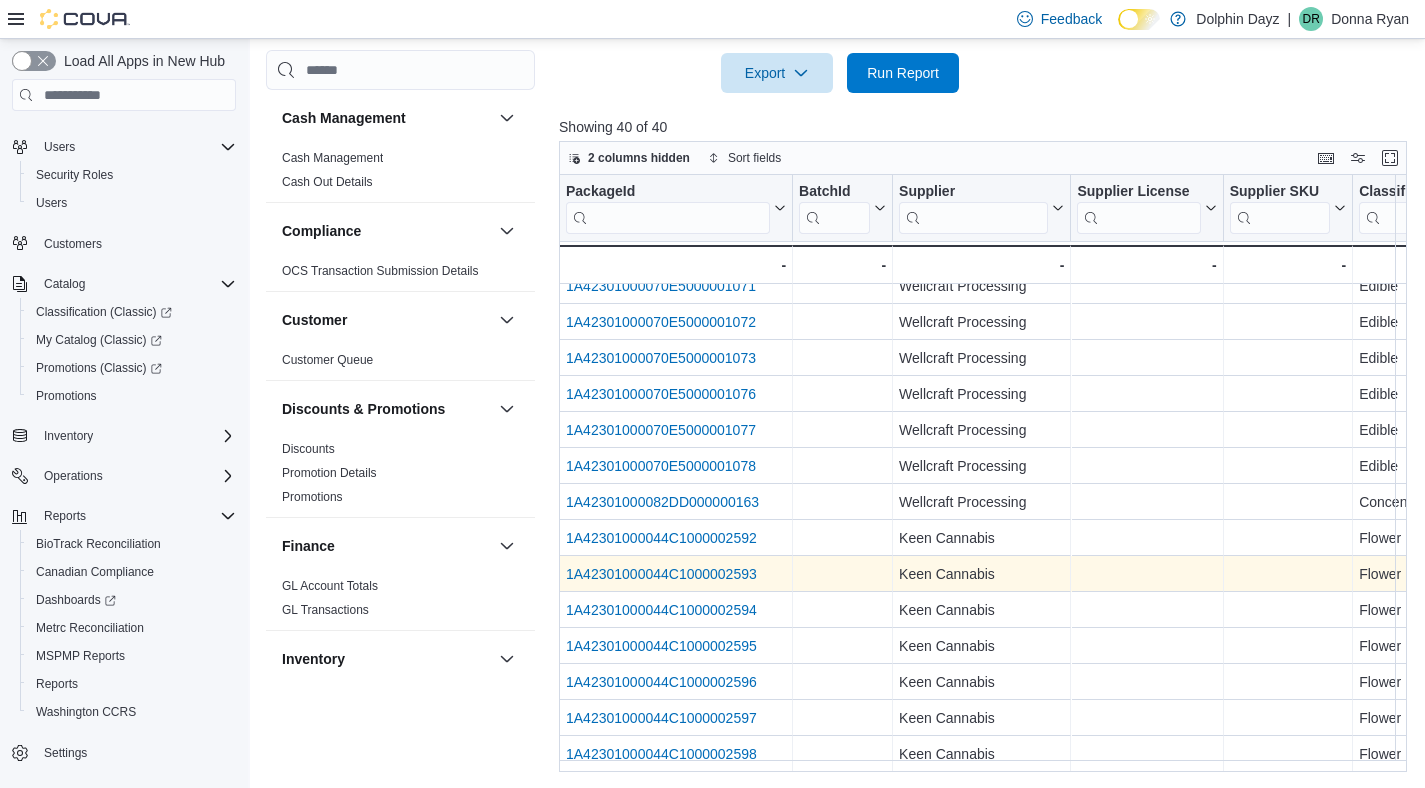 scroll, scrollTop: 225, scrollLeft: 0, axis: vertical 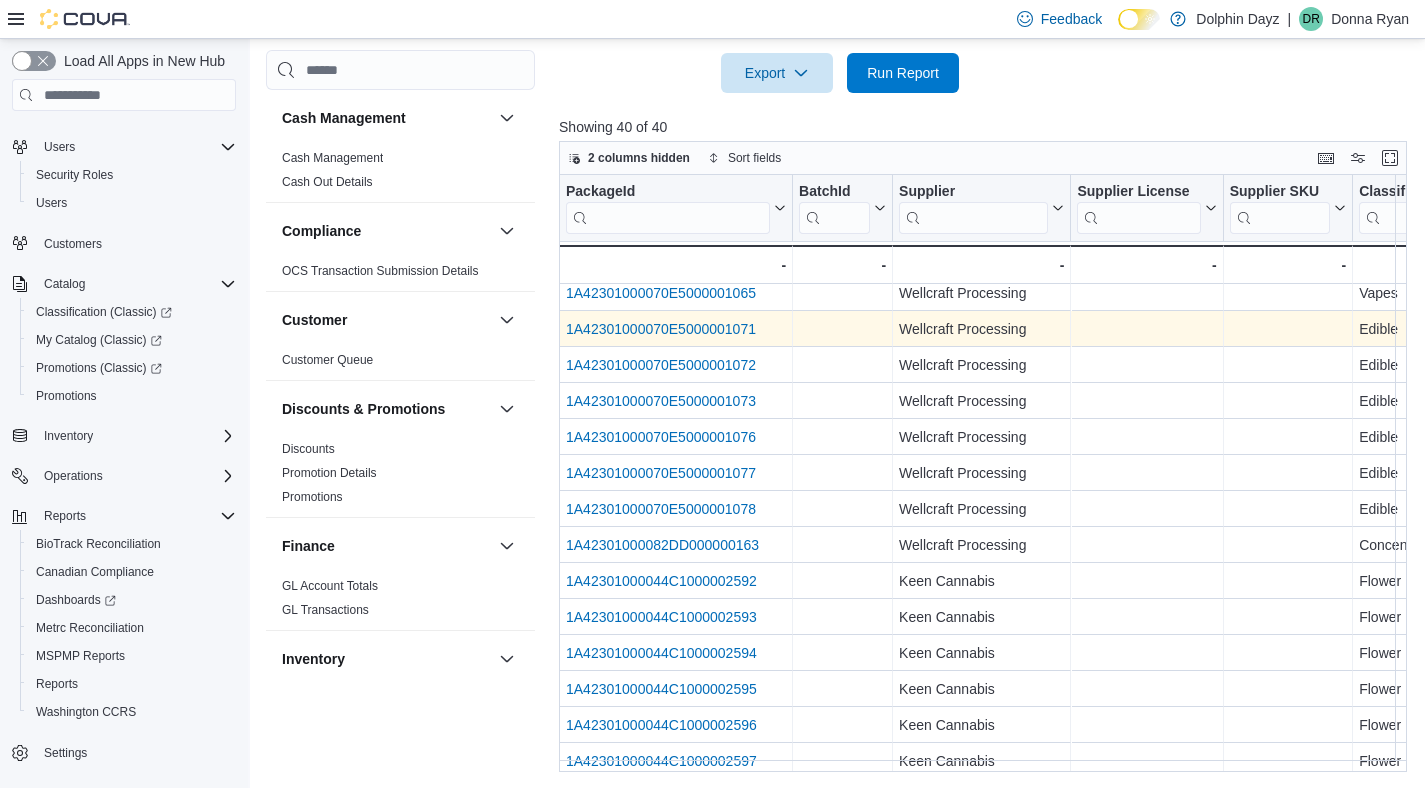 click on "1A42301000070E5000001071" at bounding box center (661, 330) 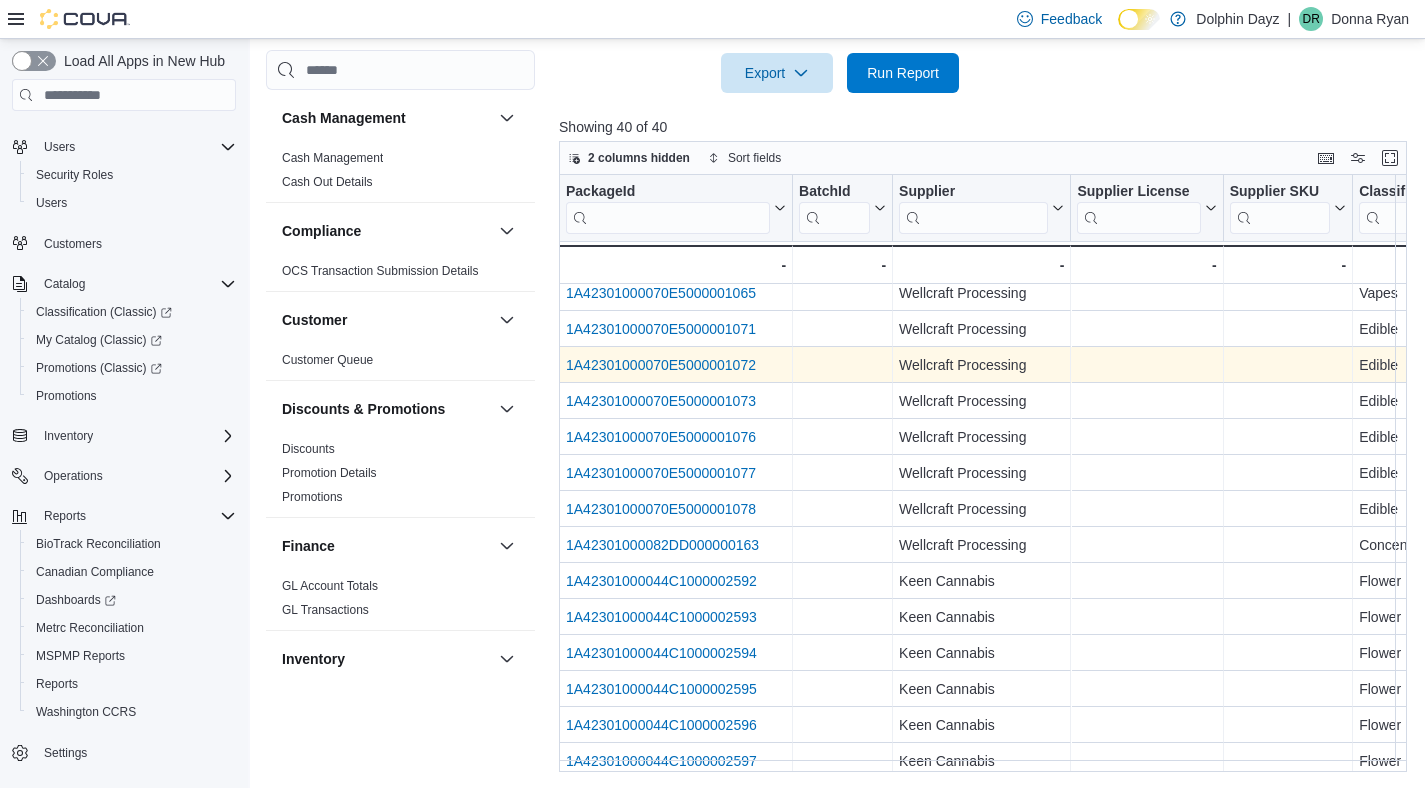 click on "1A42301000070E5000001072" at bounding box center [661, 366] 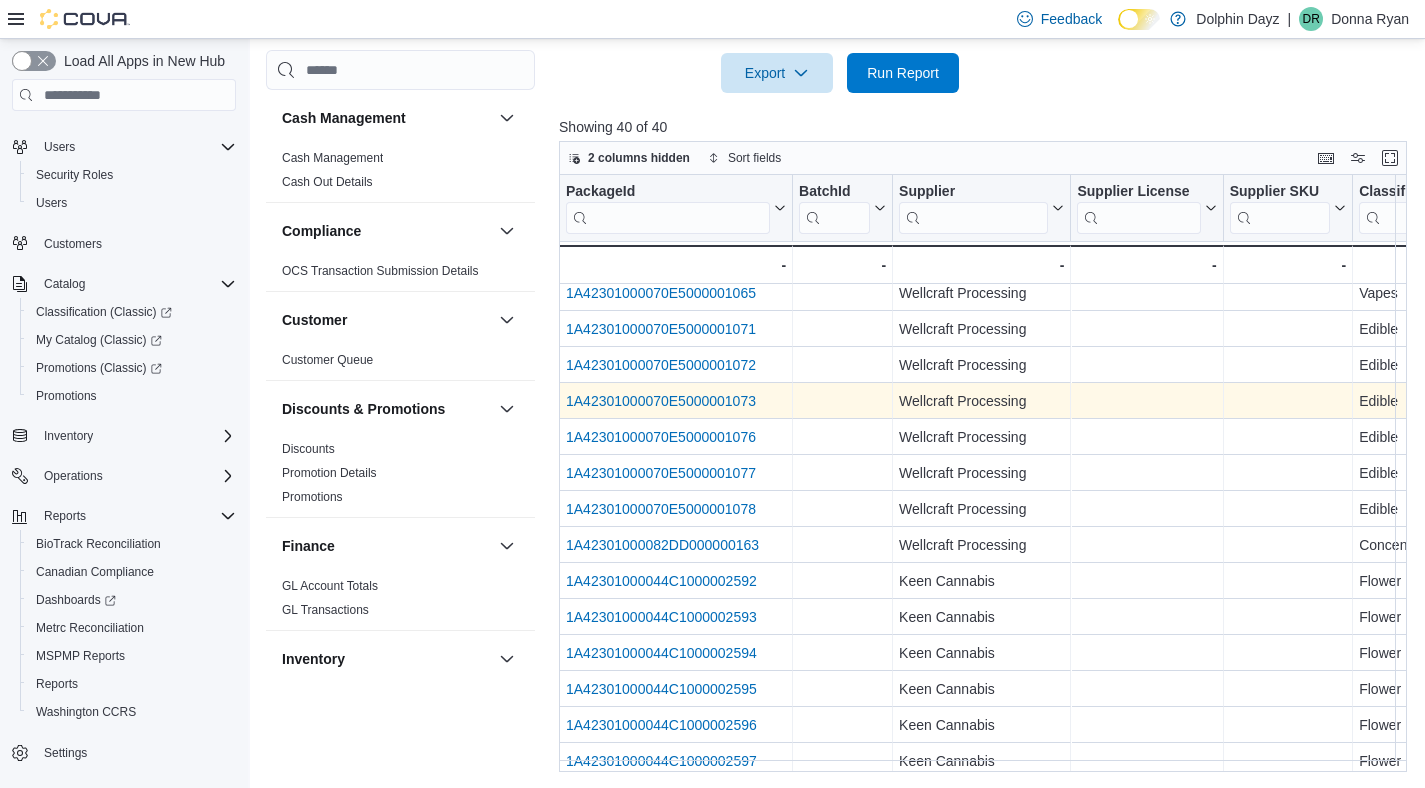 click on "1A42301000070E5000001073" at bounding box center (661, 402) 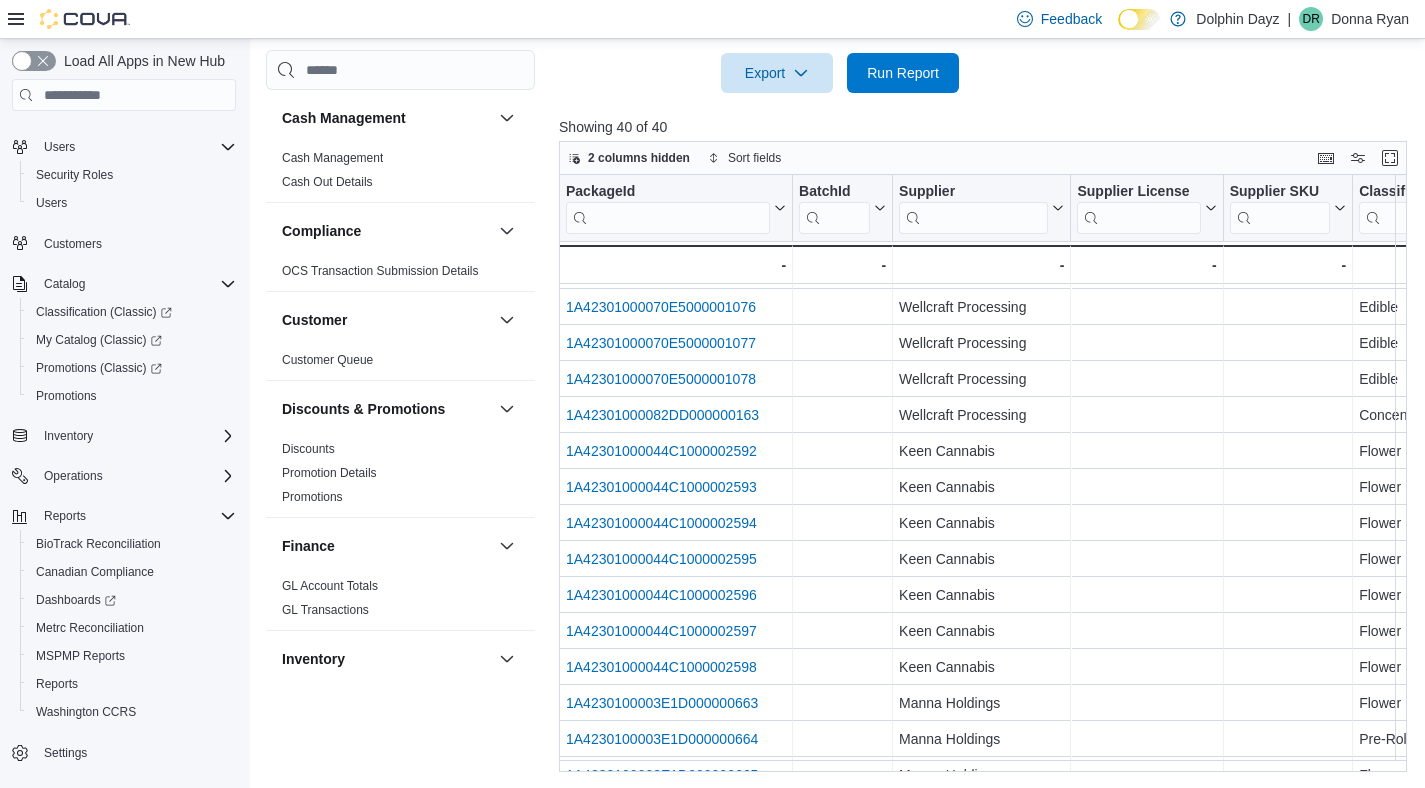 scroll, scrollTop: 138, scrollLeft: 0, axis: vertical 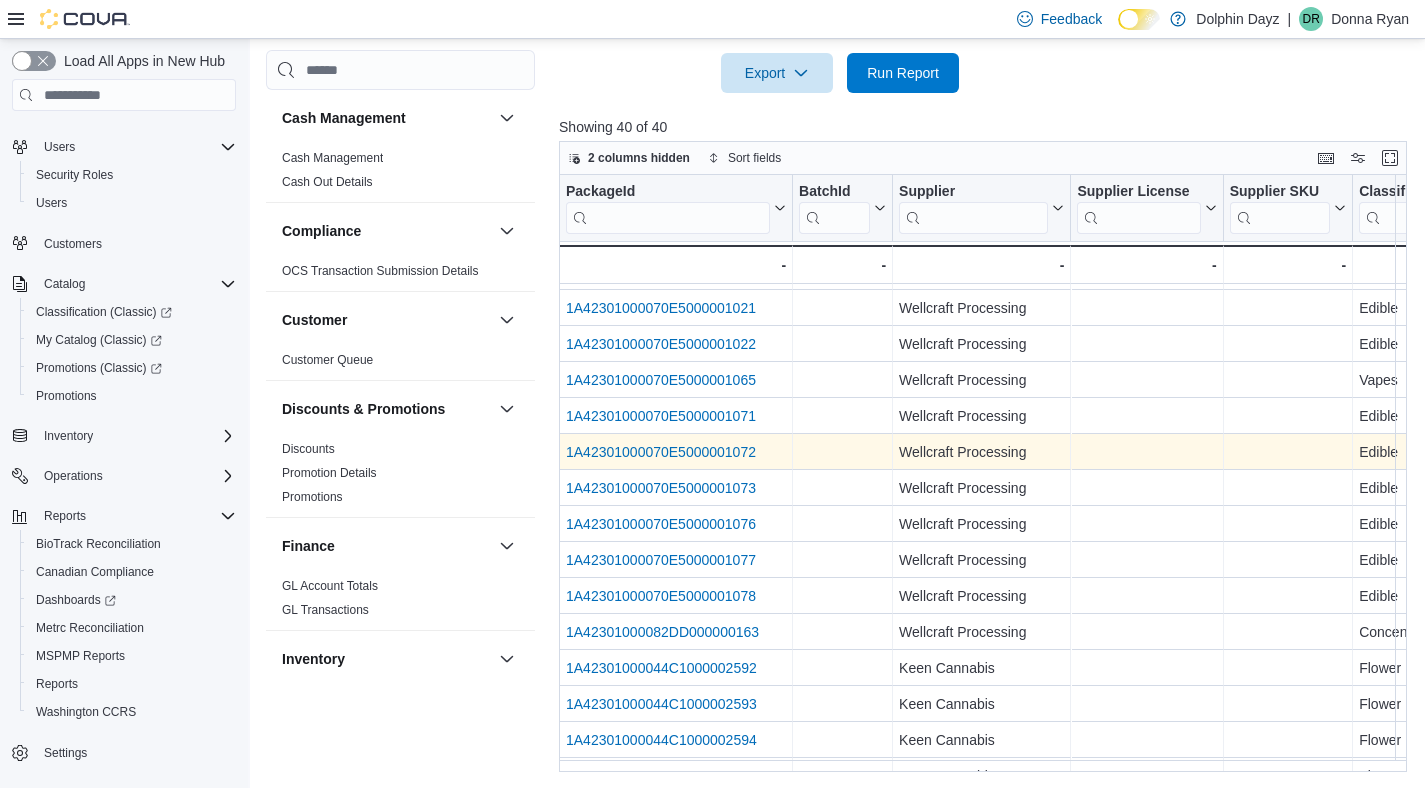 click on "1A42301000070E5000001072" at bounding box center (661, 453) 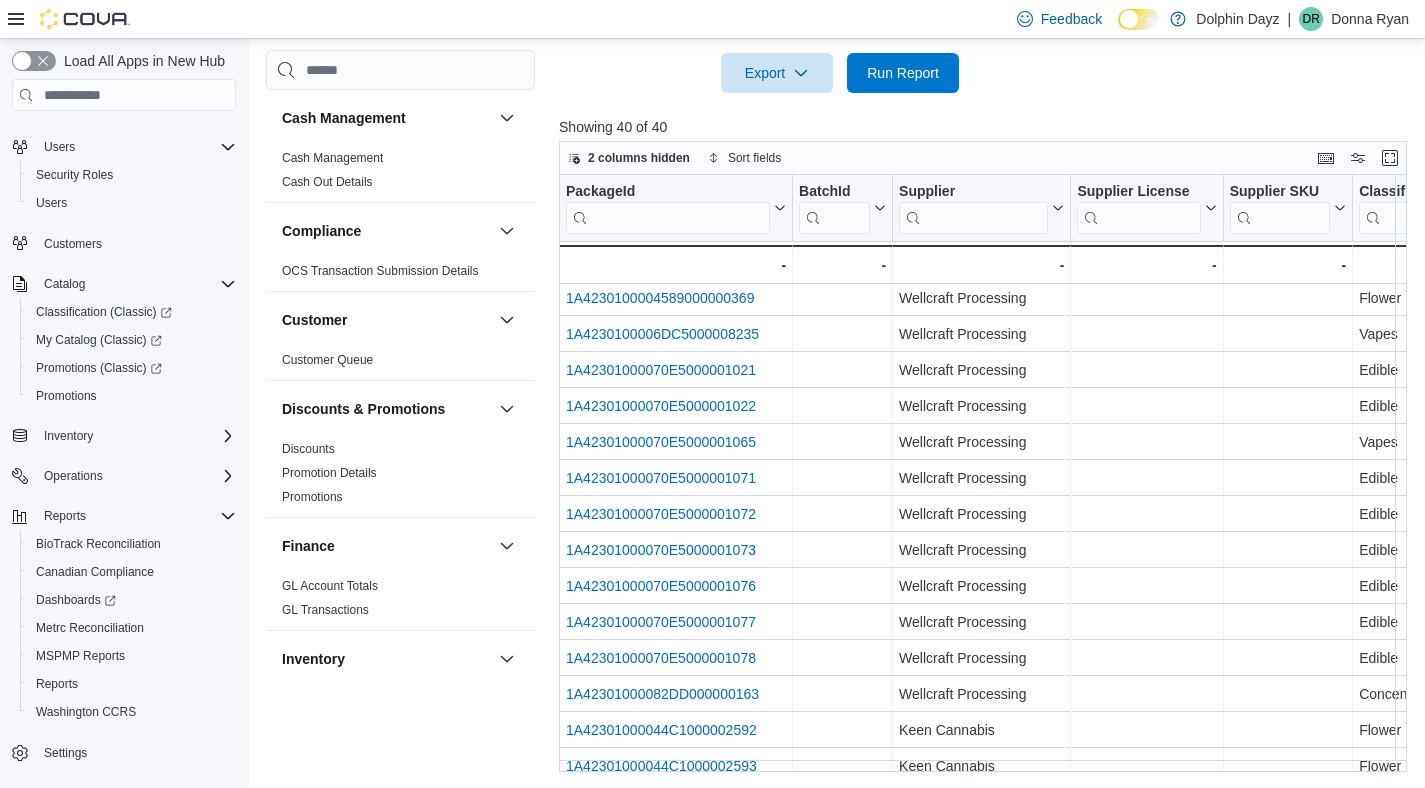 scroll, scrollTop: 80, scrollLeft: 0, axis: vertical 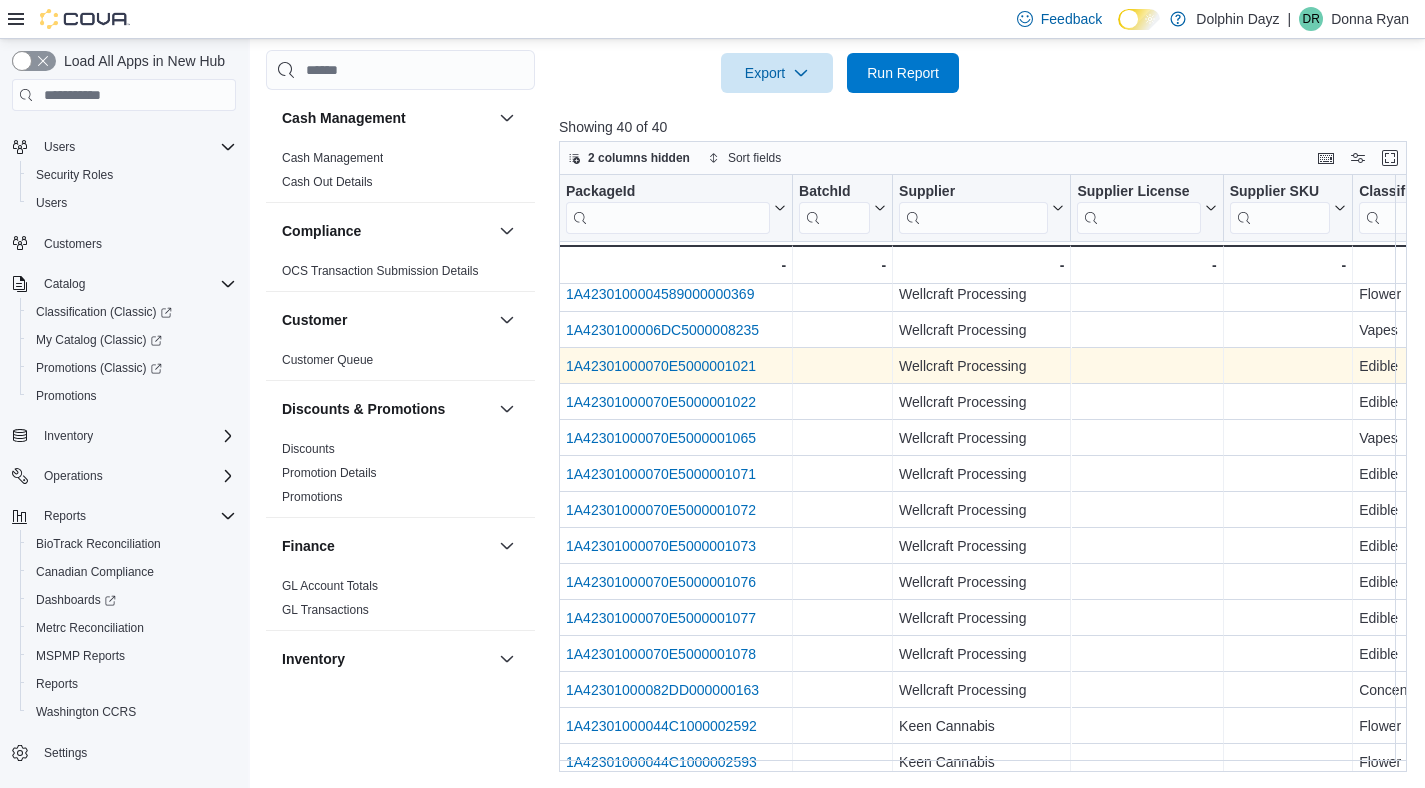click on "1A42301000070E5000001021" at bounding box center [661, 367] 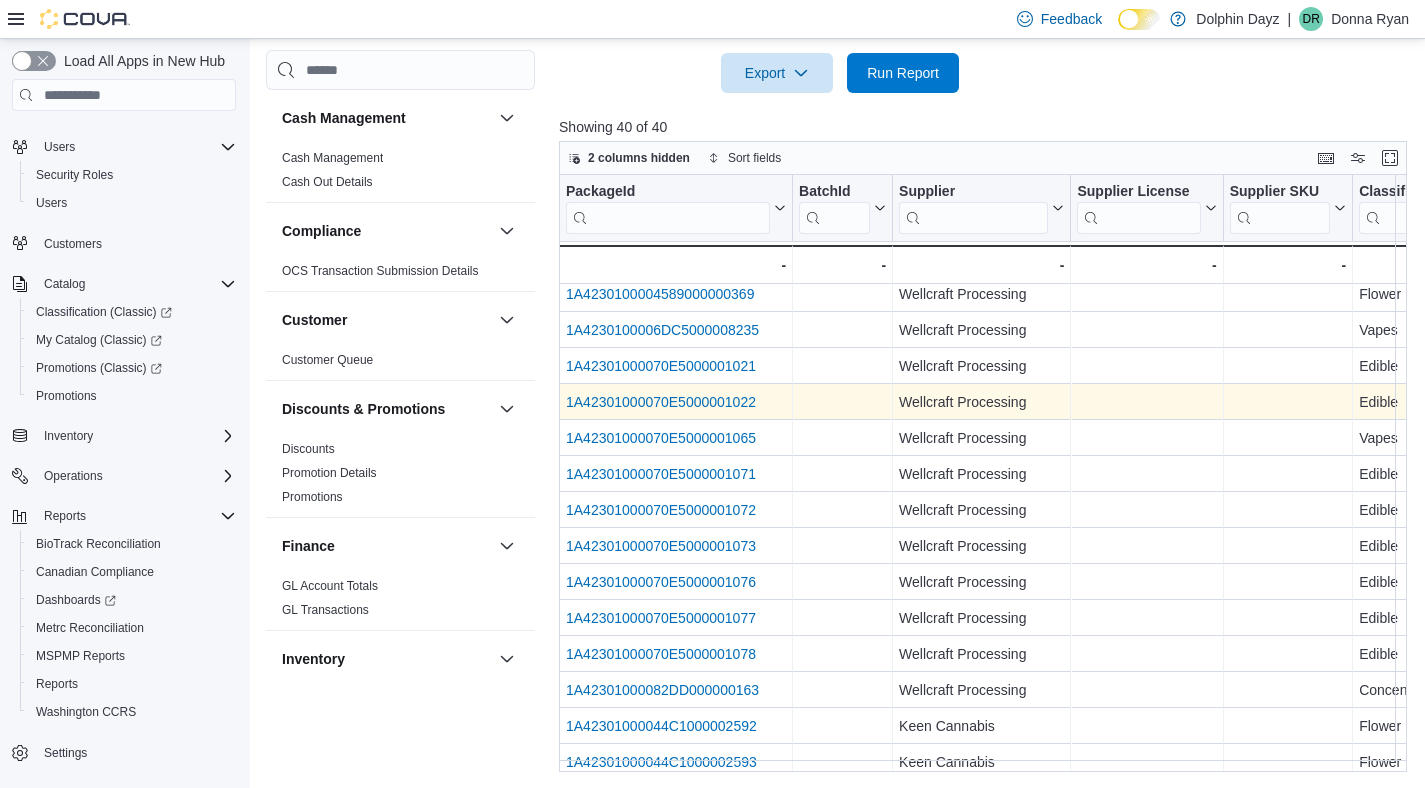 click on "1A42301000070E5000001022" at bounding box center (661, 403) 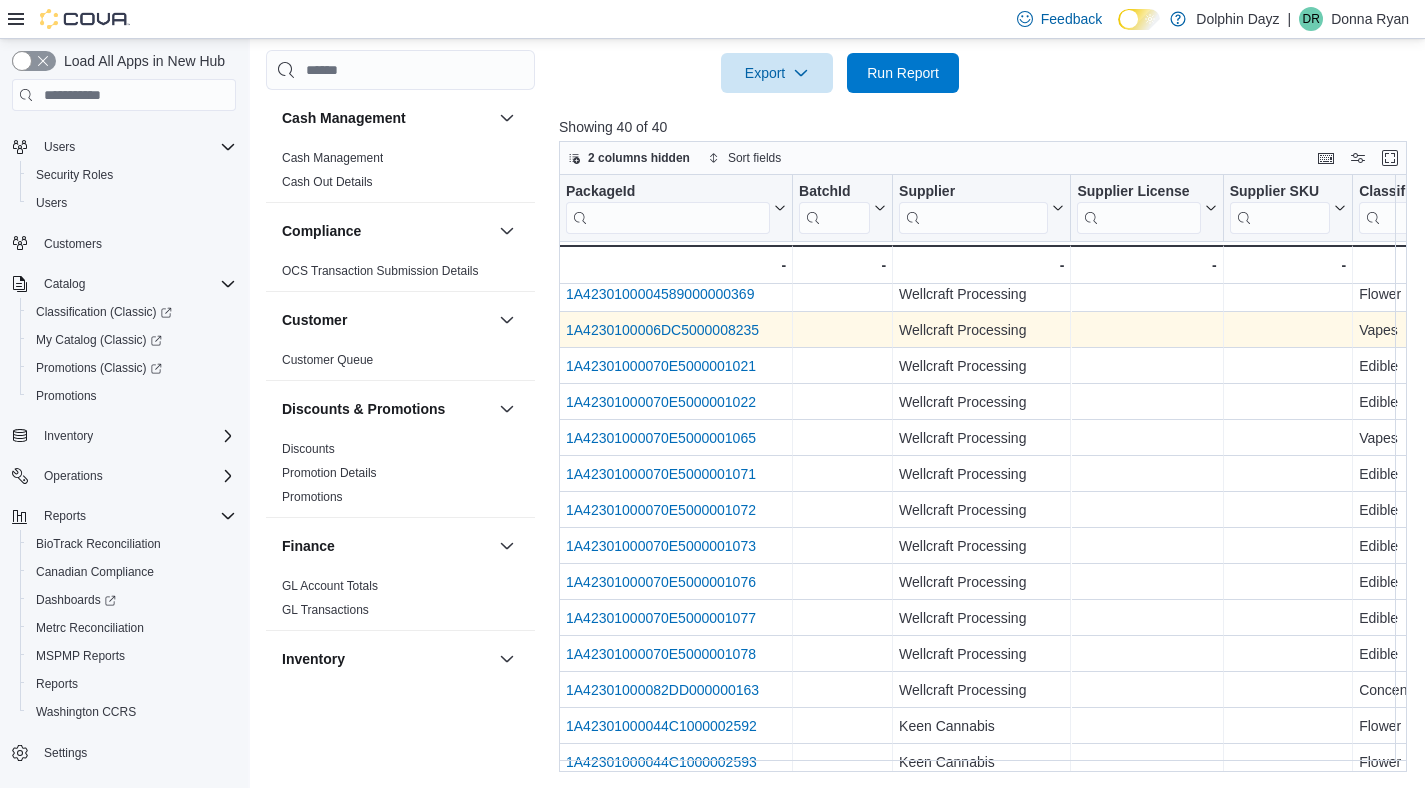 click on "1A4230100006DC5000008235" at bounding box center [662, 331] 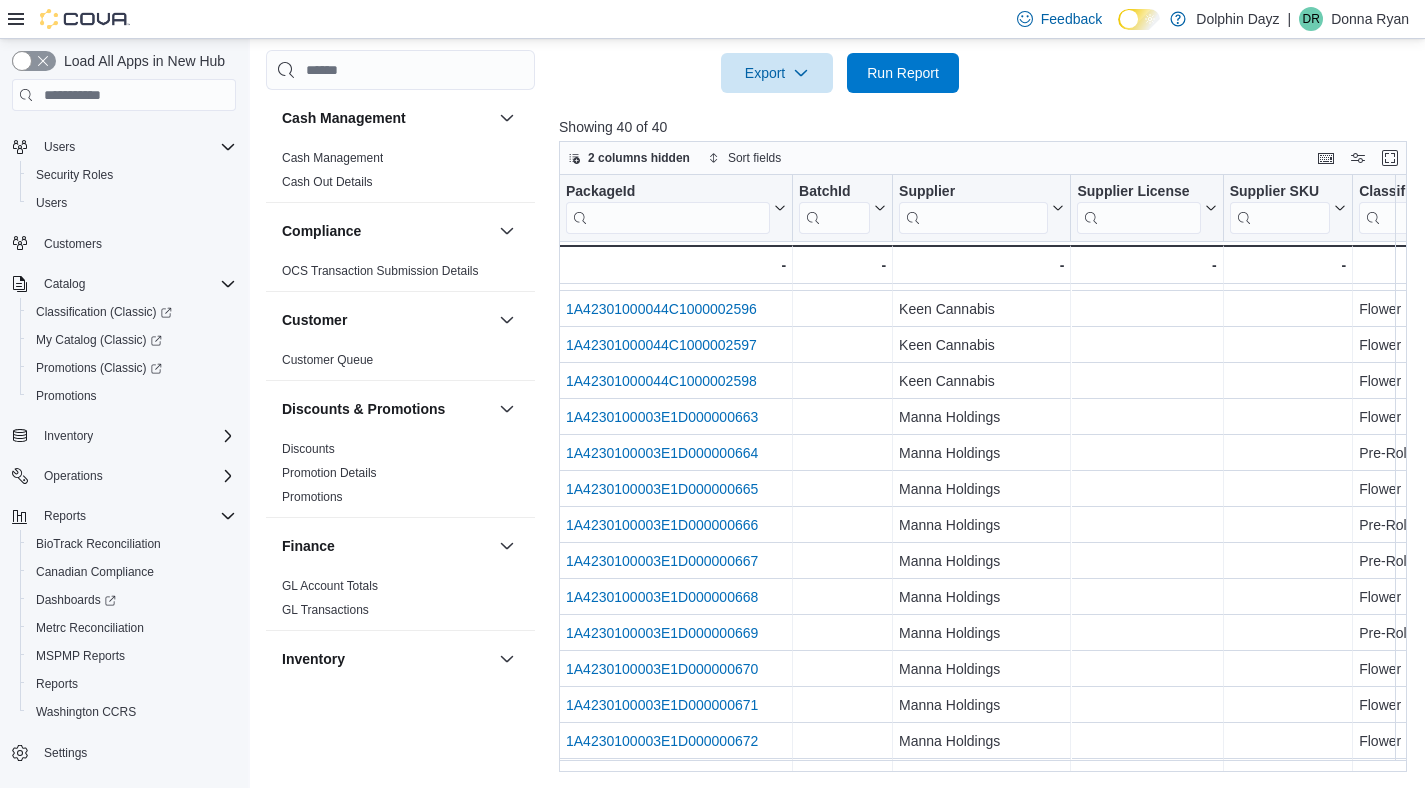 scroll, scrollTop: 645, scrollLeft: 0, axis: vertical 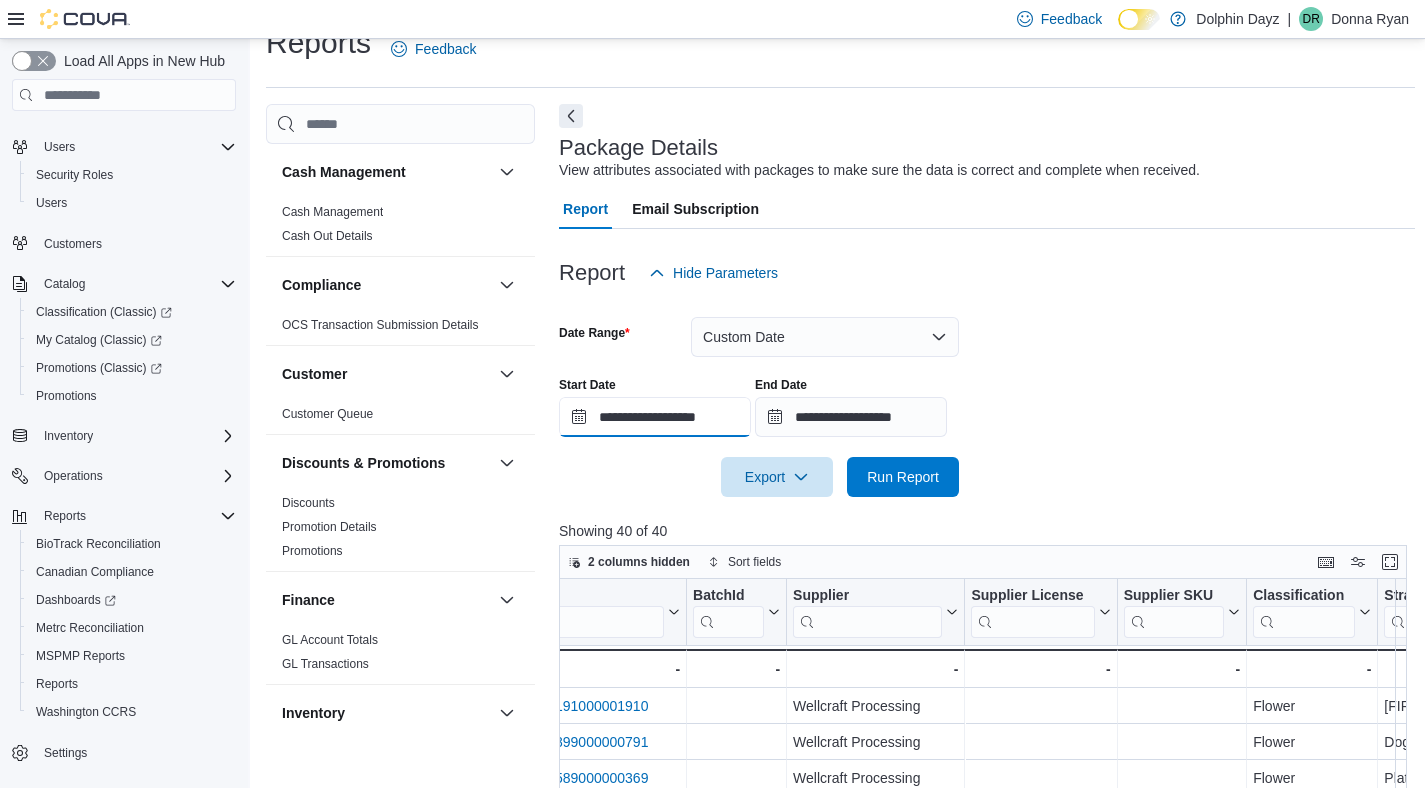 click on "**********" at bounding box center (655, 417) 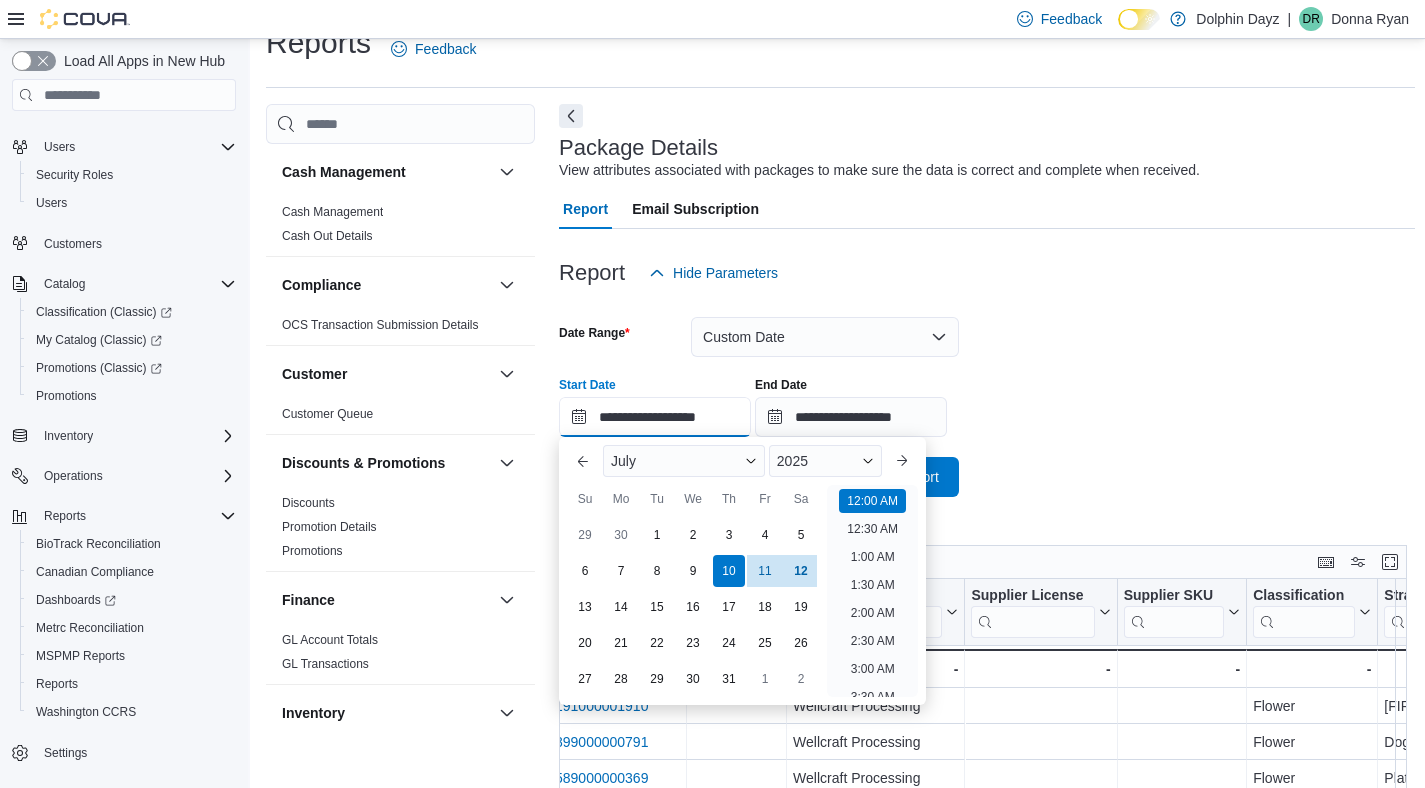 scroll, scrollTop: 62, scrollLeft: 0, axis: vertical 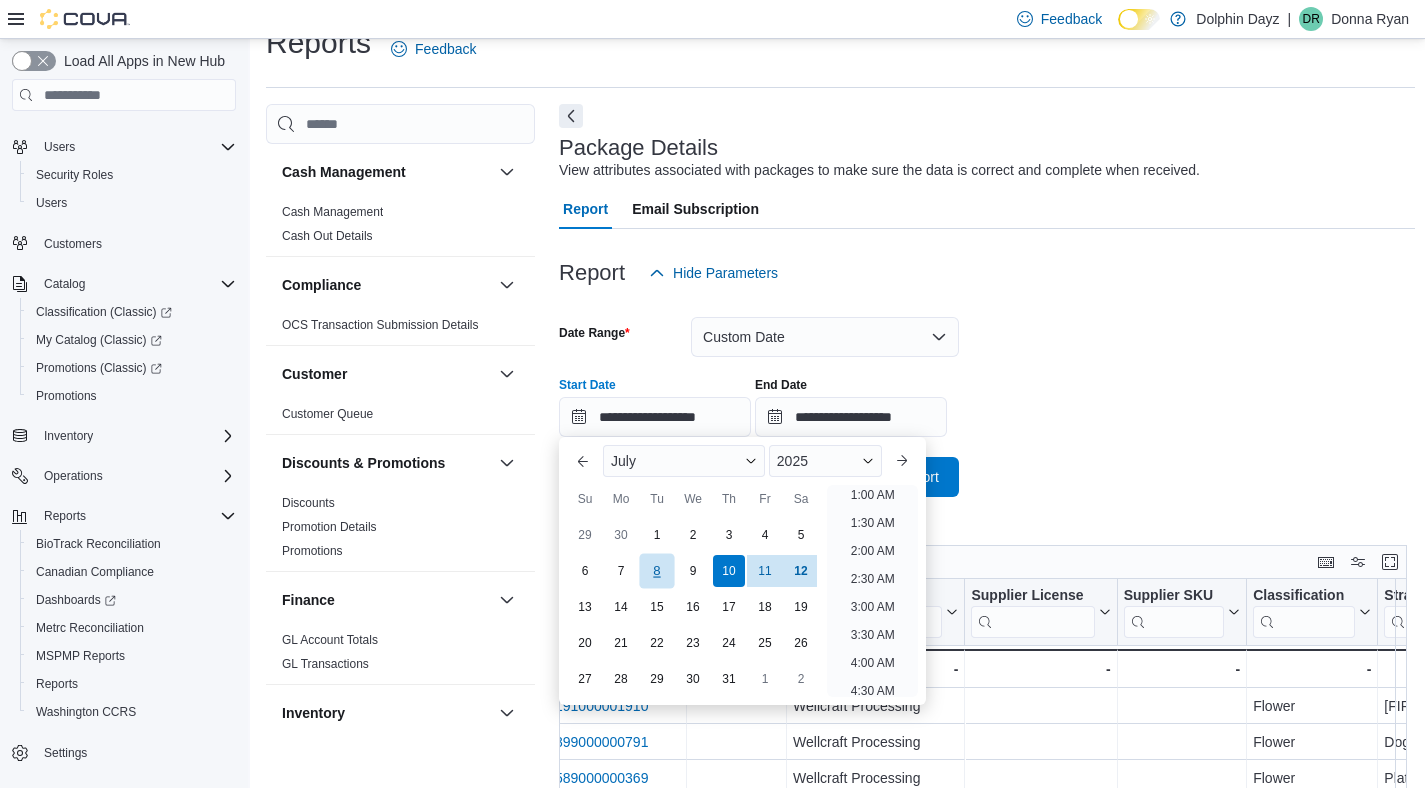 click on "8" at bounding box center [656, 571] 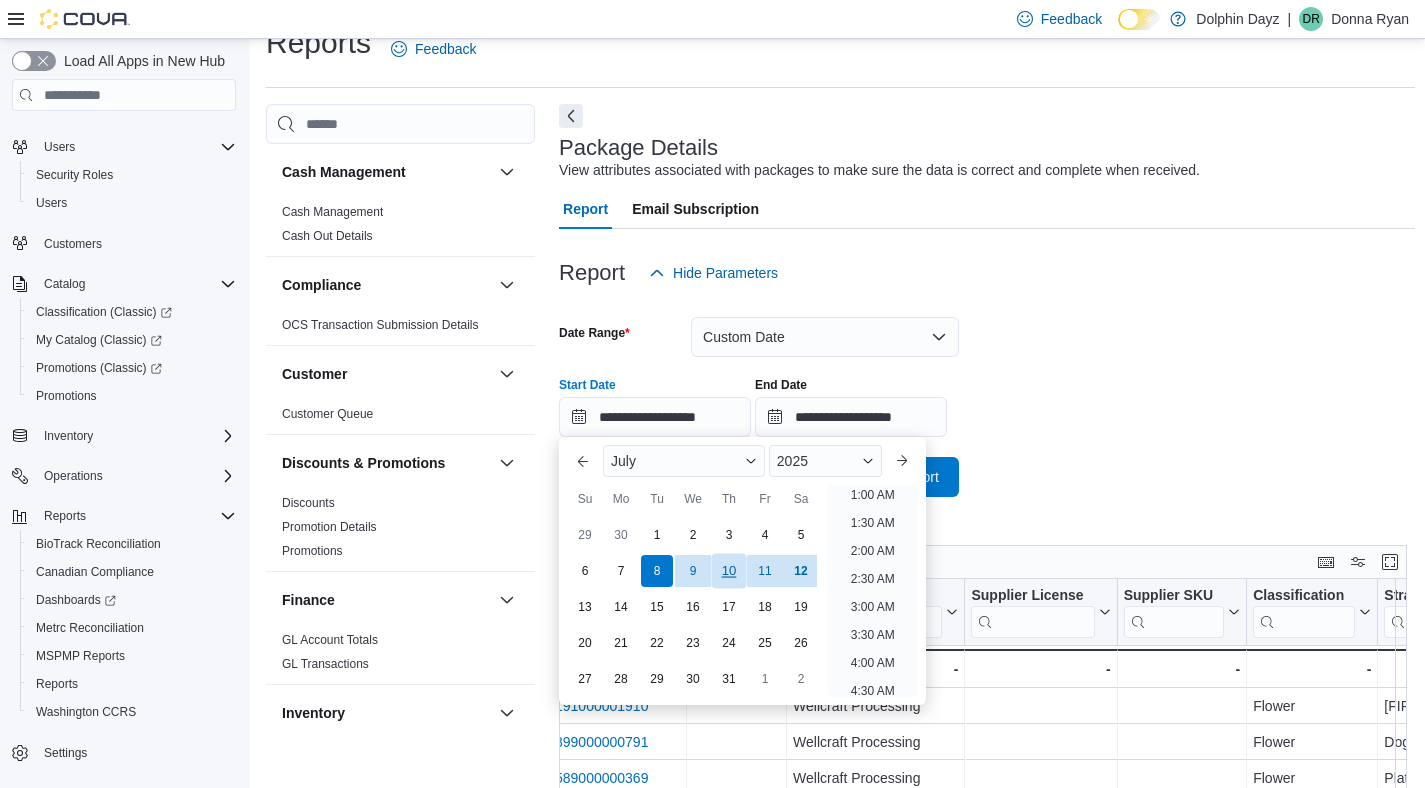scroll, scrollTop: 4, scrollLeft: 0, axis: vertical 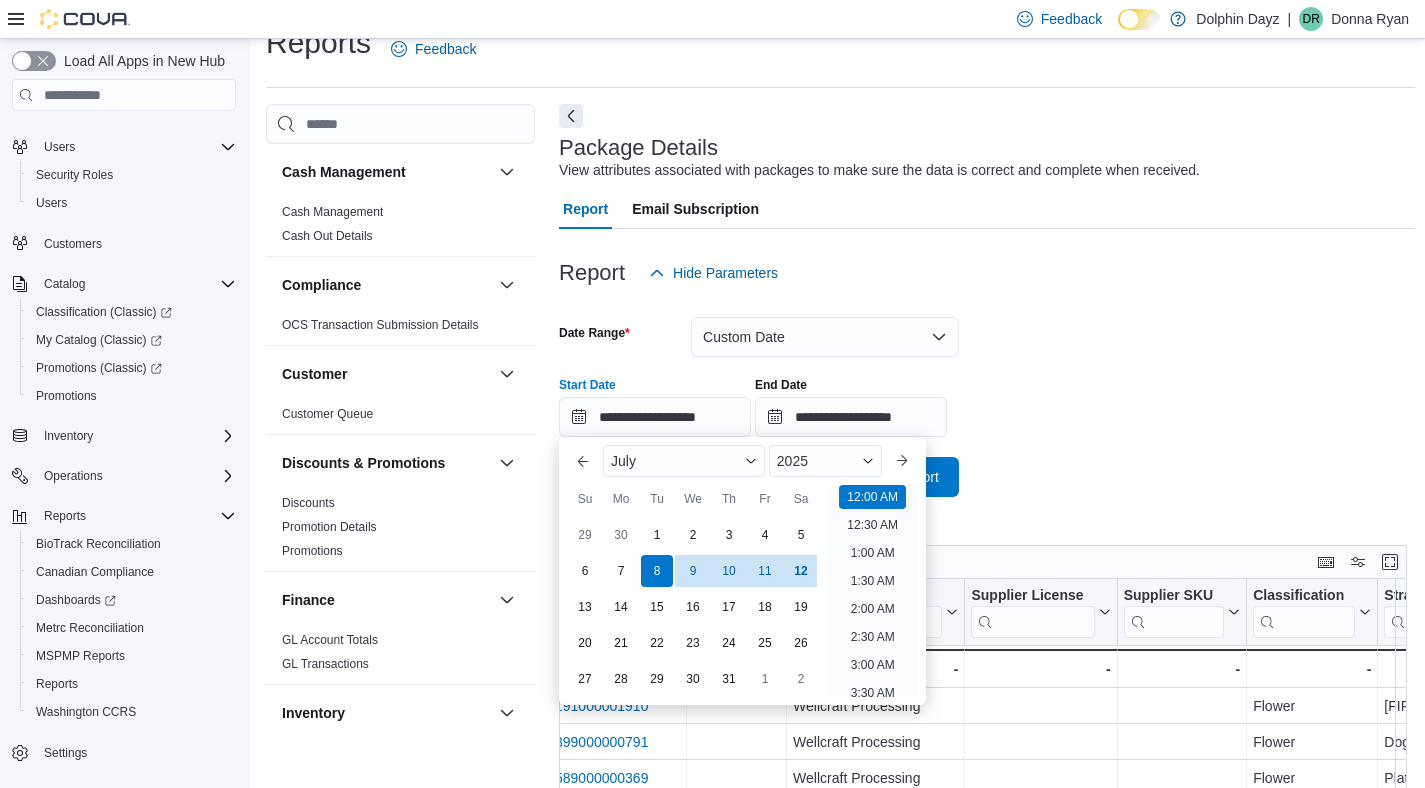 drag, startPoint x: 1143, startPoint y: 434, endPoint x: 1006, endPoint y: 480, distance: 144.51643 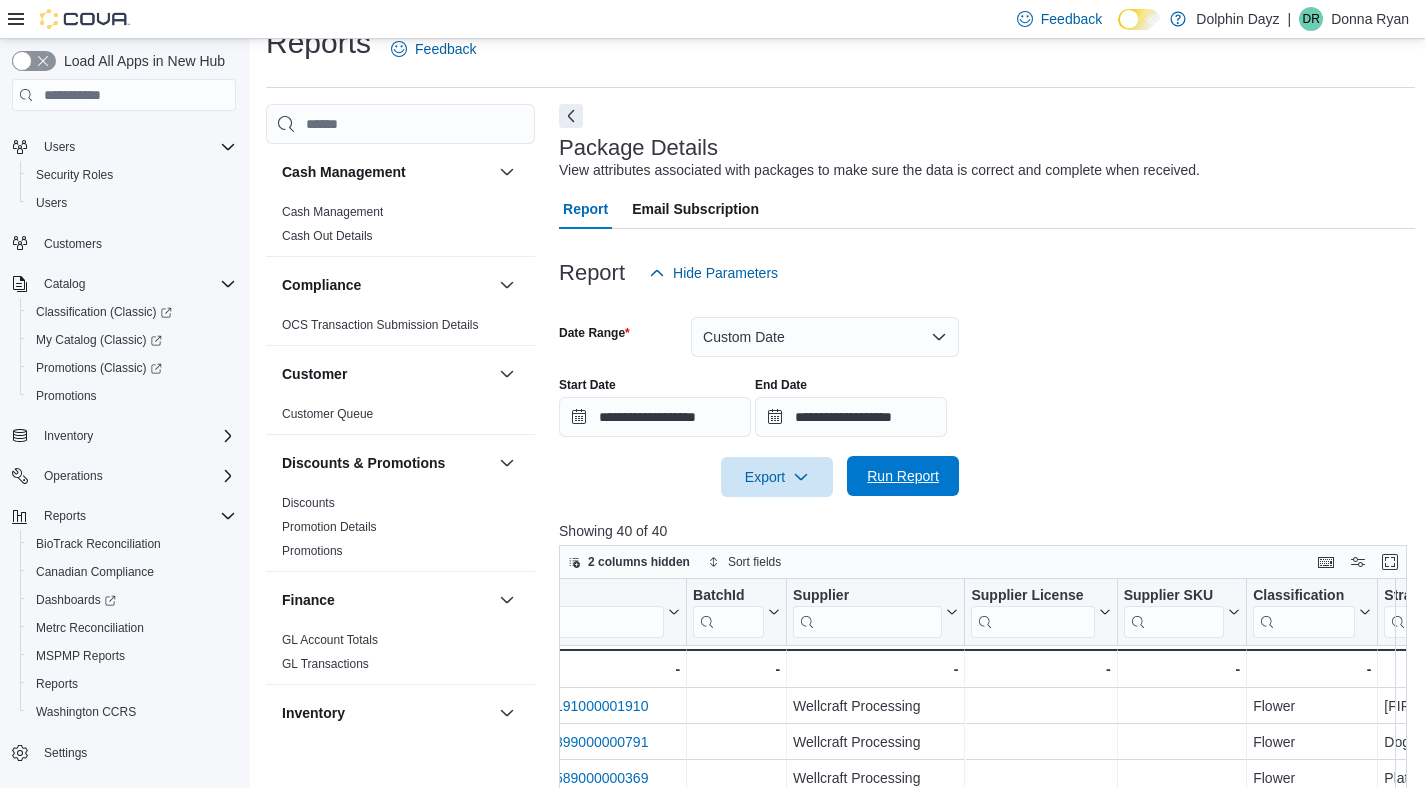click on "Run Report" at bounding box center [903, 476] 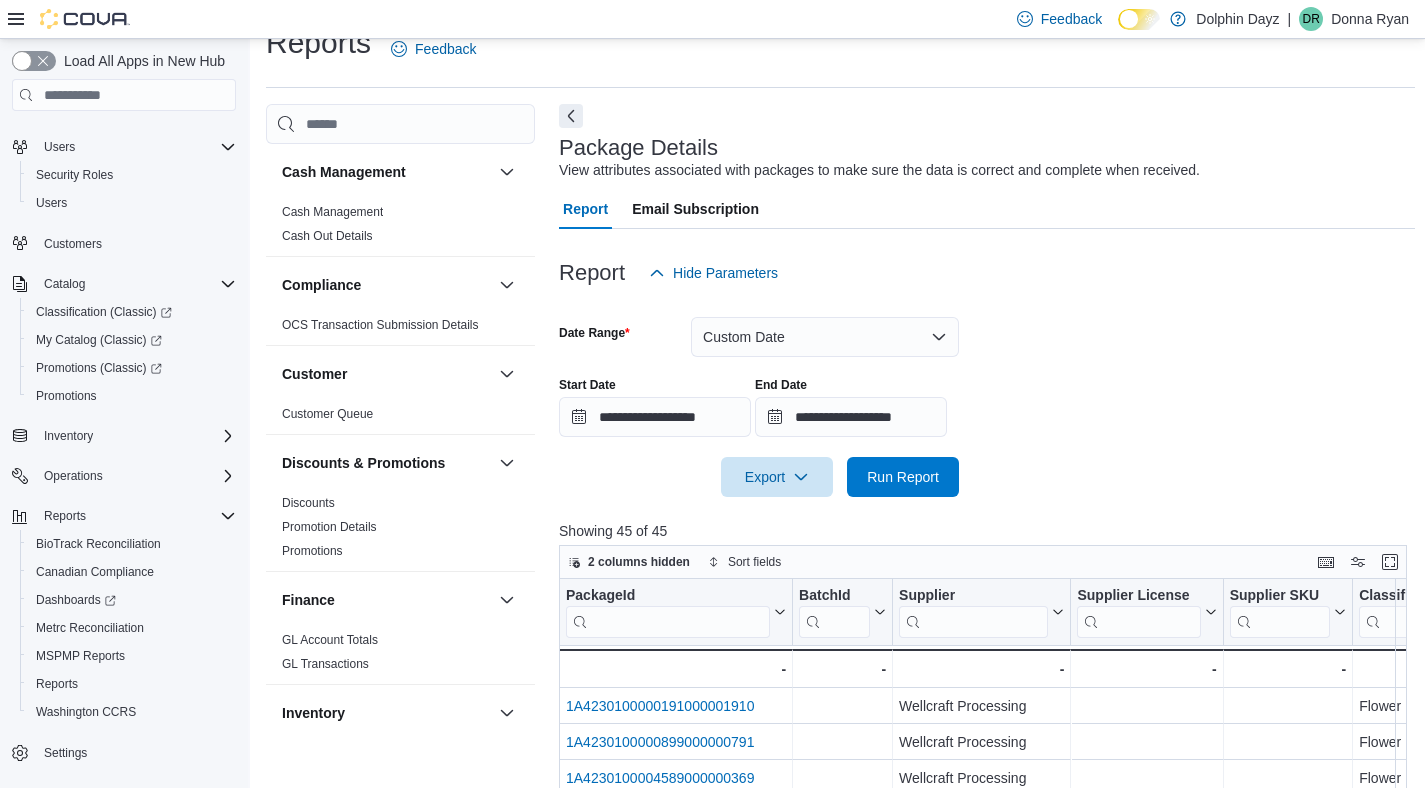 scroll, scrollTop: 436, scrollLeft: 0, axis: vertical 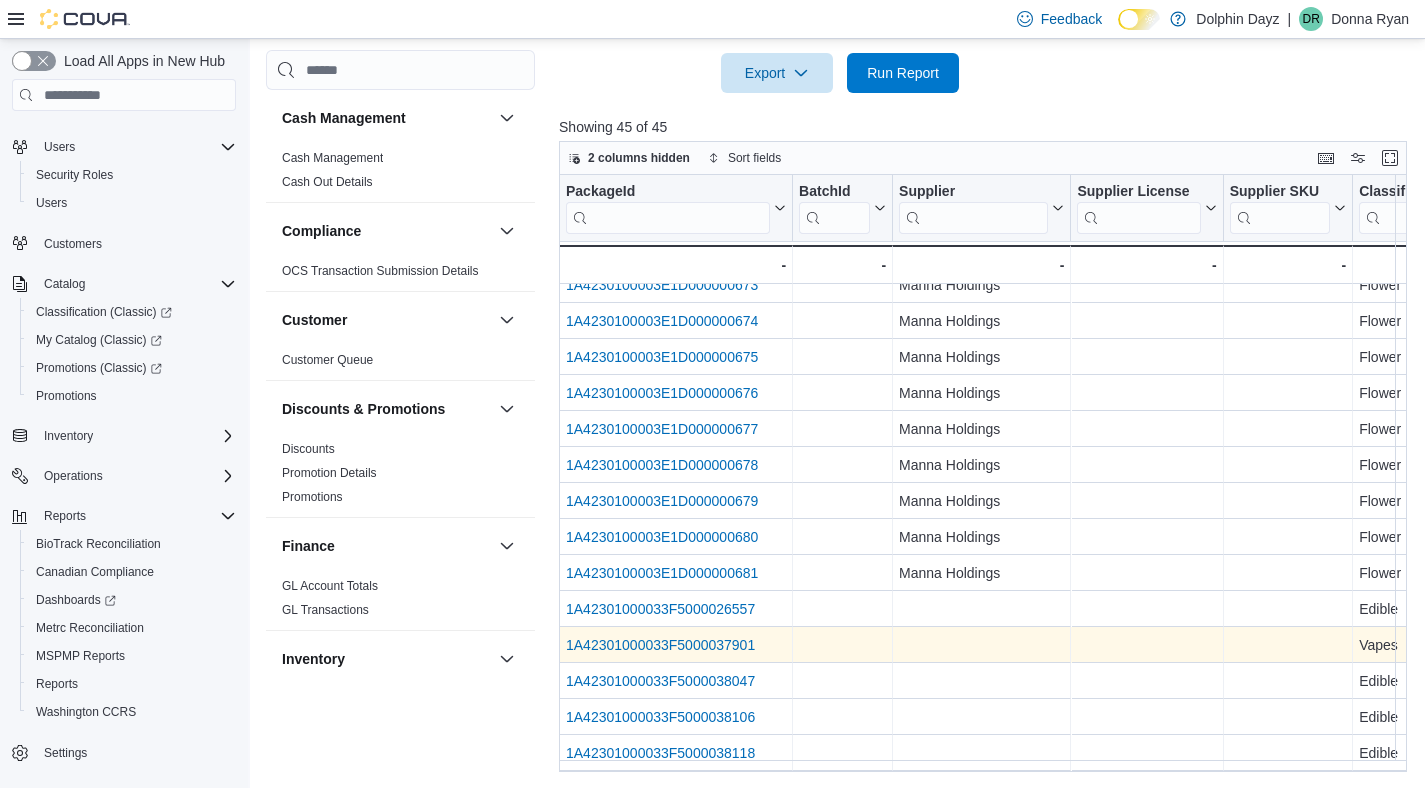 click on "1A42301000033F5000037901" at bounding box center (660, 646) 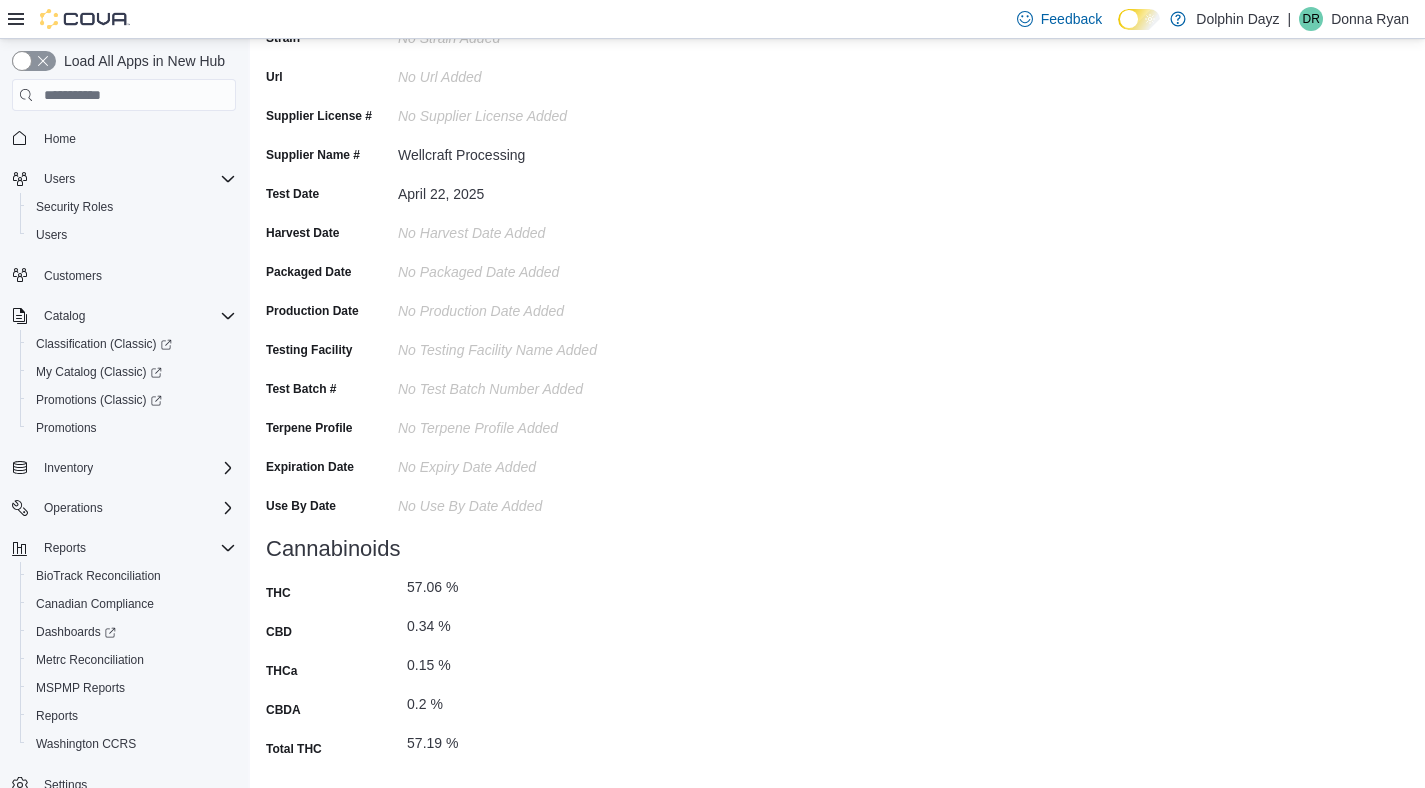 scroll, scrollTop: 0, scrollLeft: 0, axis: both 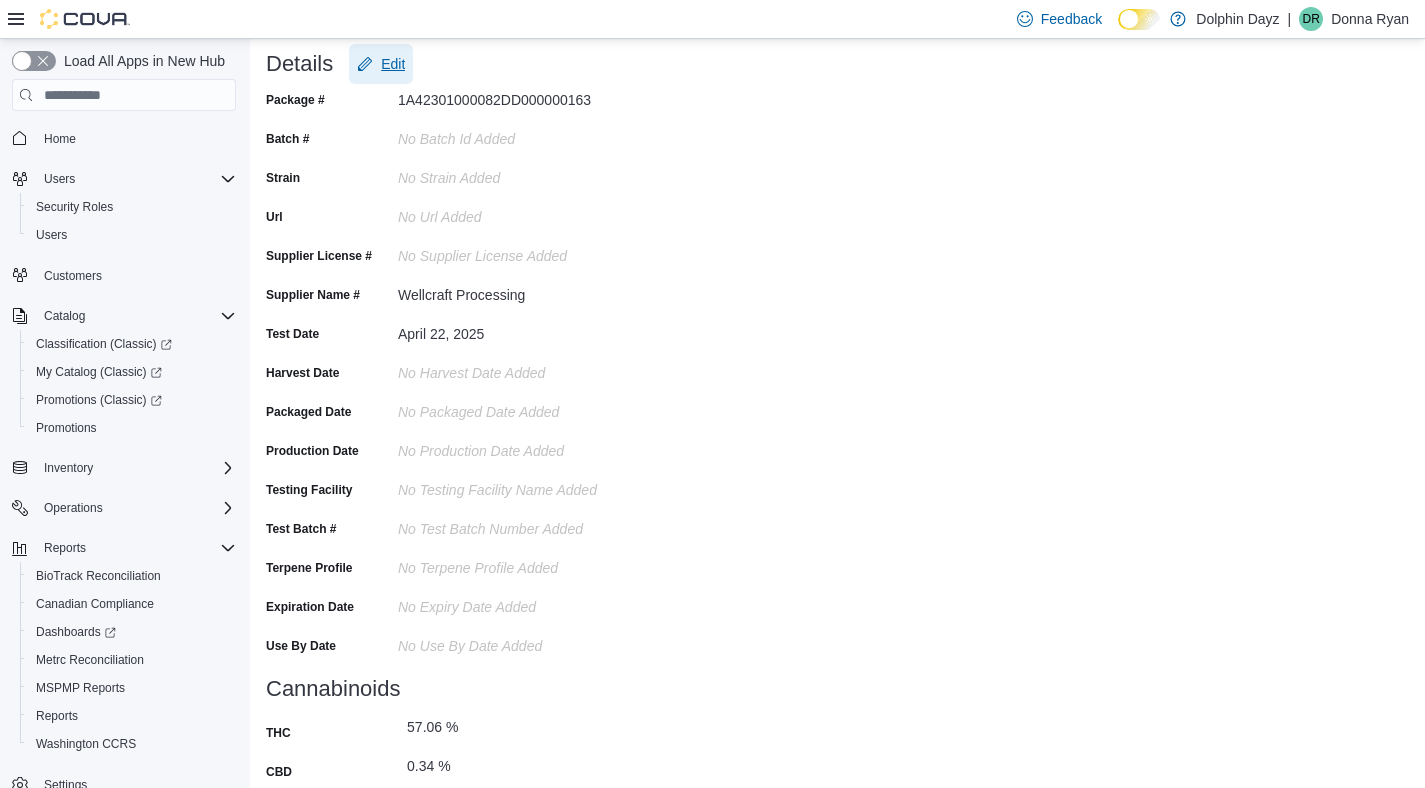 click on "Edit" at bounding box center [381, 64] 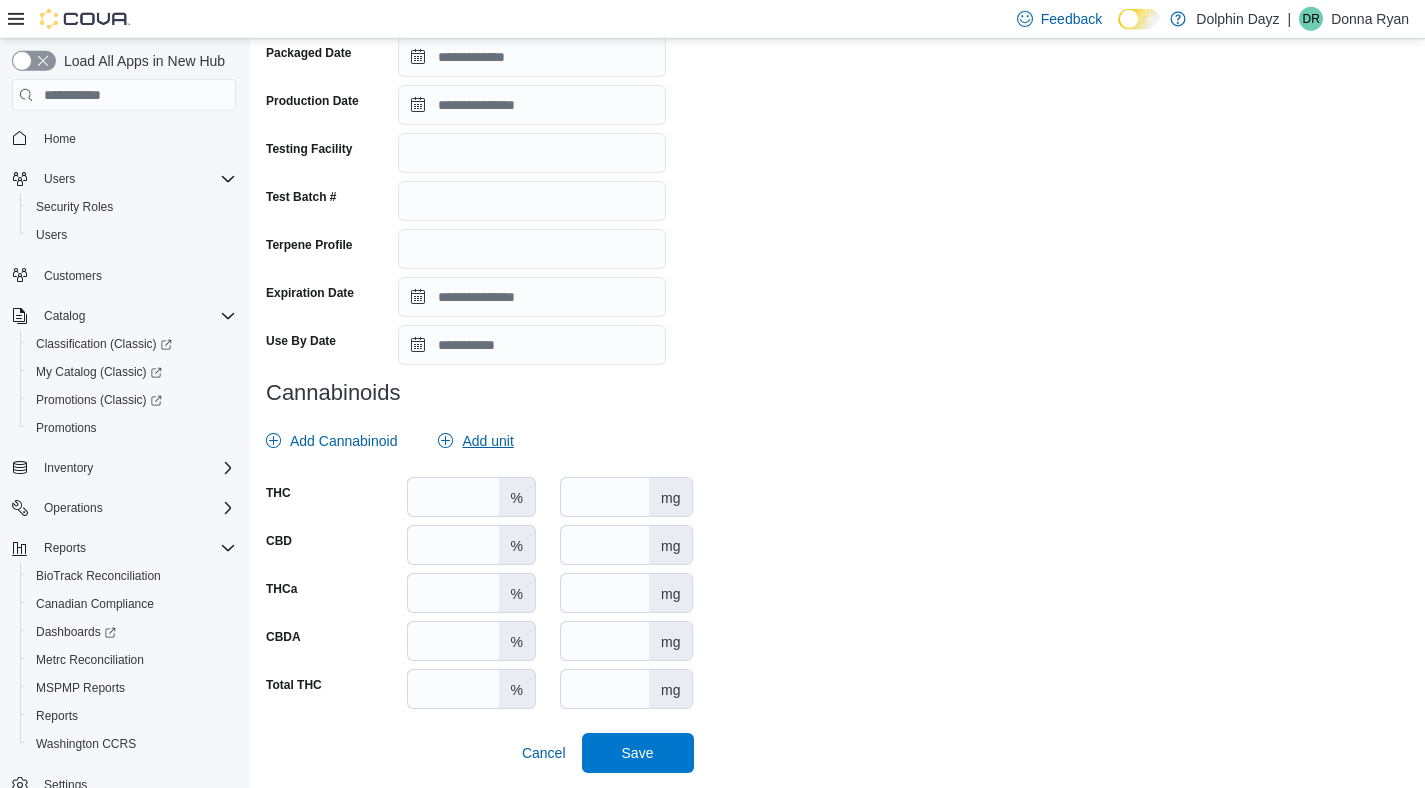 scroll, scrollTop: 504, scrollLeft: 0, axis: vertical 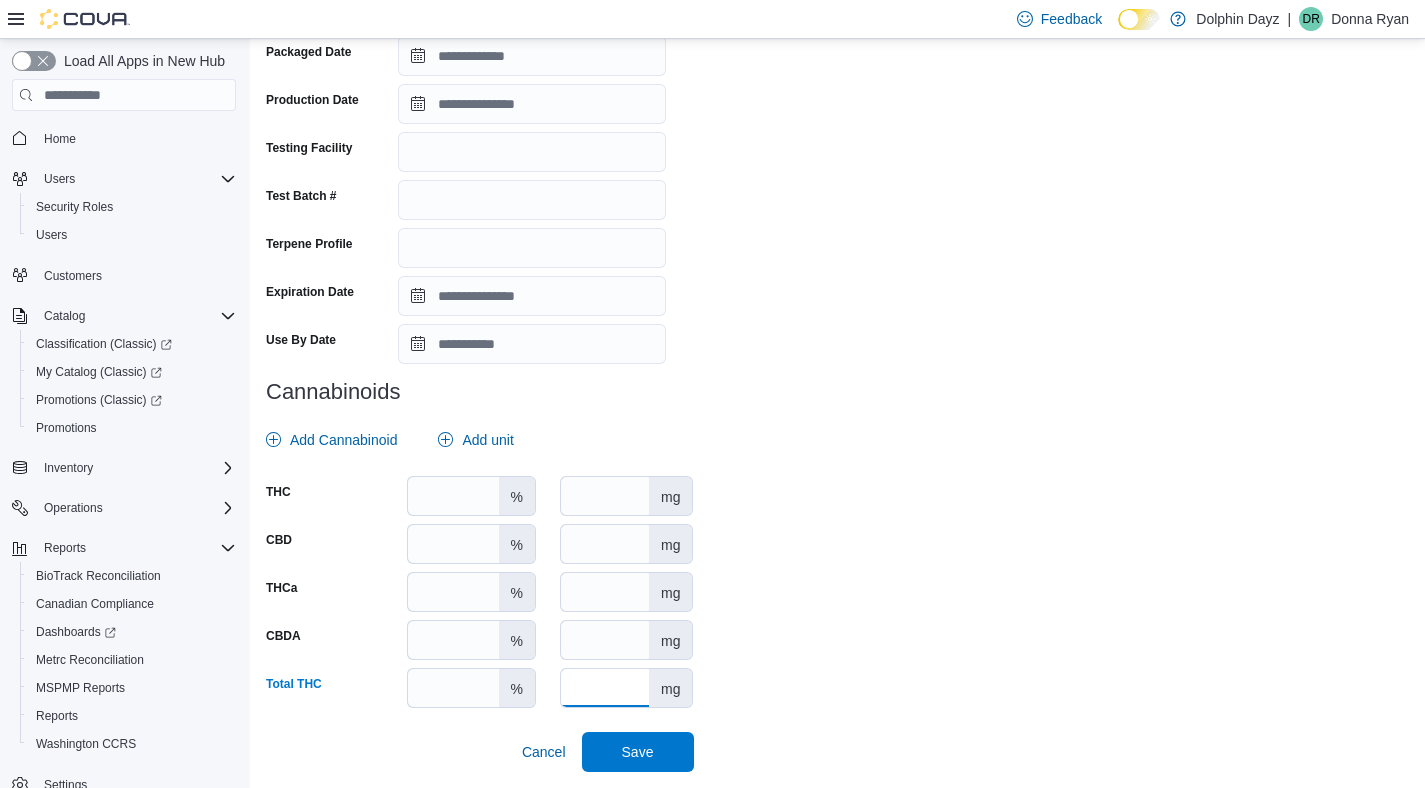 click at bounding box center [605, 688] 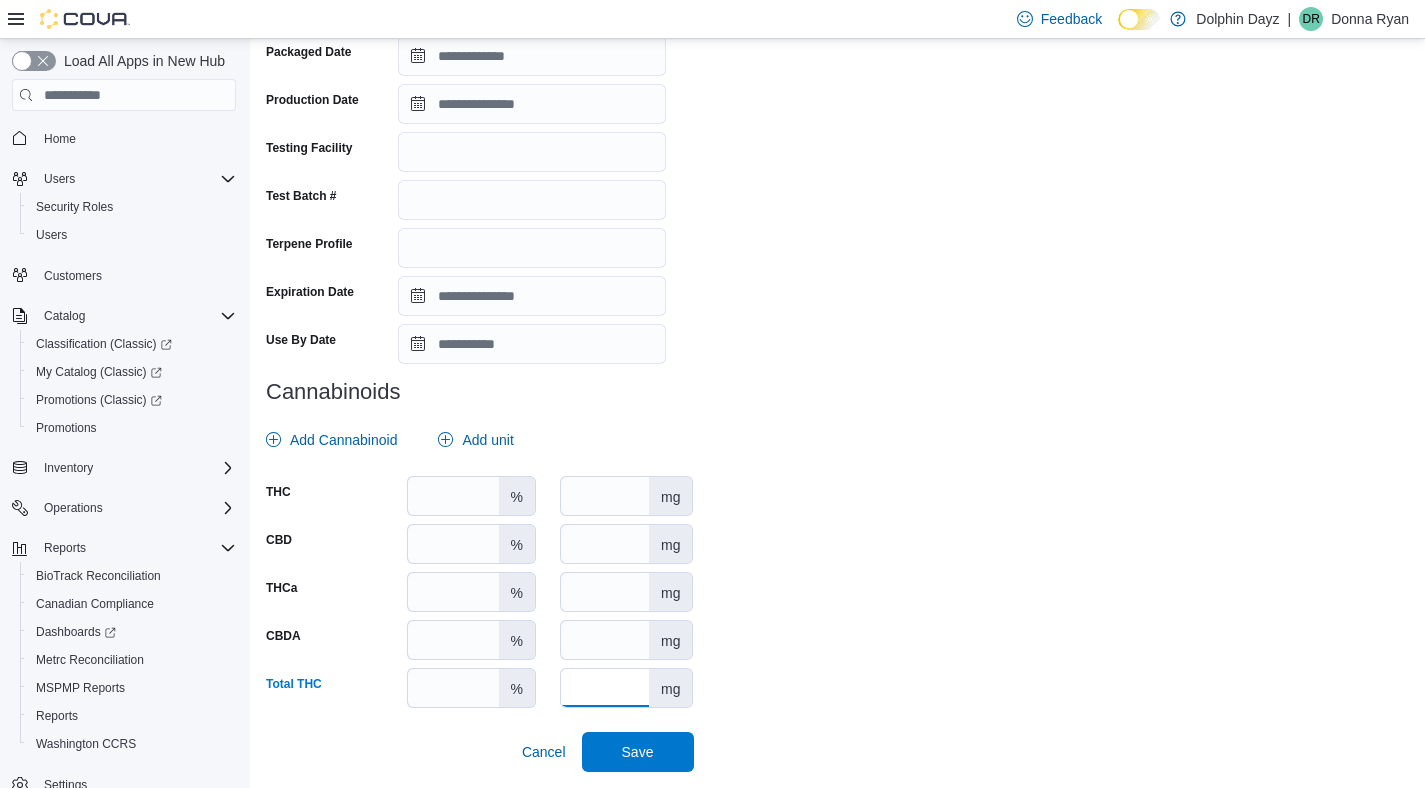 type on "*" 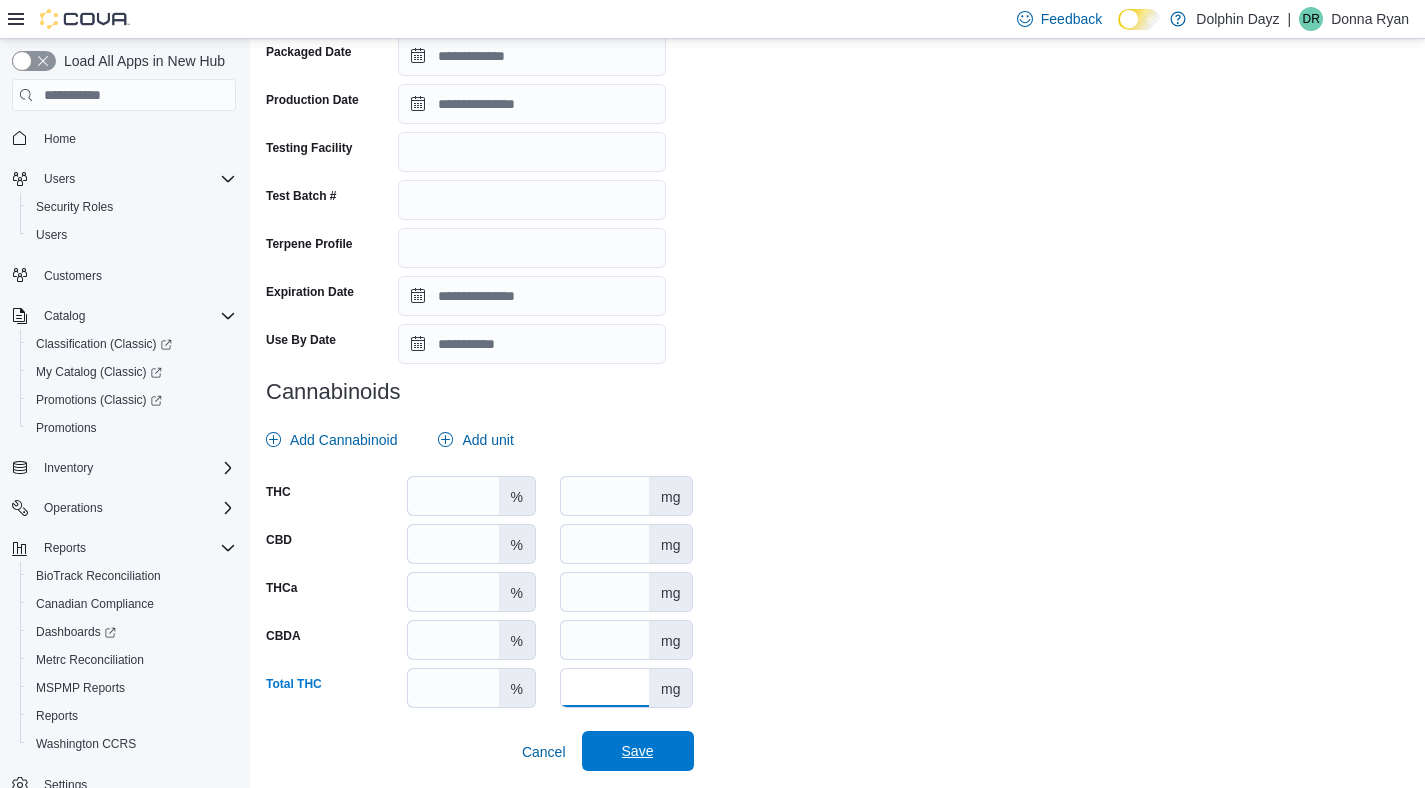 type on "*****" 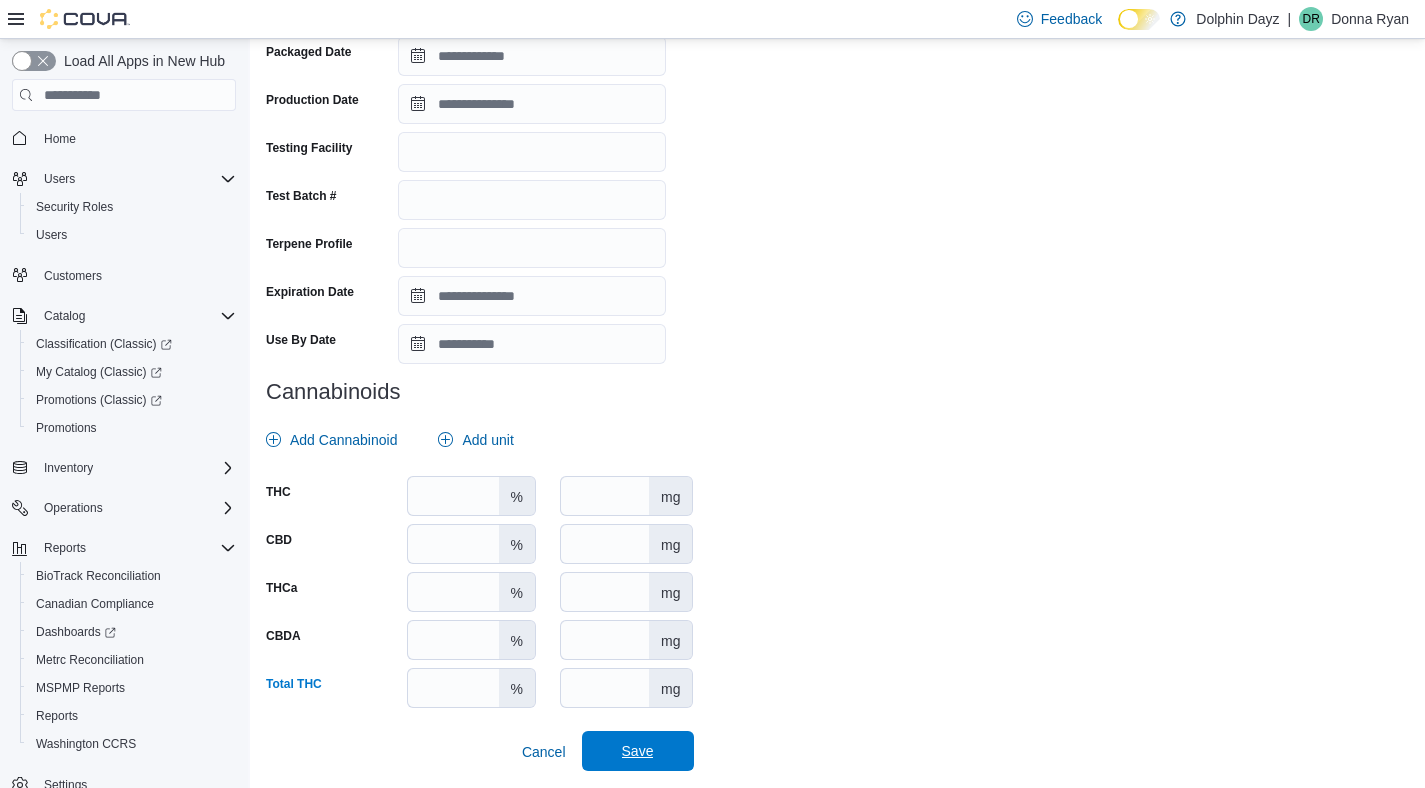 click on "Save" at bounding box center (638, 751) 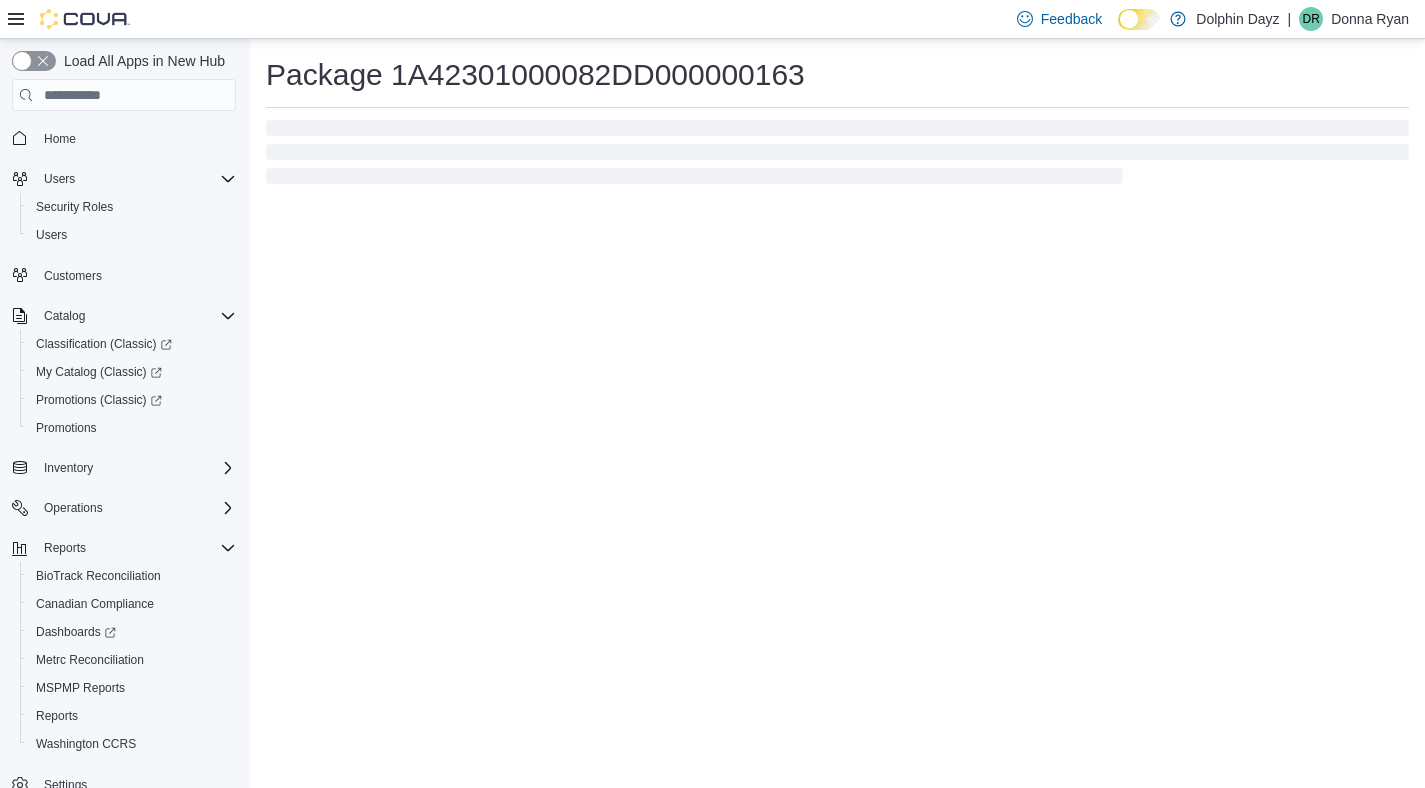 scroll, scrollTop: 0, scrollLeft: 0, axis: both 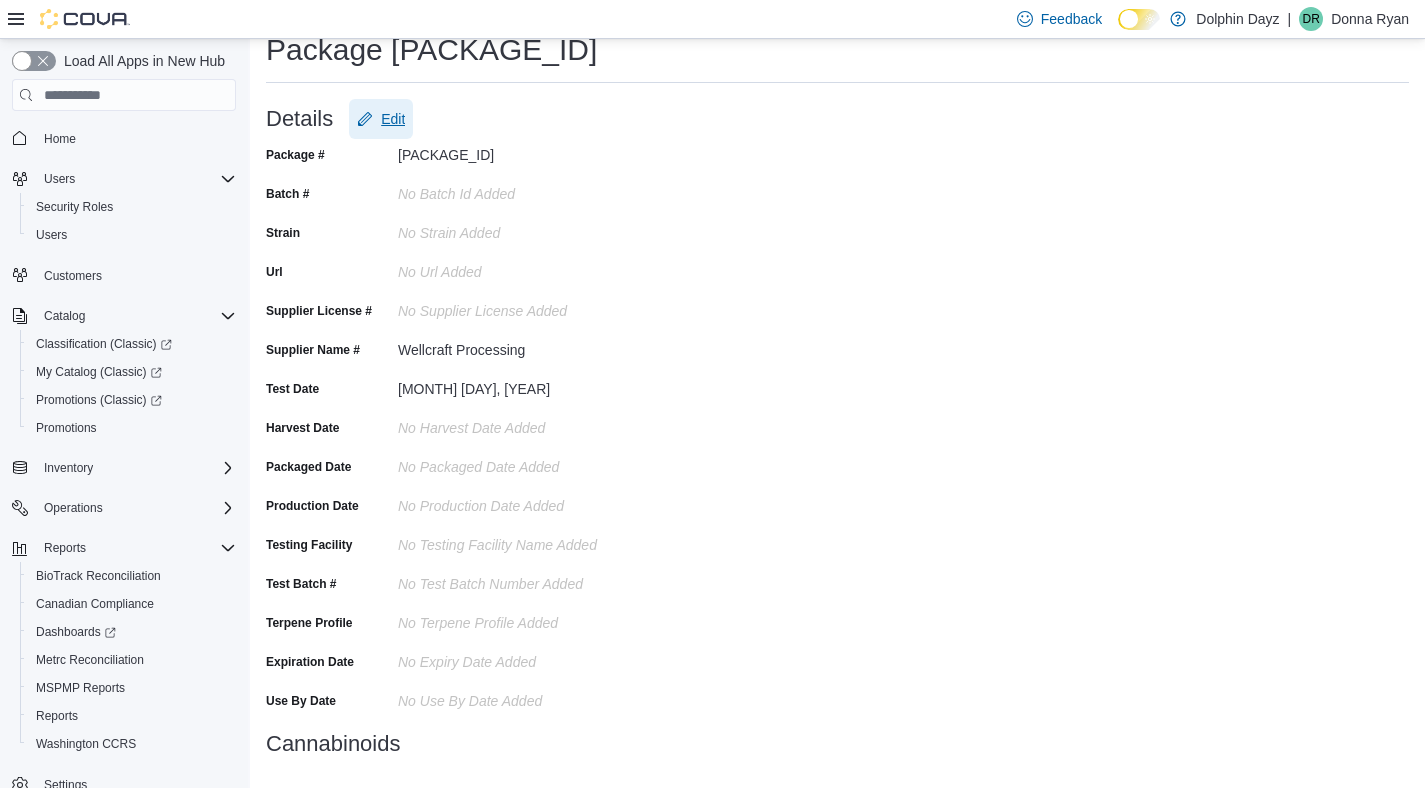 click on "Edit" at bounding box center (393, 119) 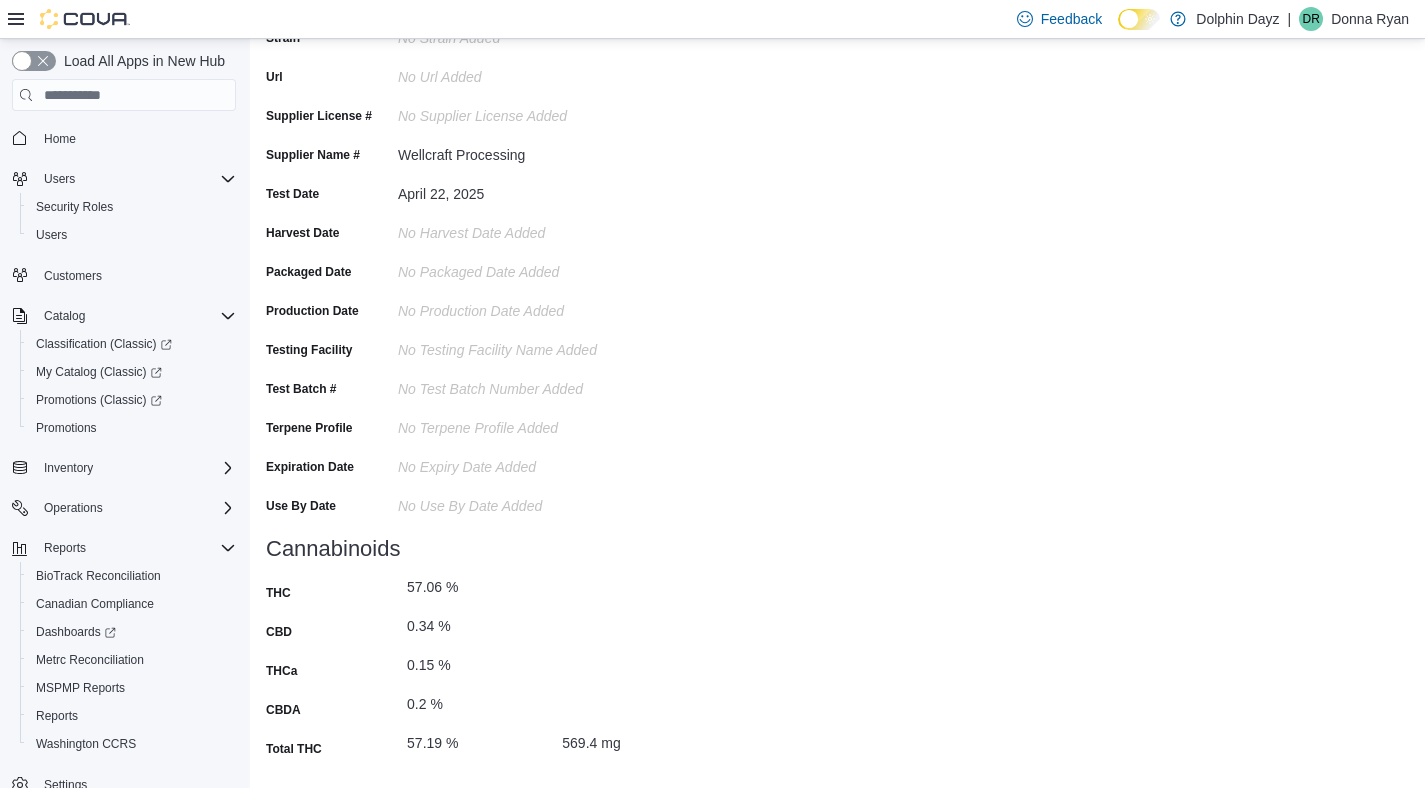 scroll, scrollTop: 0, scrollLeft: 0, axis: both 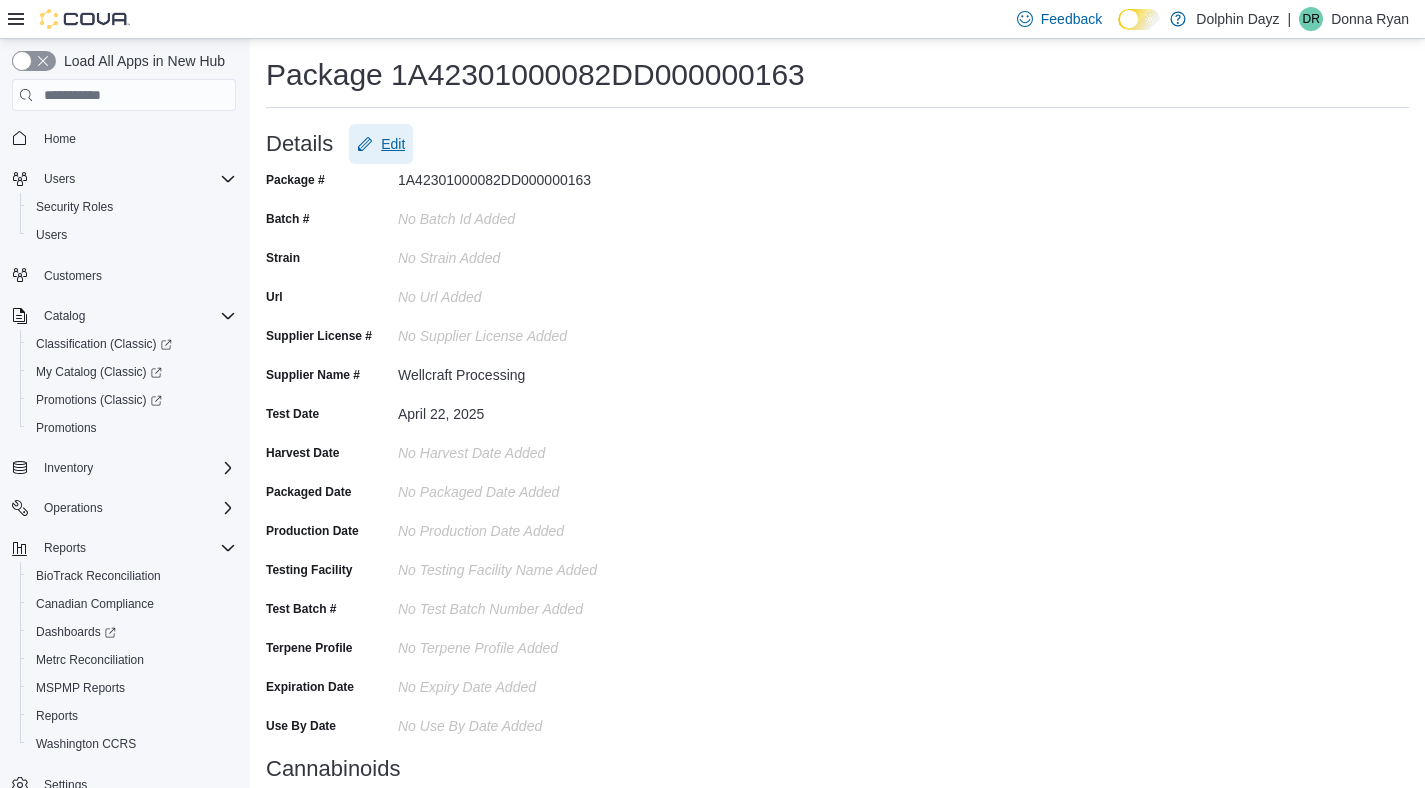 click on "Edit" at bounding box center (393, 144) 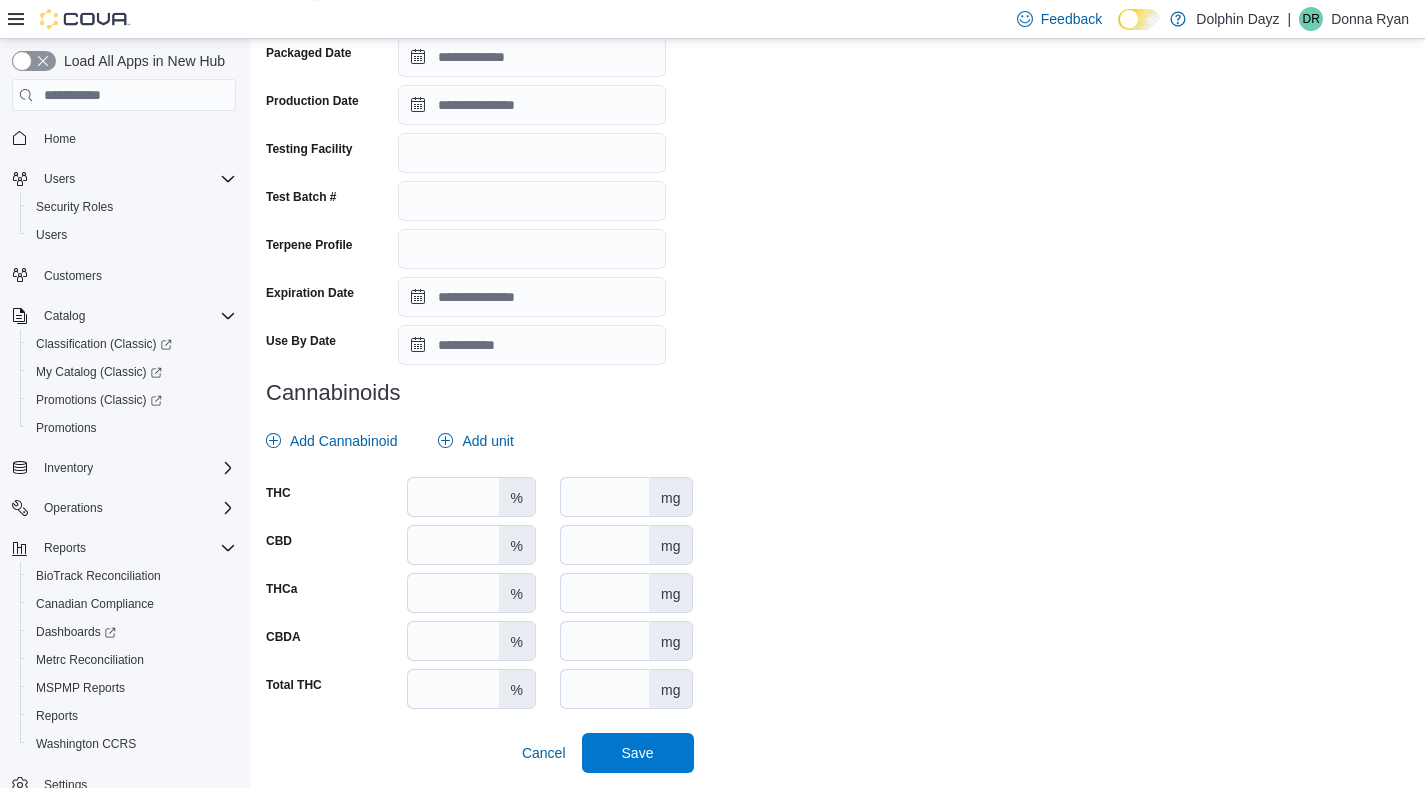 scroll, scrollTop: 504, scrollLeft: 0, axis: vertical 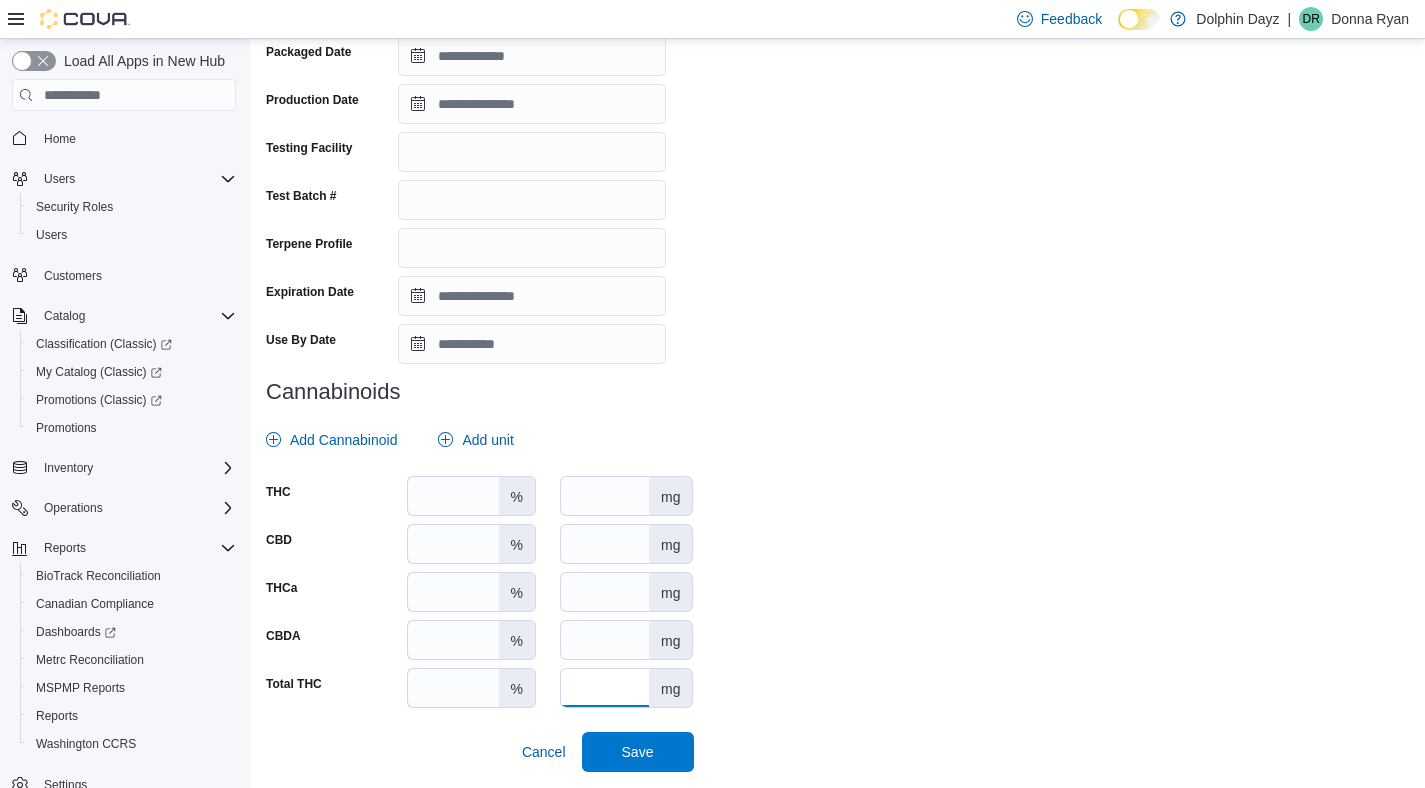 click on "*****" at bounding box center (605, 688) 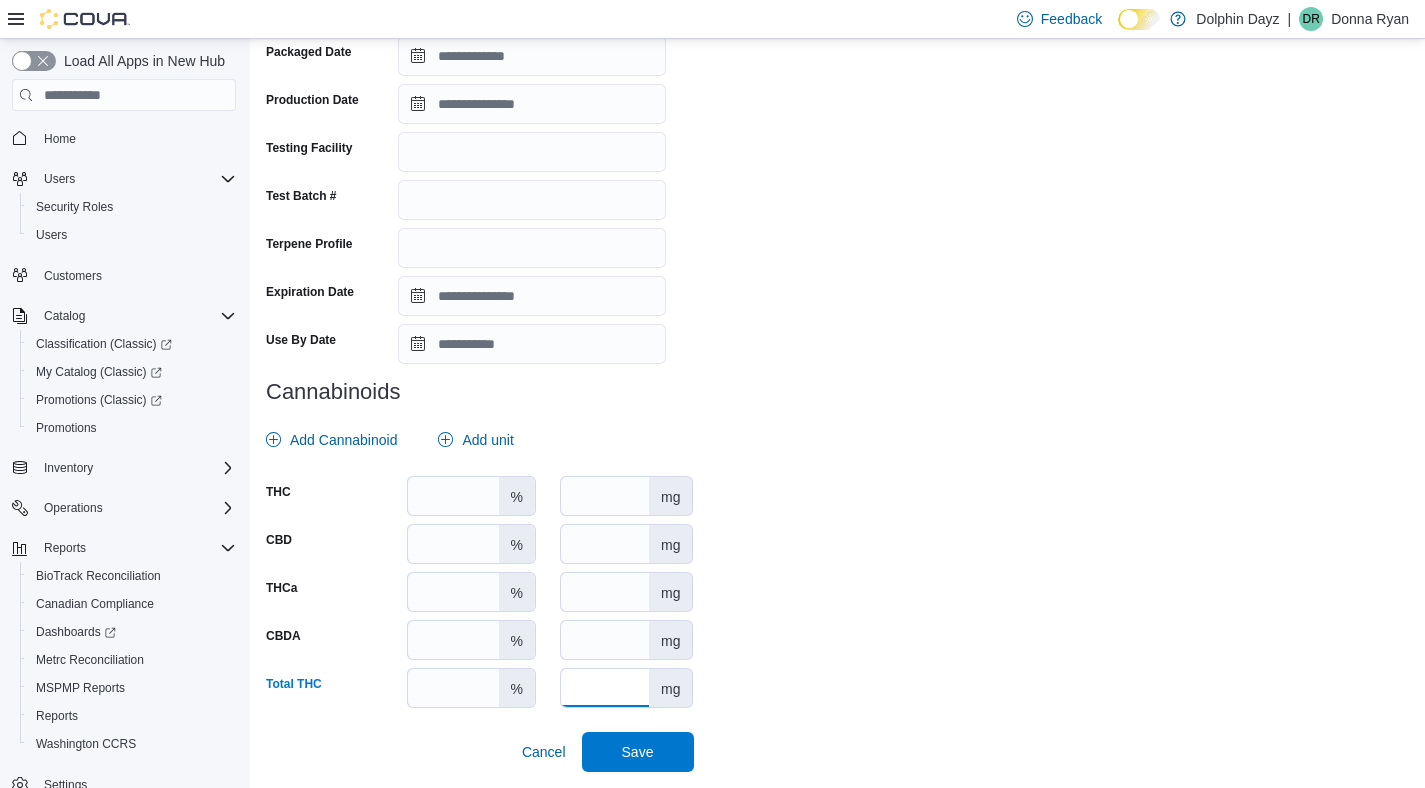 click on "*****" at bounding box center (605, 688) 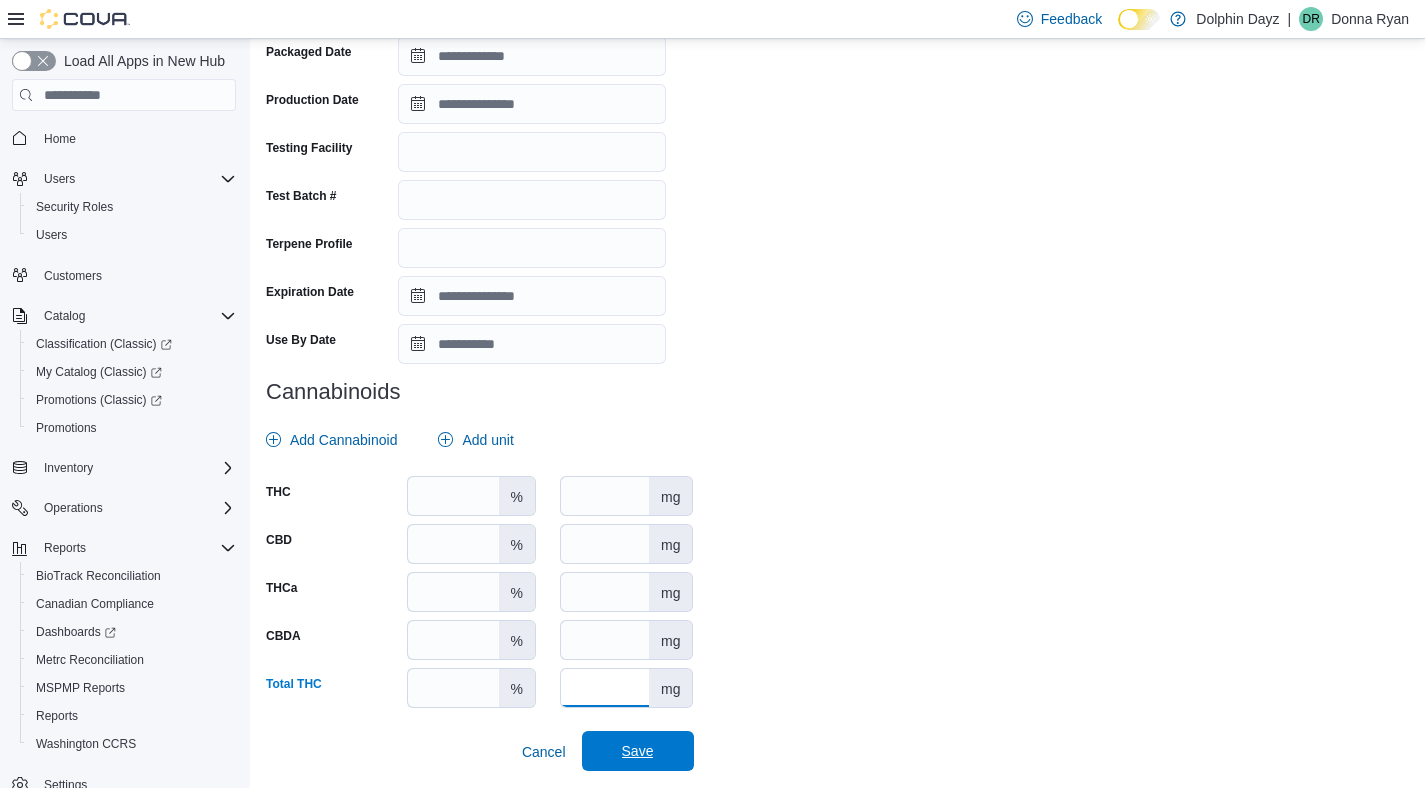 type on "*****" 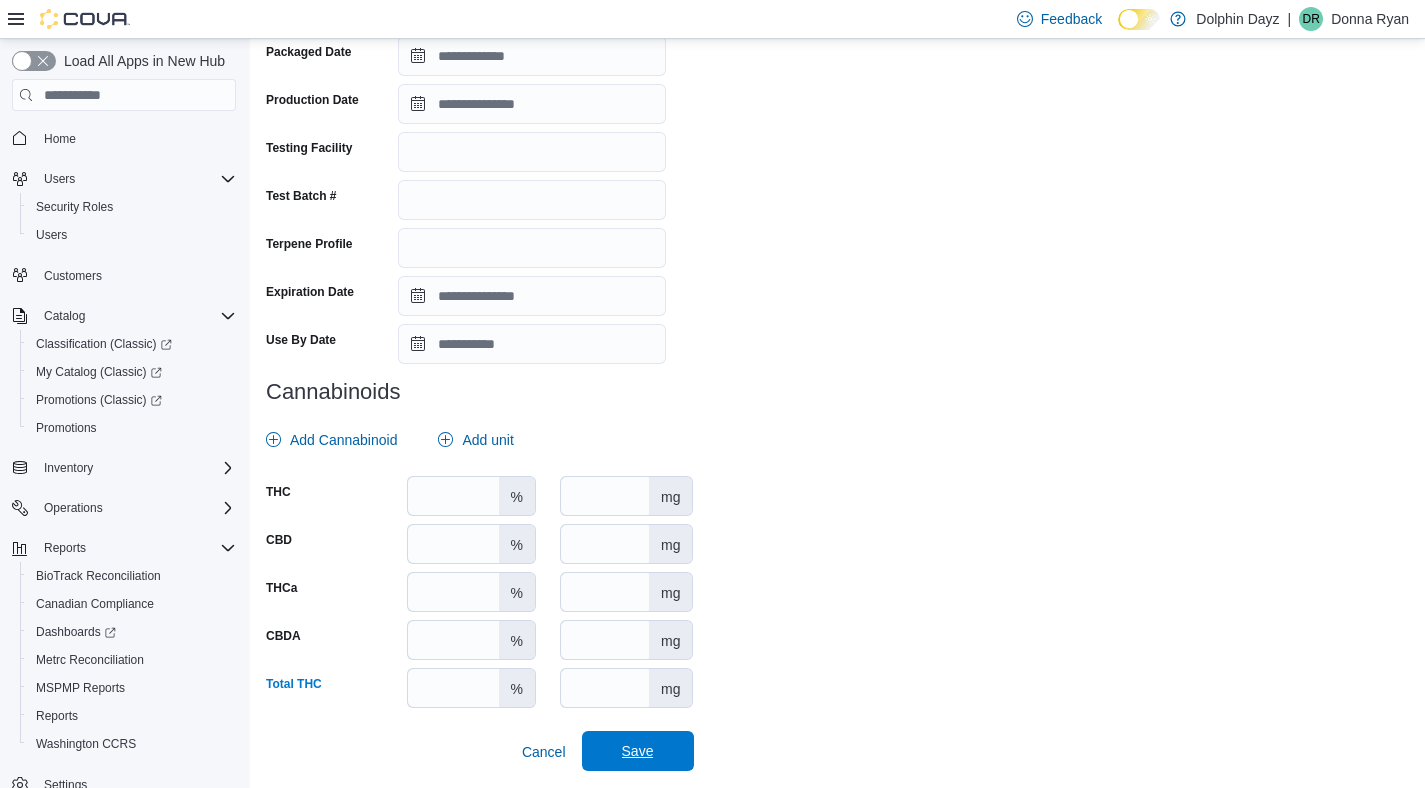 click on "Save" at bounding box center (638, 751) 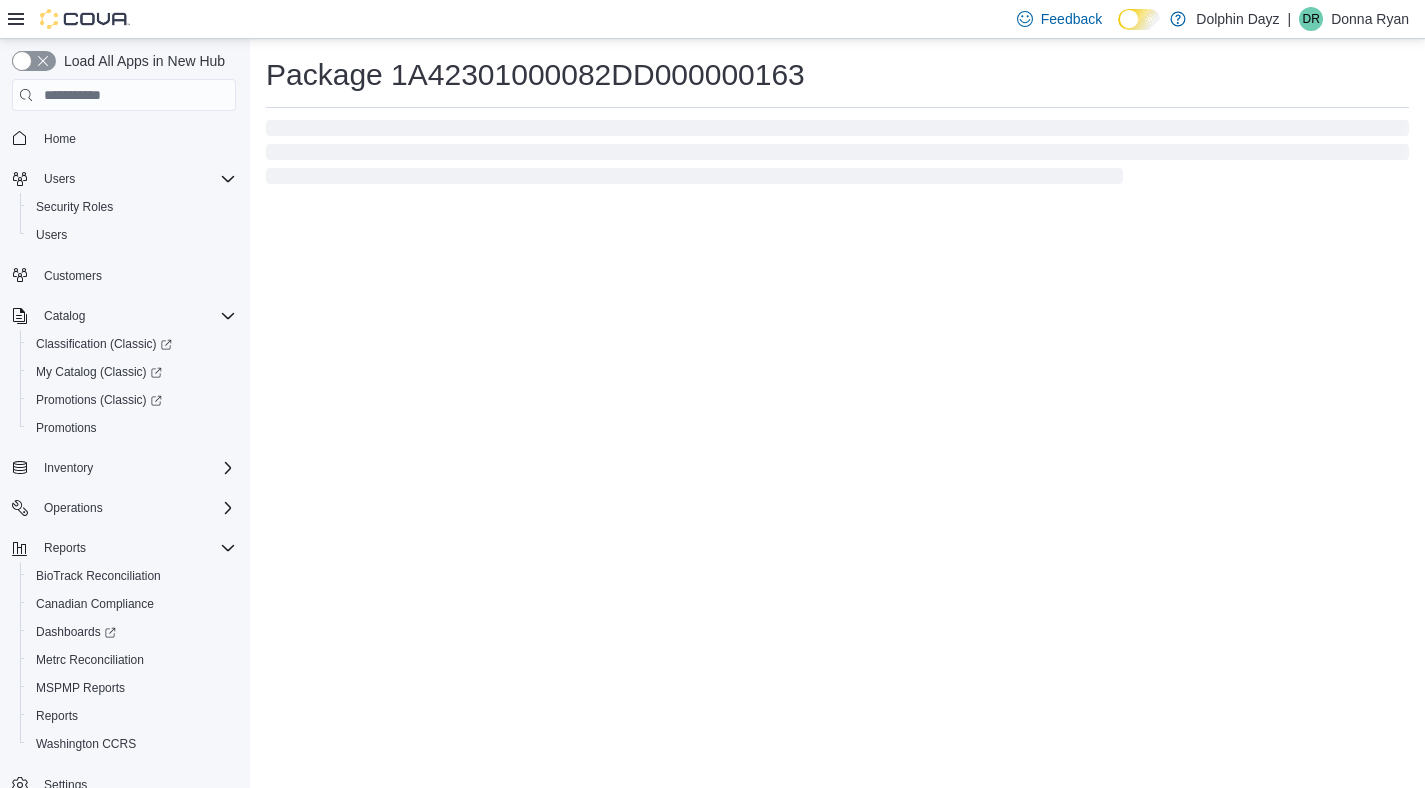 scroll, scrollTop: 0, scrollLeft: 0, axis: both 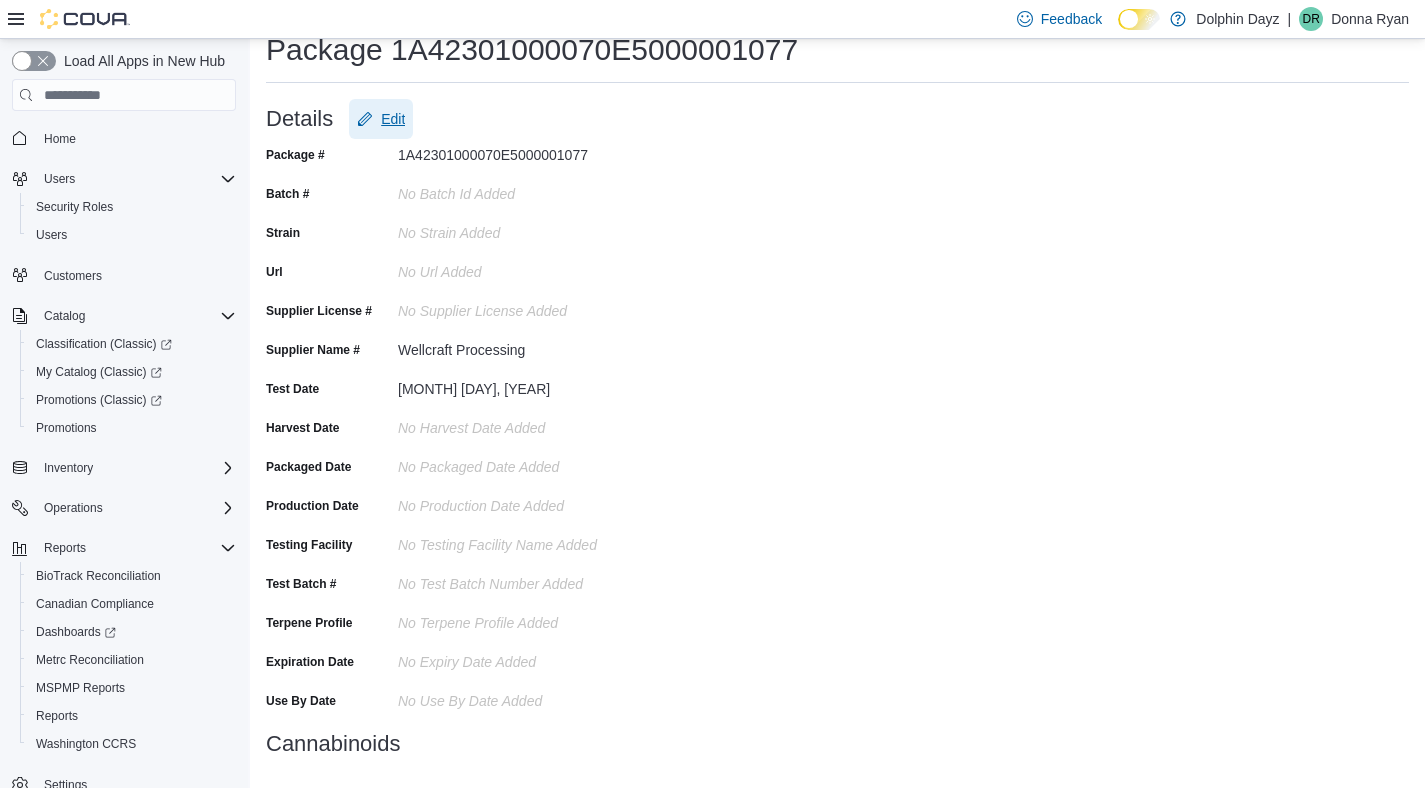 click on "Edit" at bounding box center (393, 119) 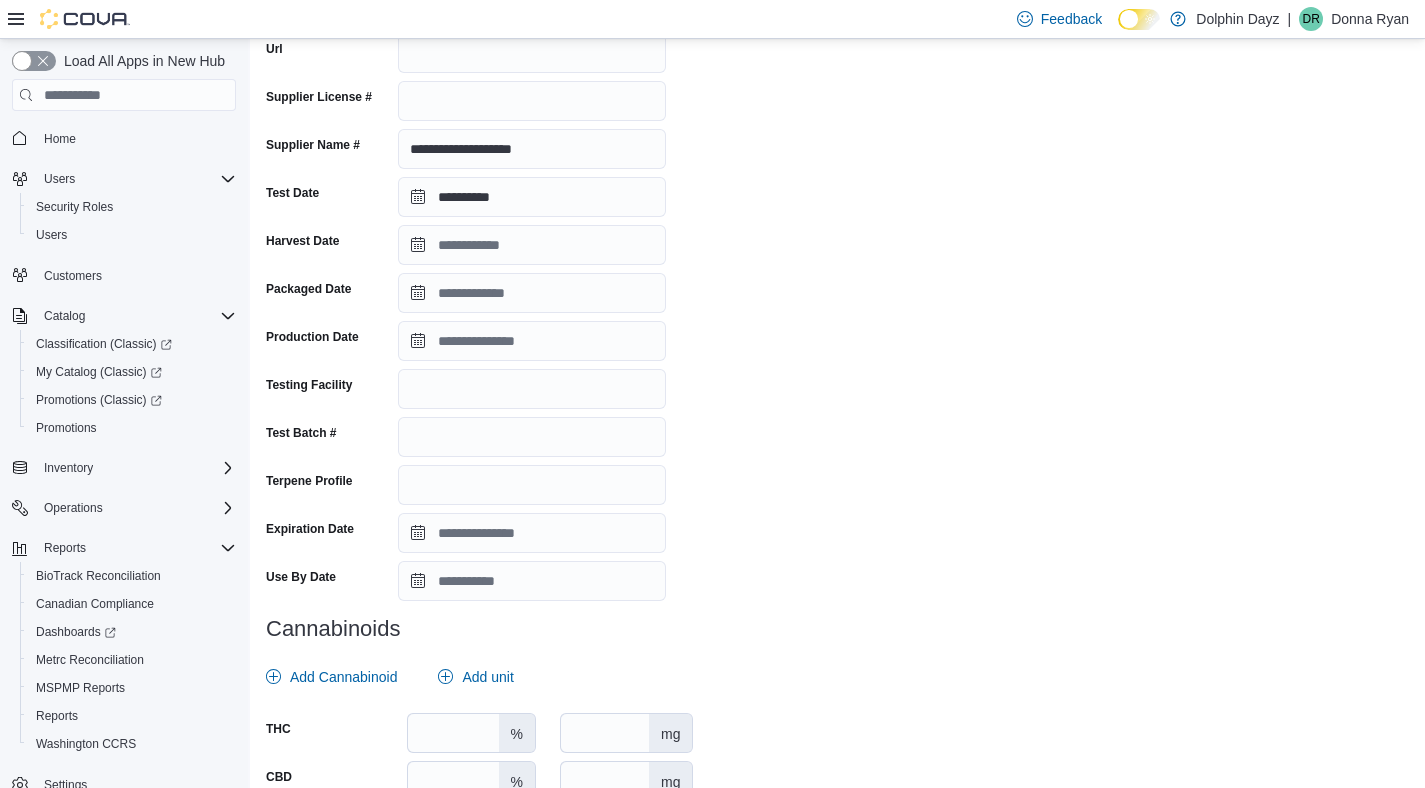 scroll, scrollTop: 408, scrollLeft: 0, axis: vertical 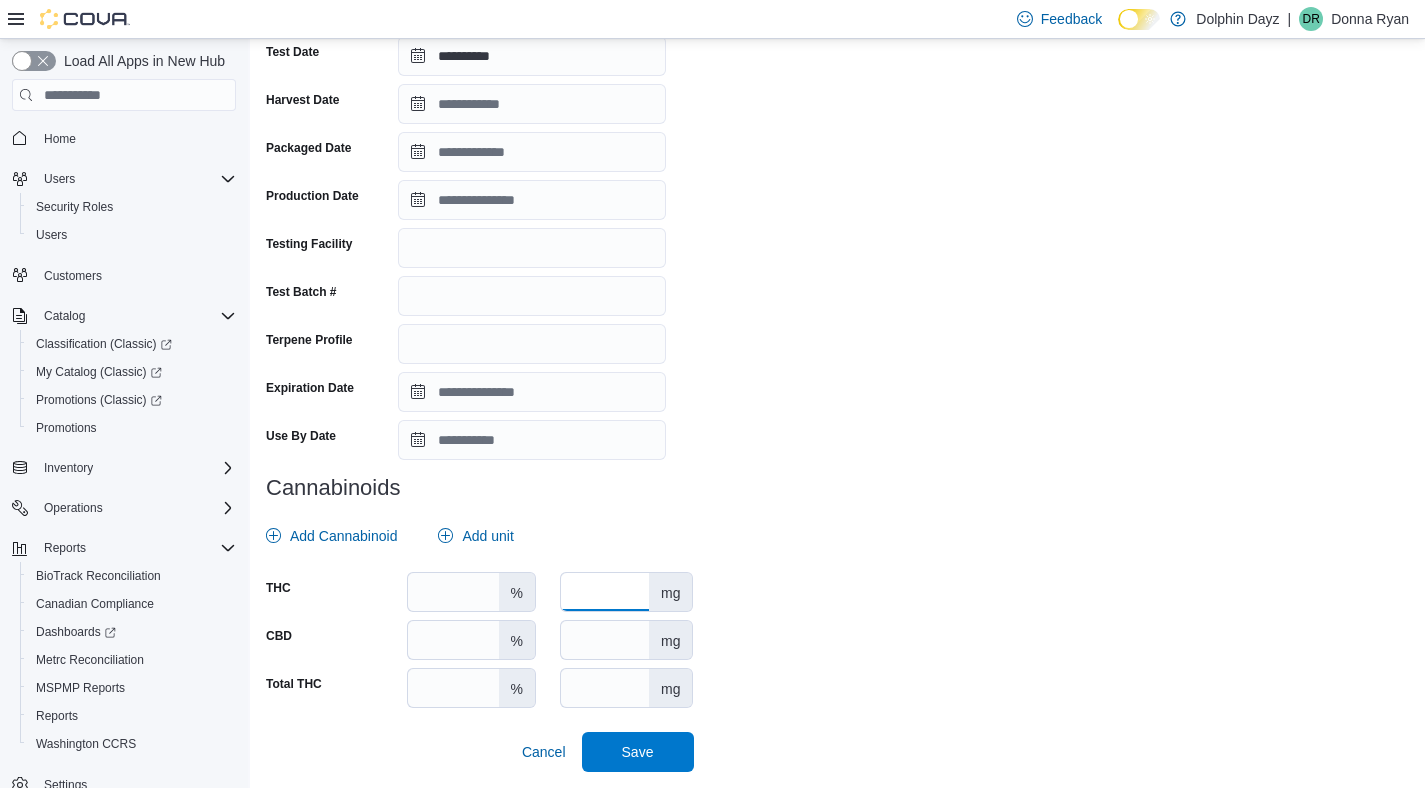 click at bounding box center [605, 592] 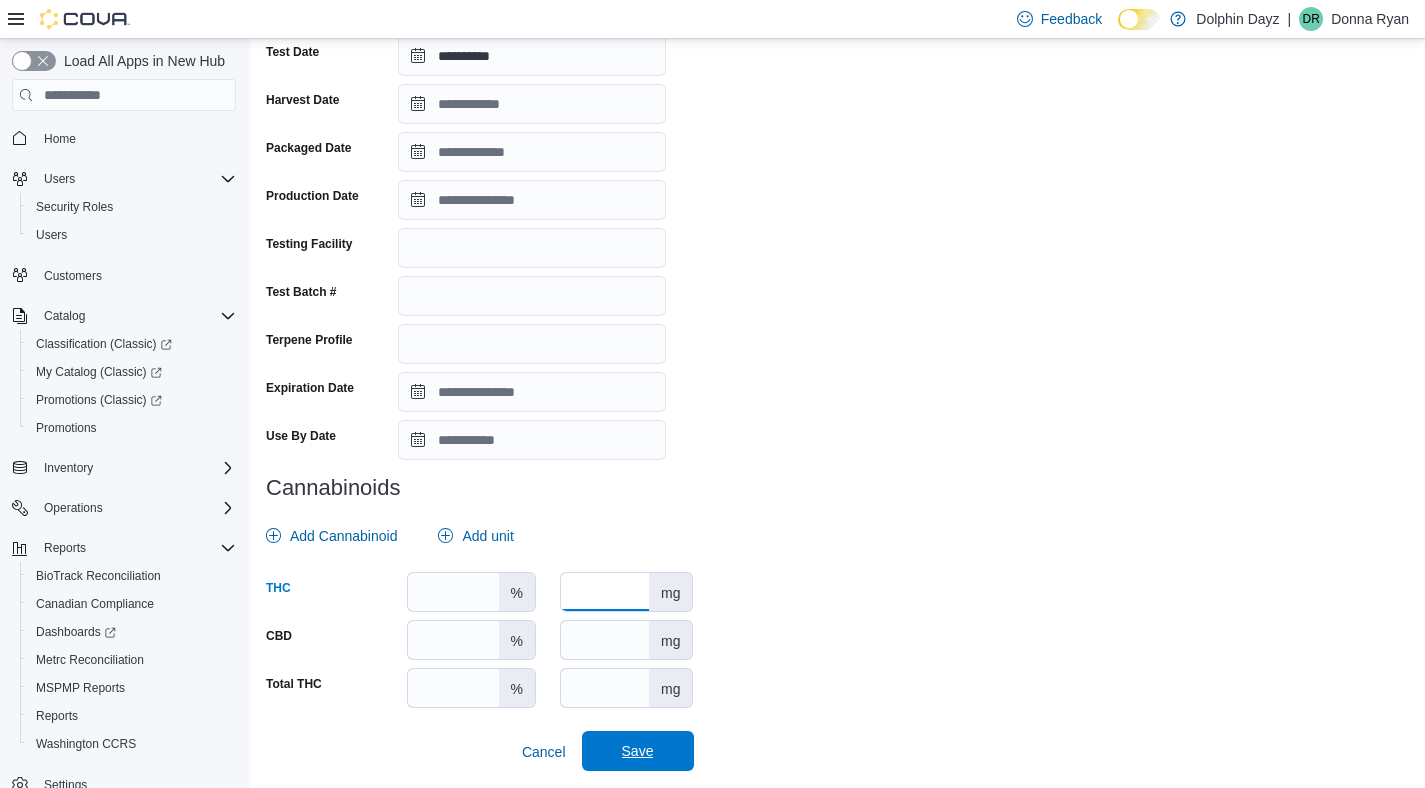 type on "***" 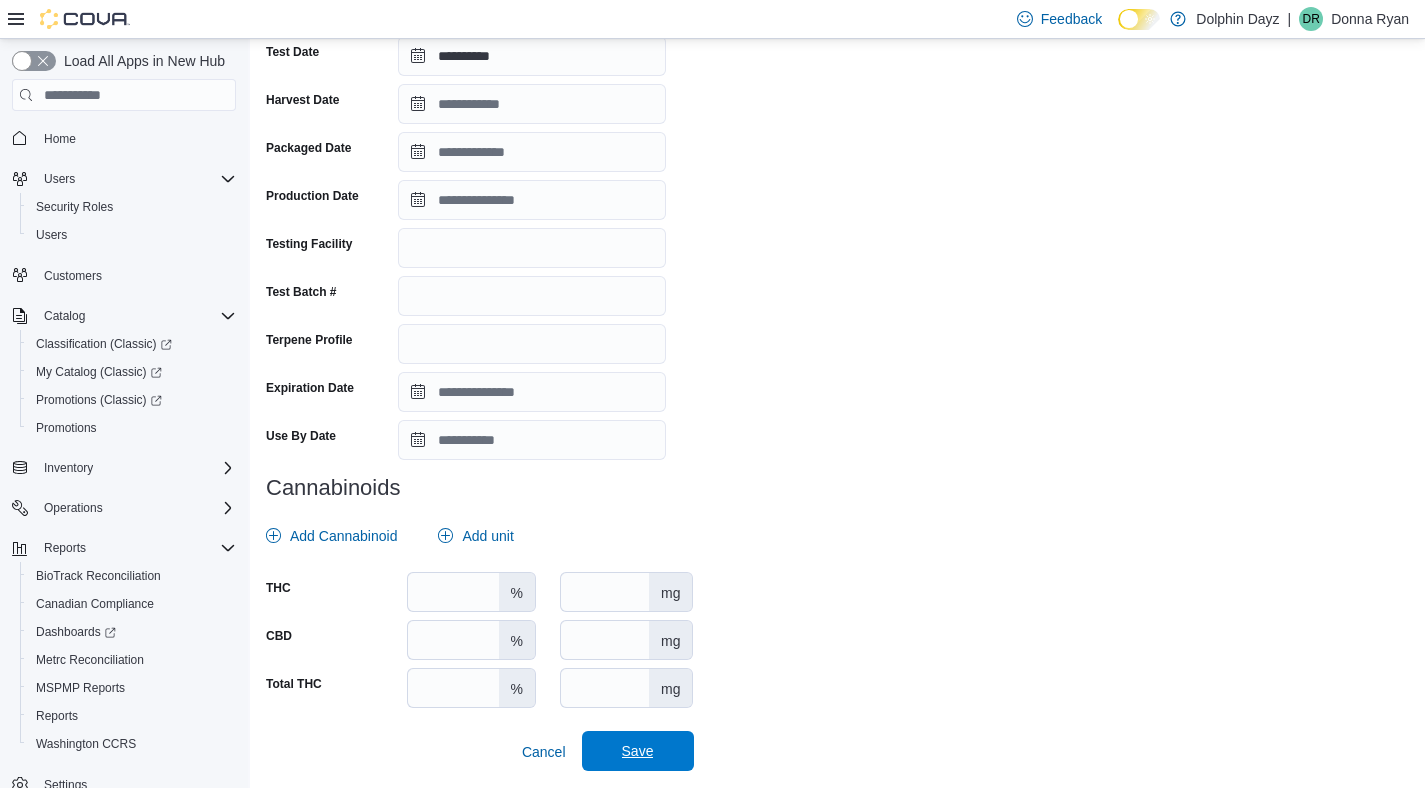 click on "Save" at bounding box center (638, 751) 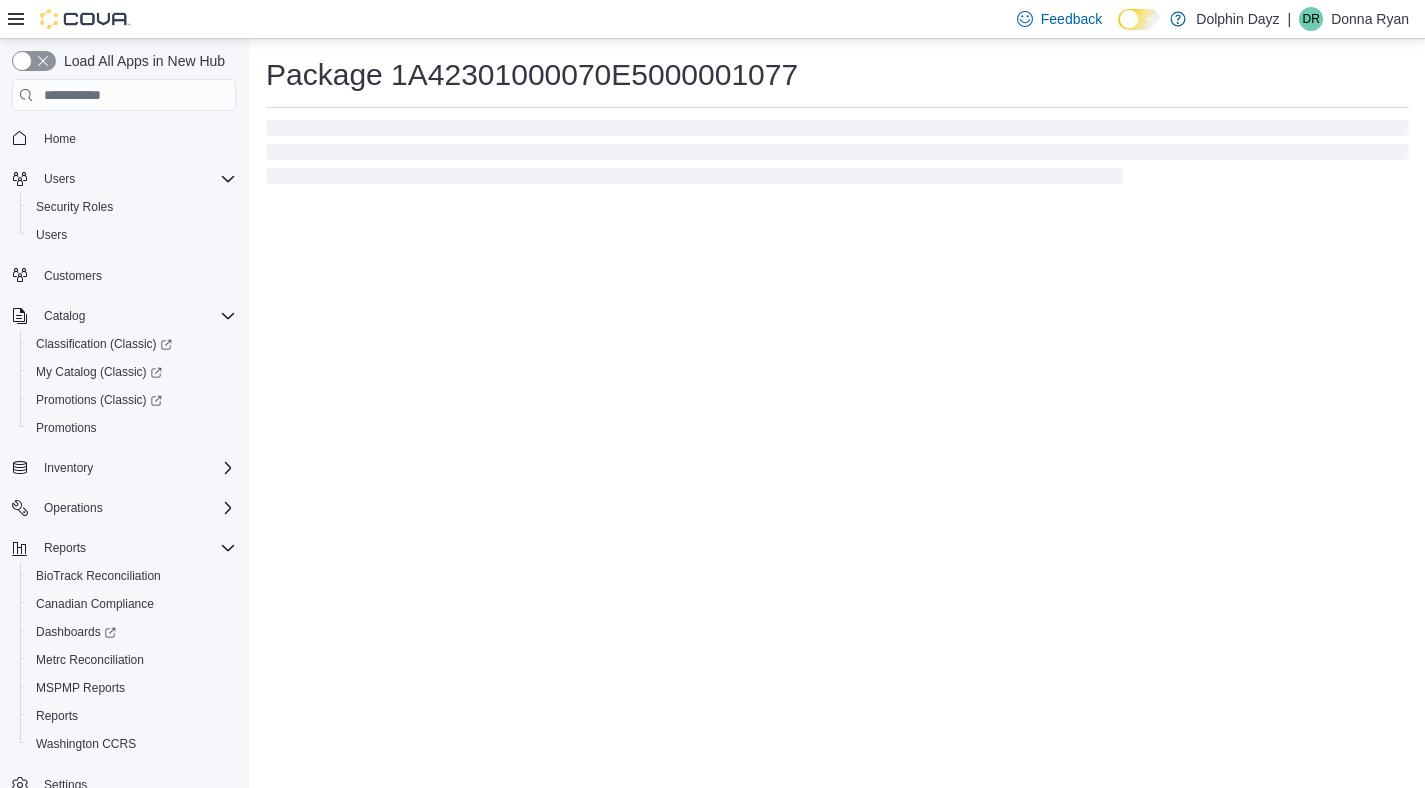 scroll, scrollTop: 0, scrollLeft: 0, axis: both 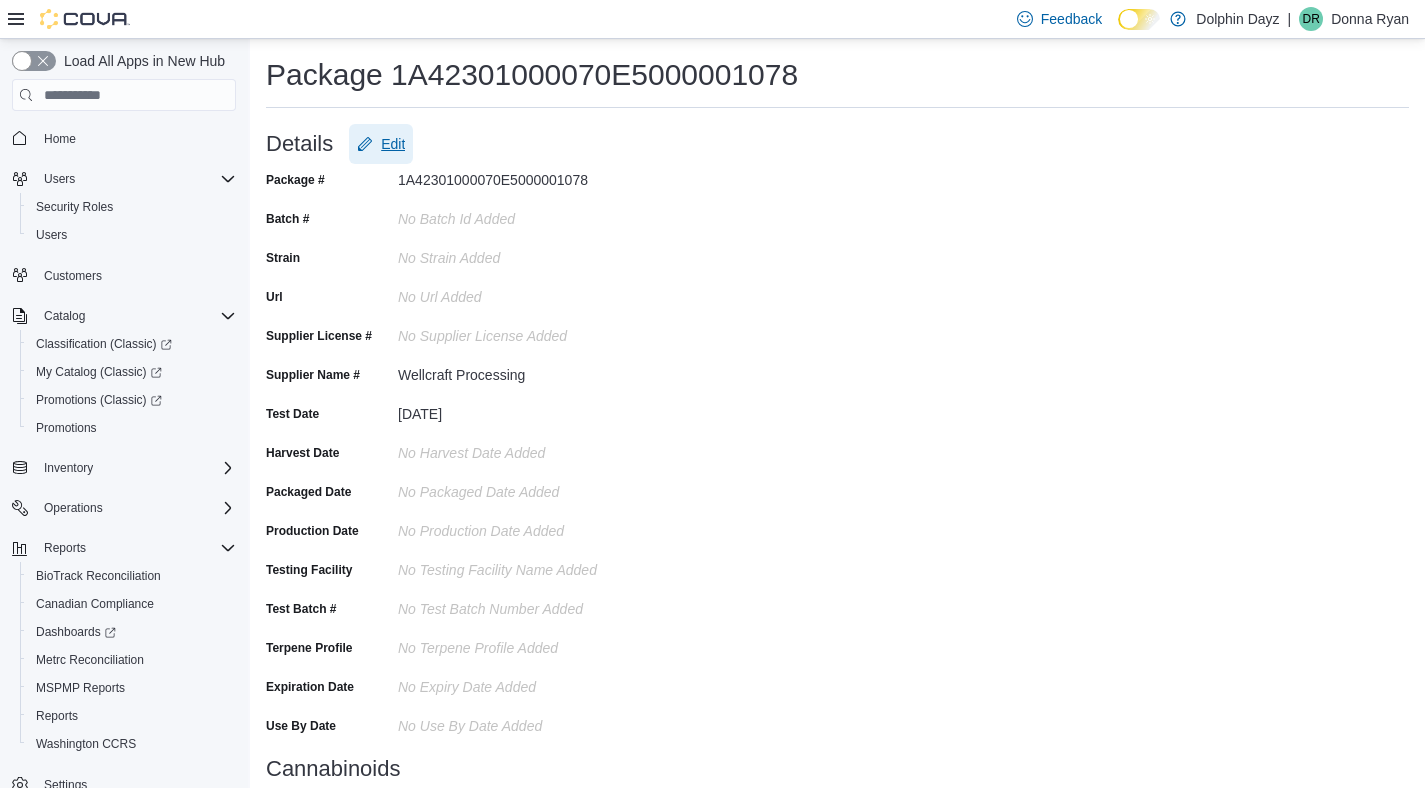 click on "Edit" at bounding box center [393, 144] 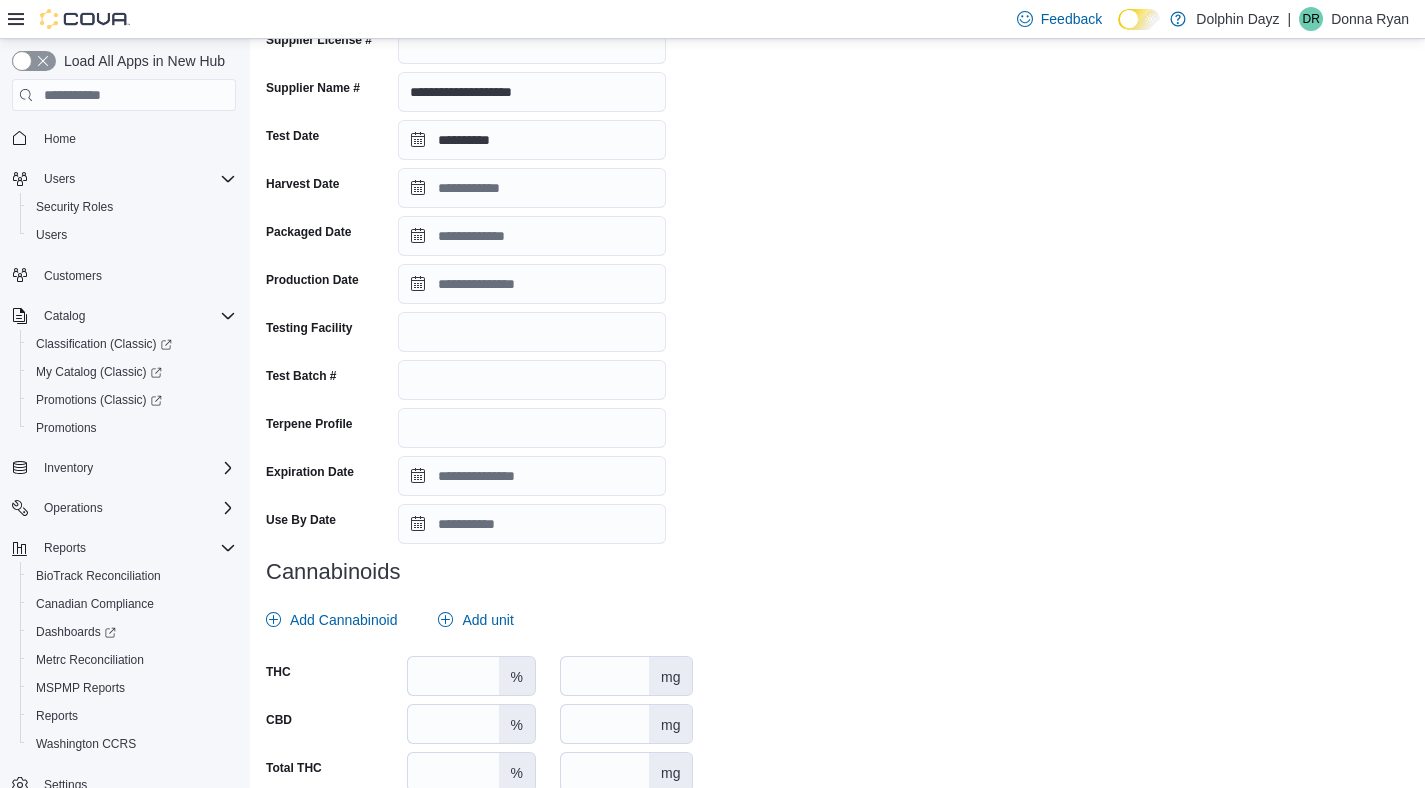 scroll, scrollTop: 408, scrollLeft: 0, axis: vertical 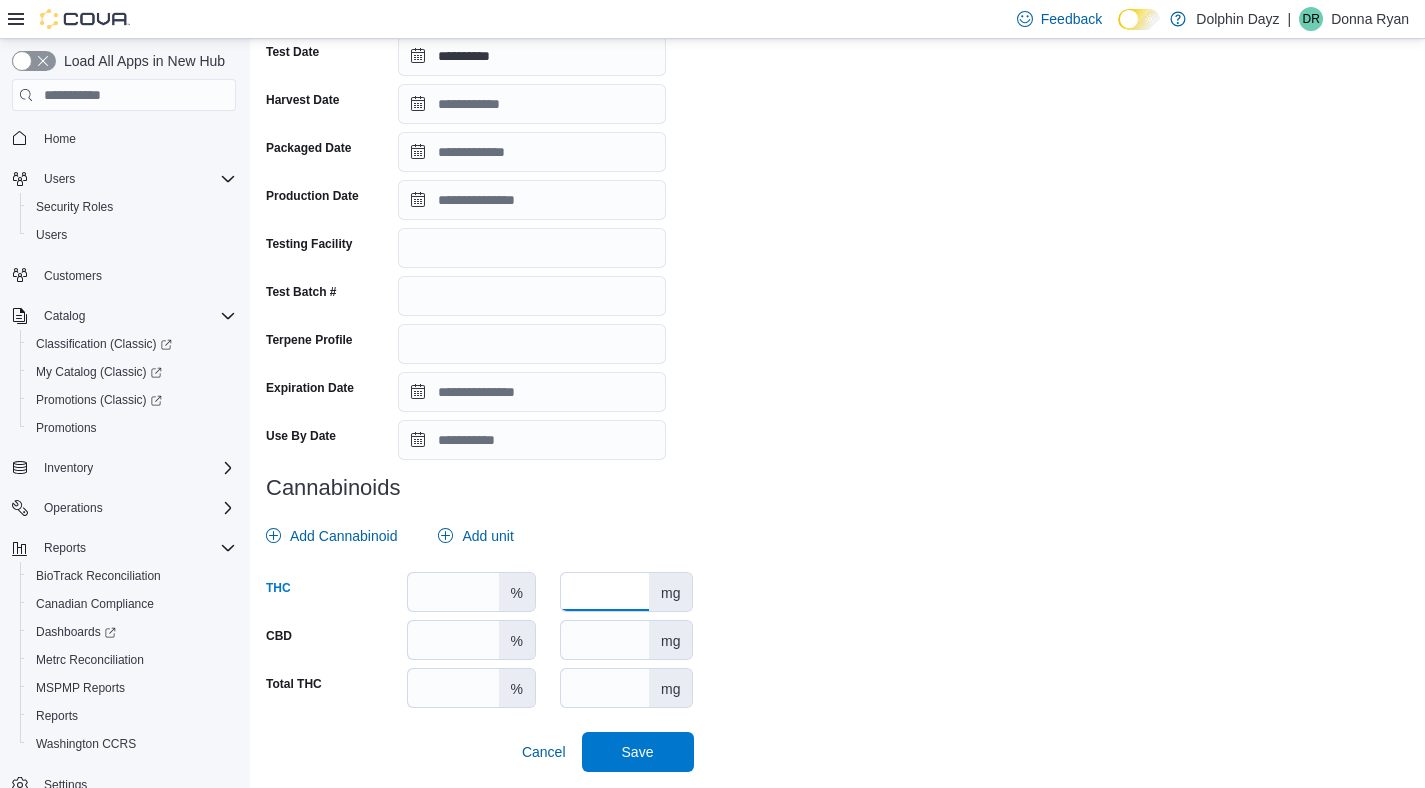 click at bounding box center (605, 592) 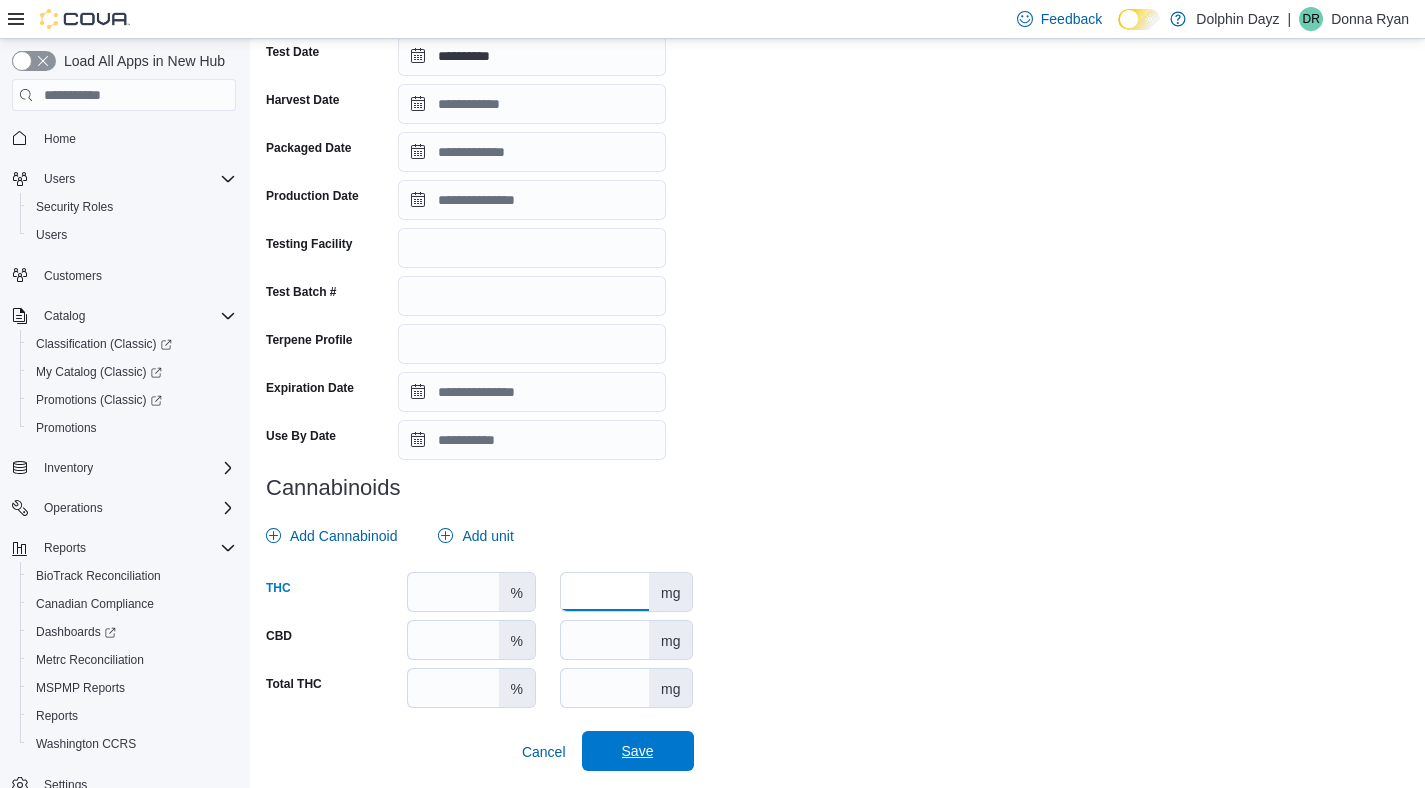 type on "***" 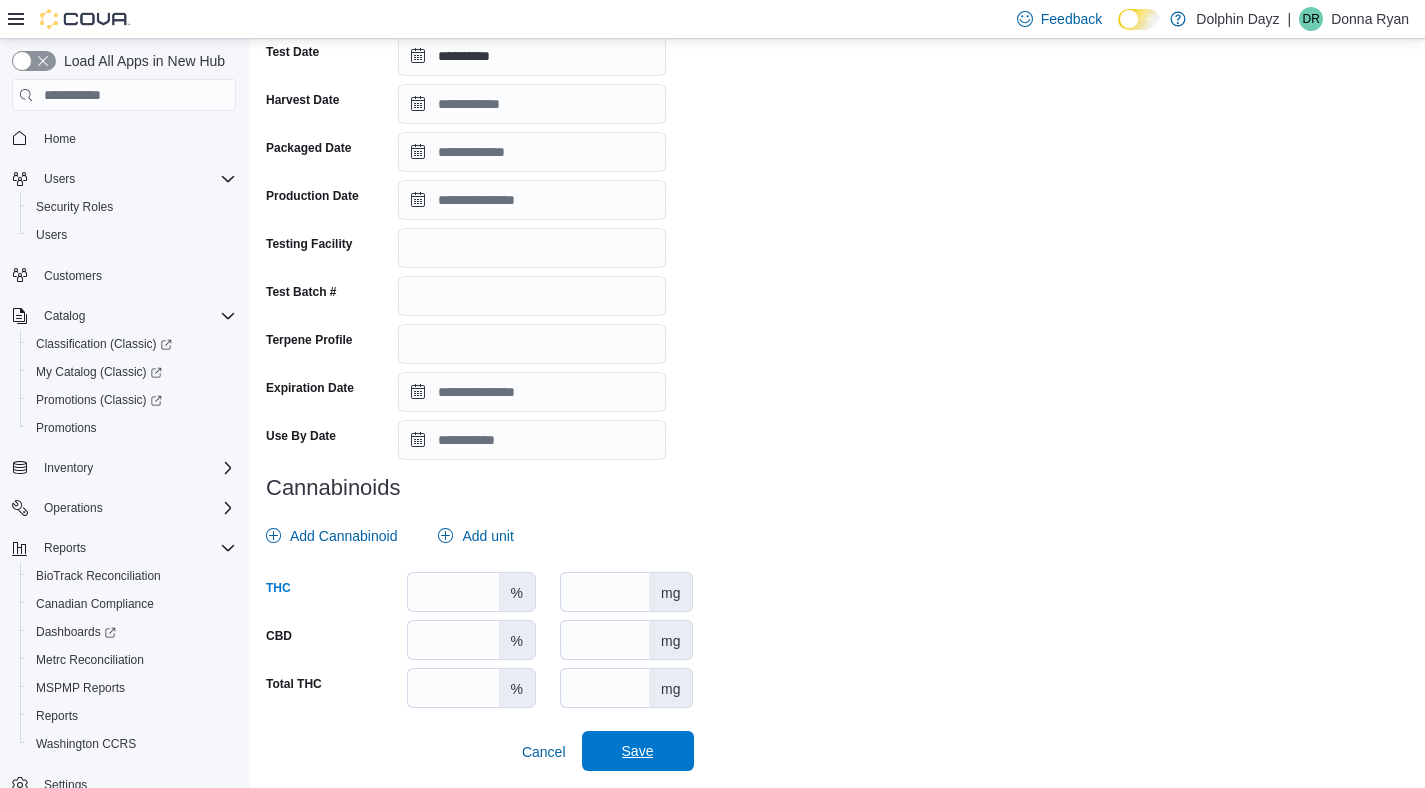click on "Save" at bounding box center (638, 751) 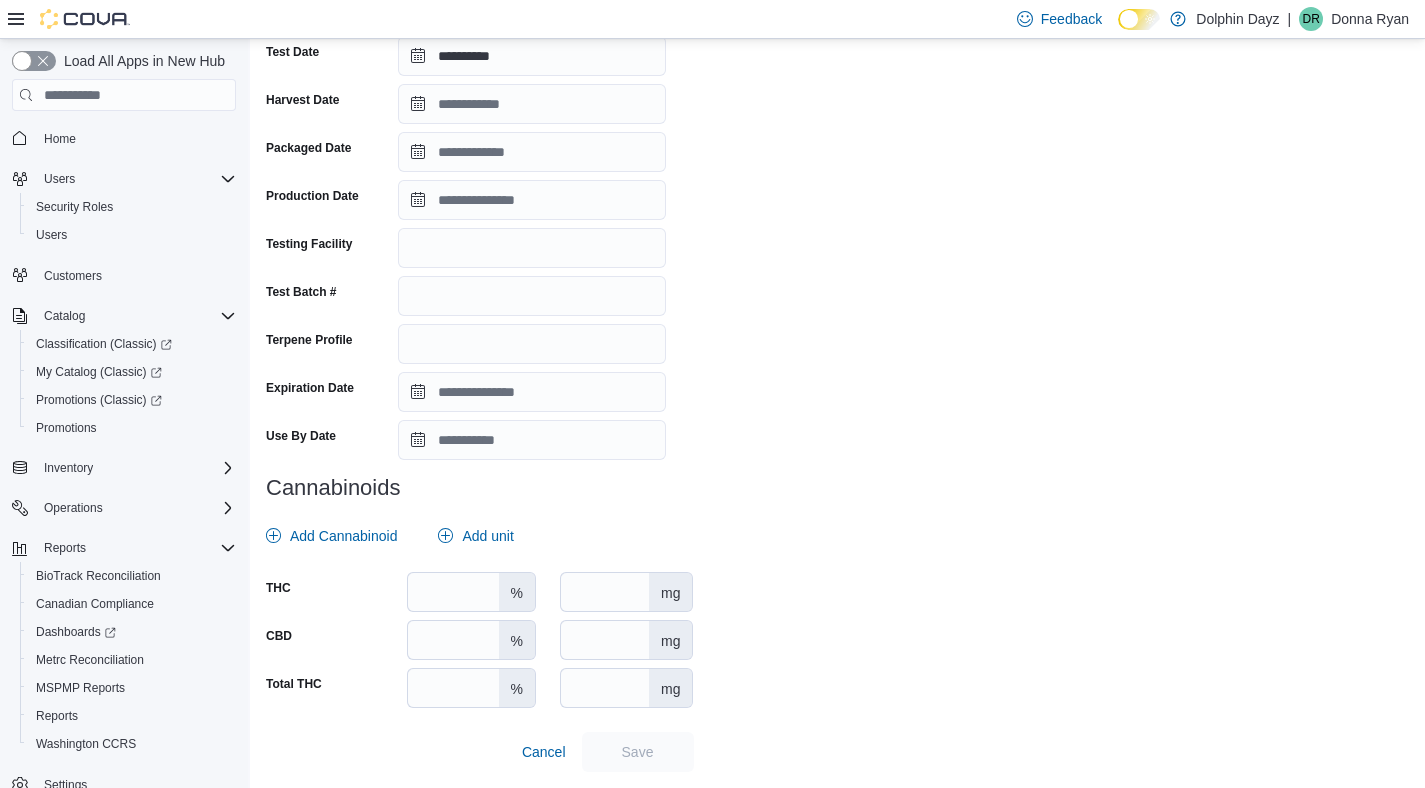 scroll, scrollTop: 0, scrollLeft: 0, axis: both 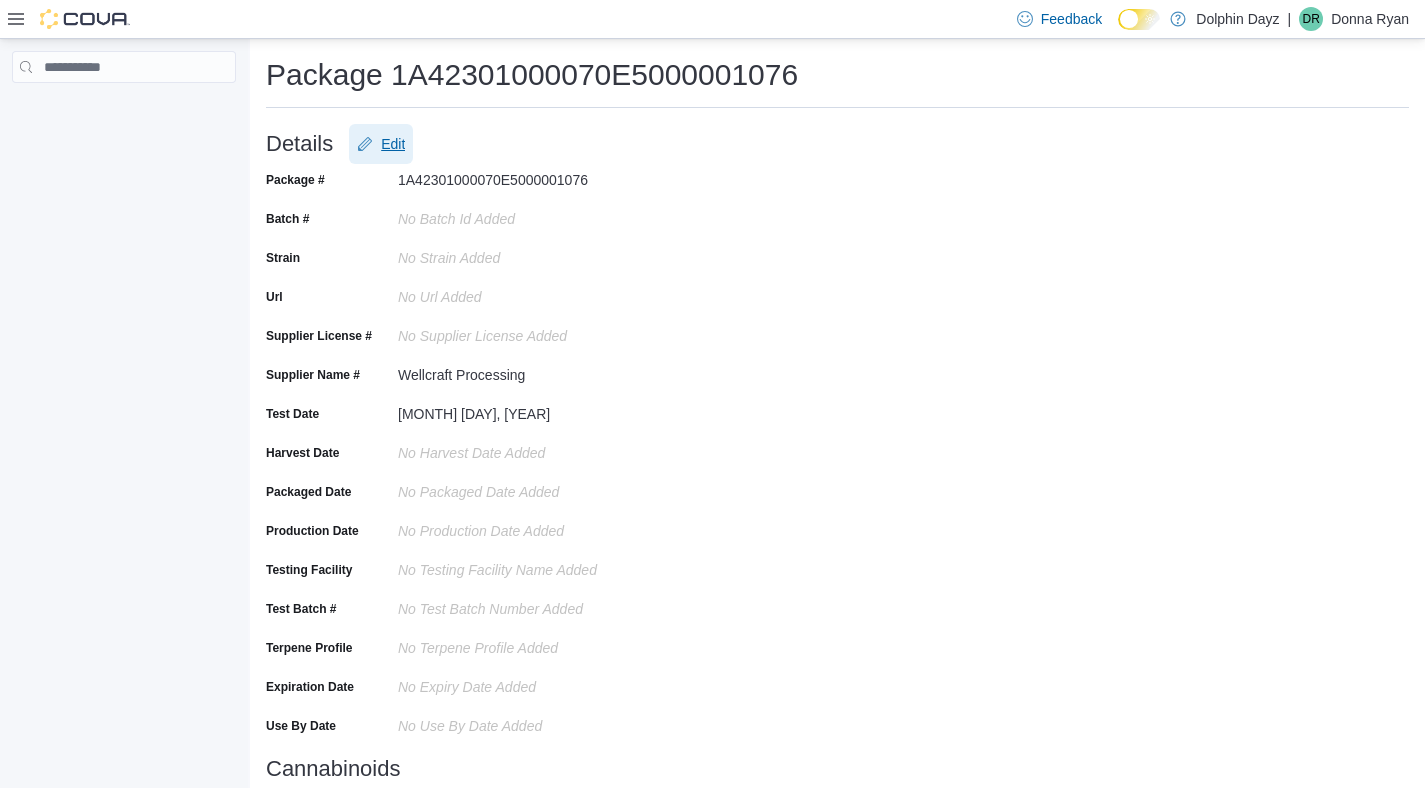 click on "Edit" at bounding box center (393, 144) 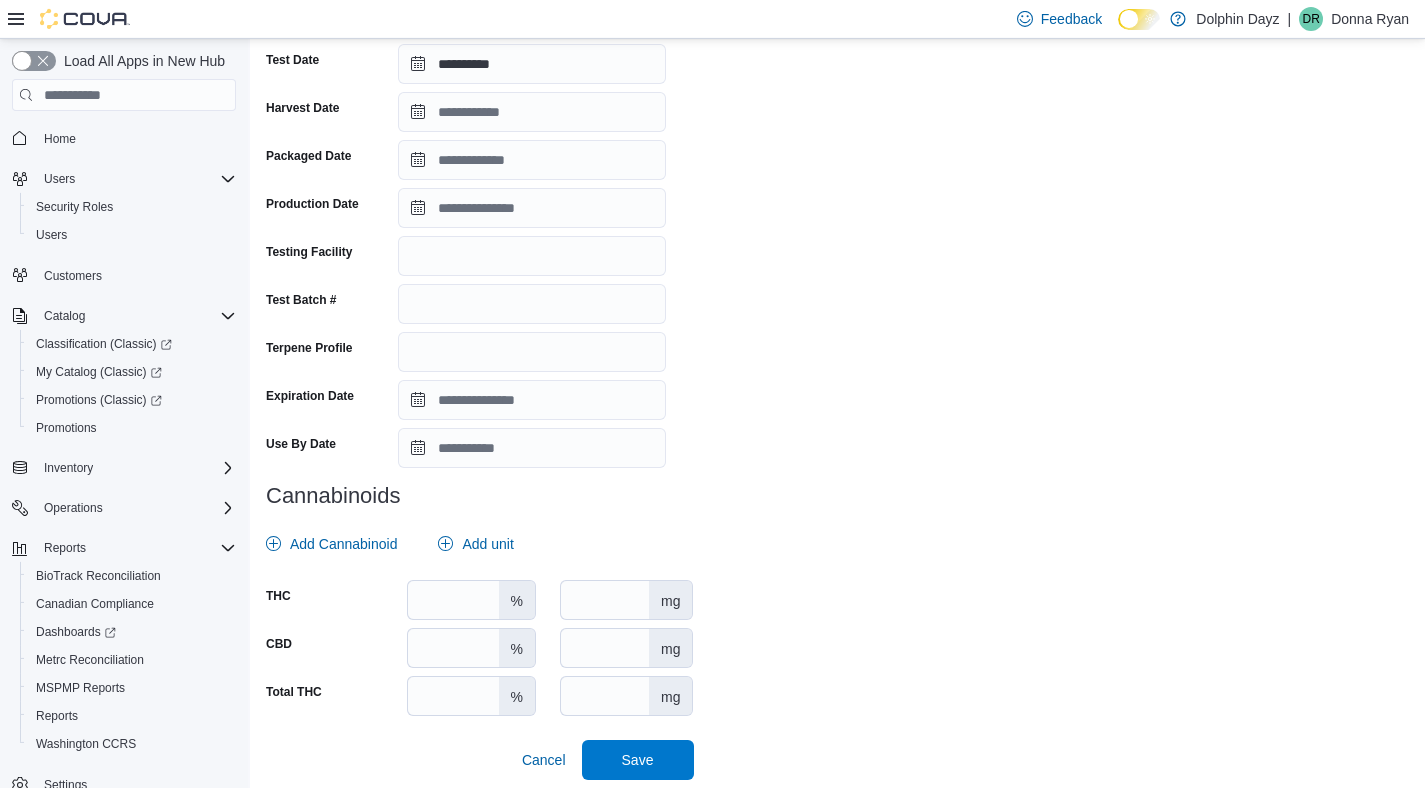 scroll, scrollTop: 408, scrollLeft: 0, axis: vertical 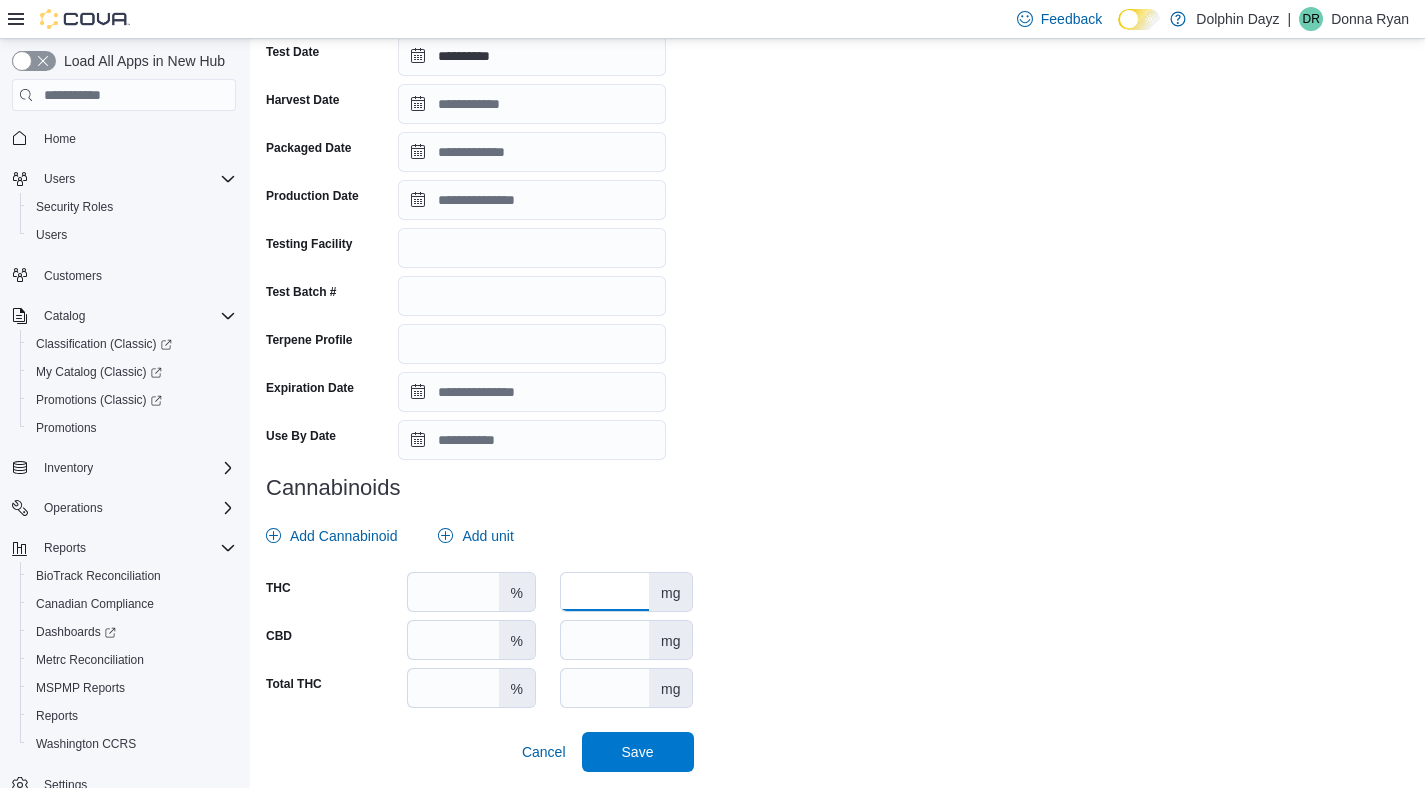 click at bounding box center [605, 592] 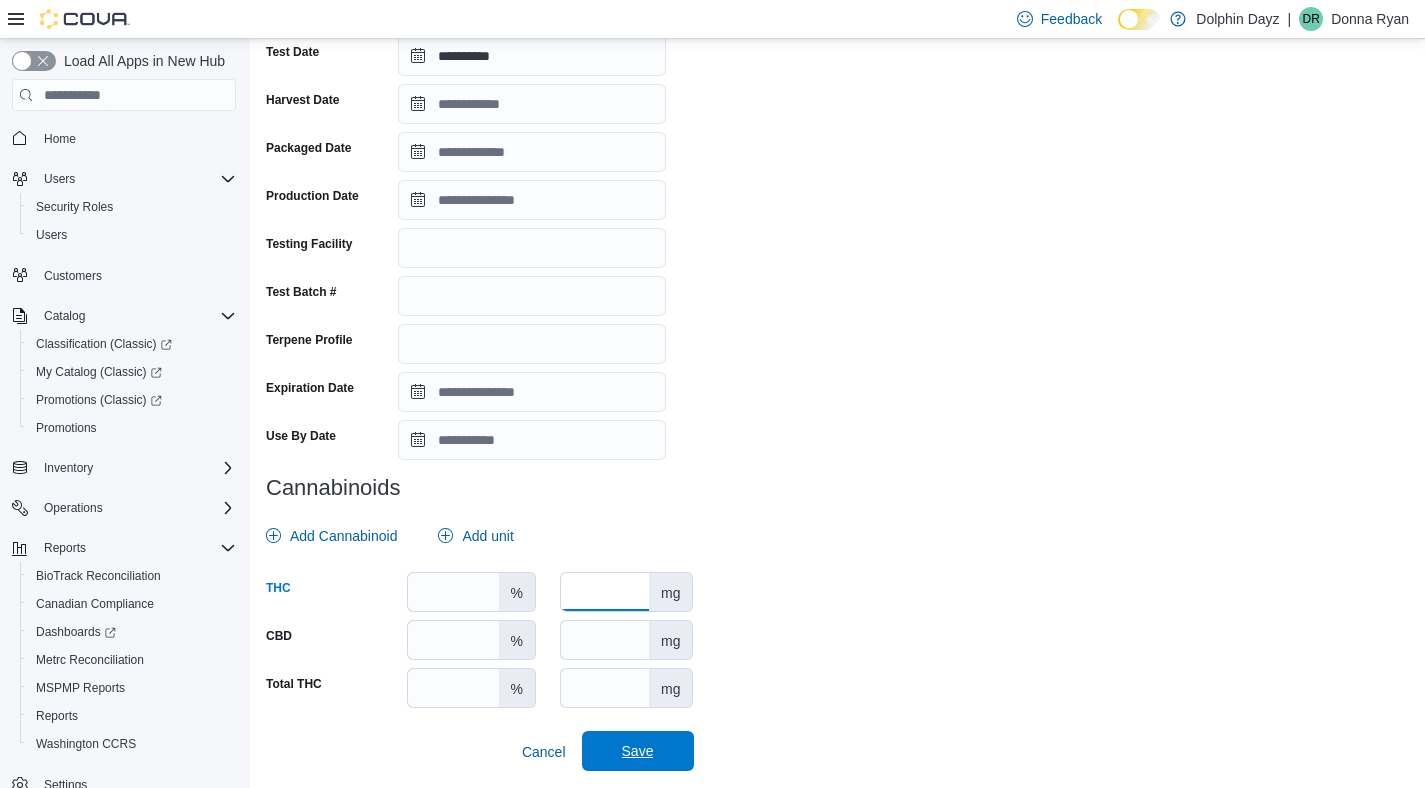 type on "***" 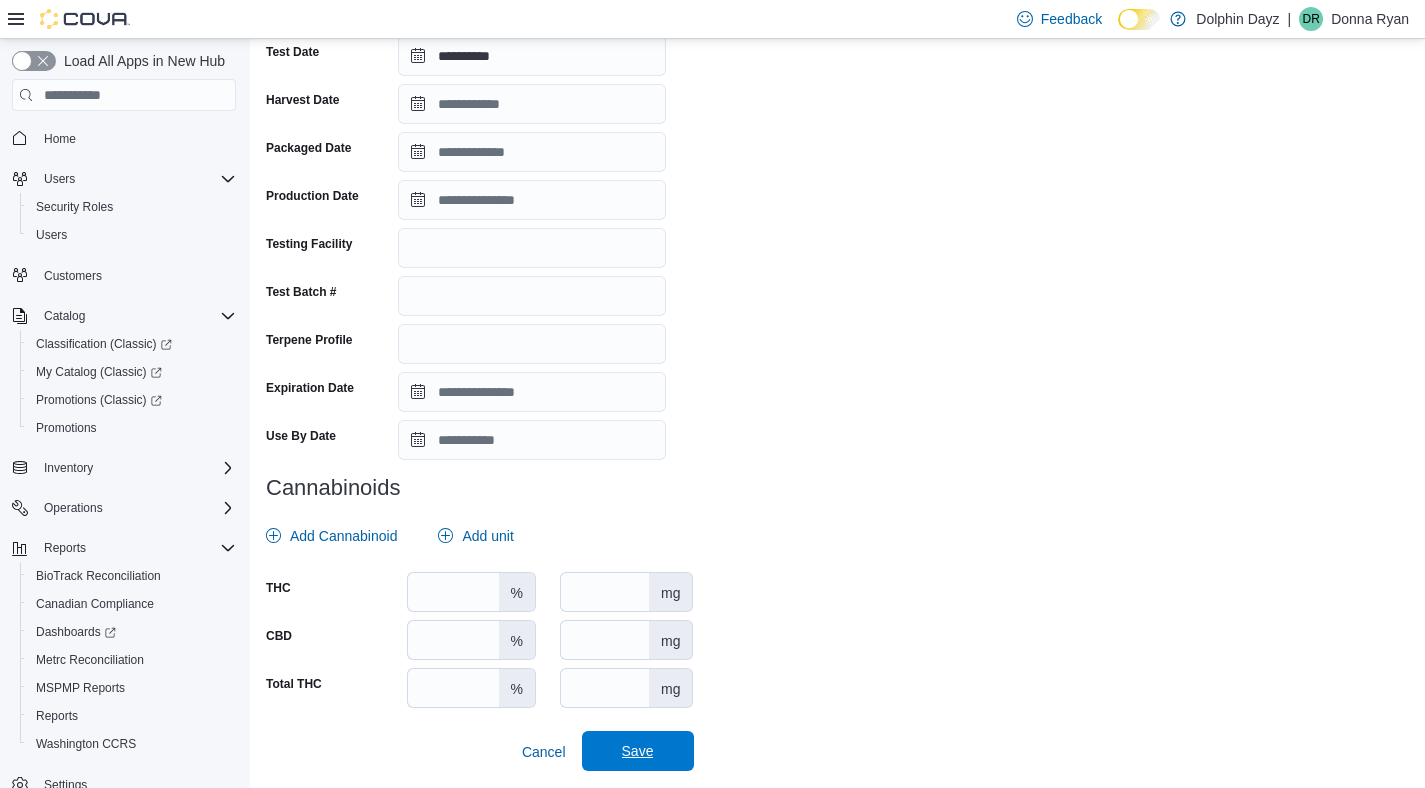 click on "Save" at bounding box center (638, 751) 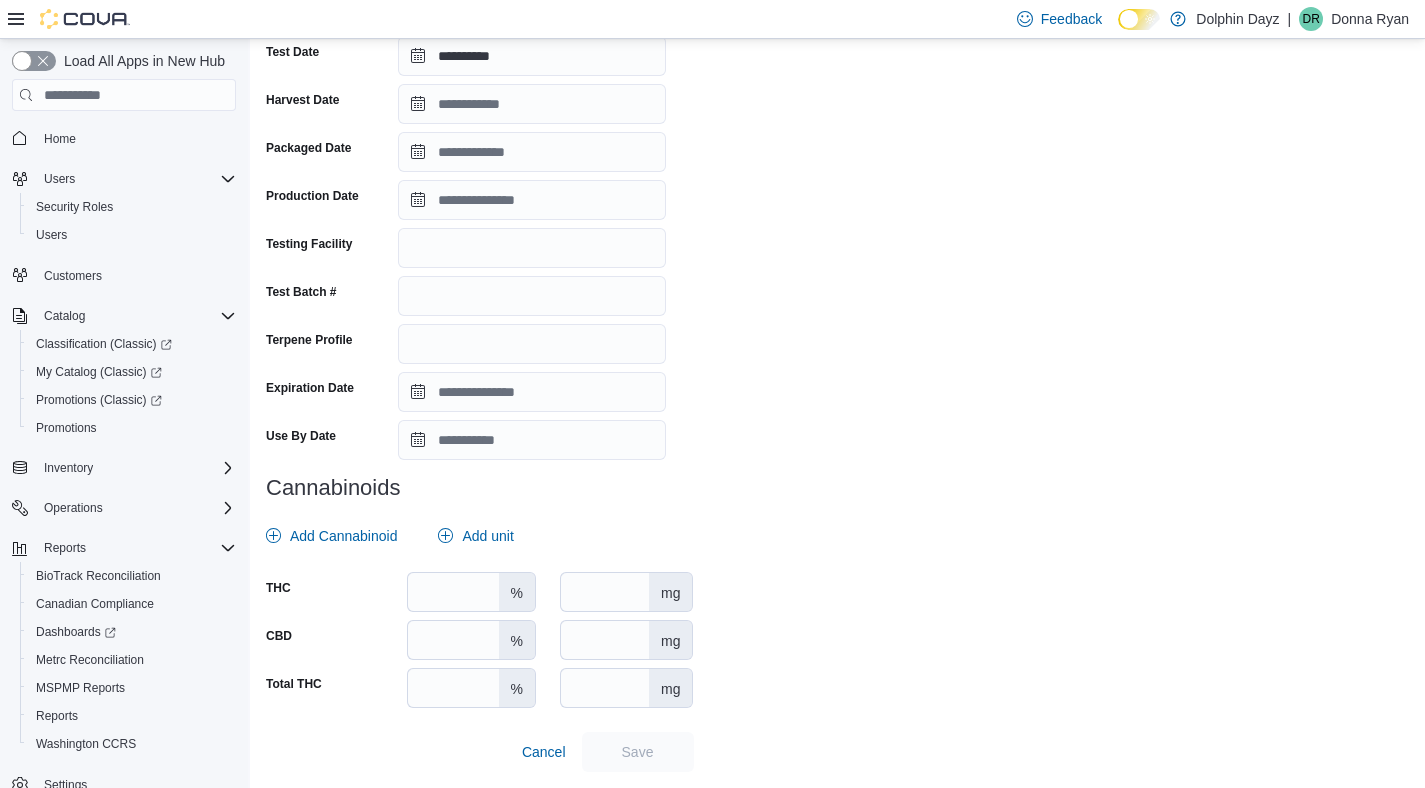 scroll, scrollTop: 0, scrollLeft: 0, axis: both 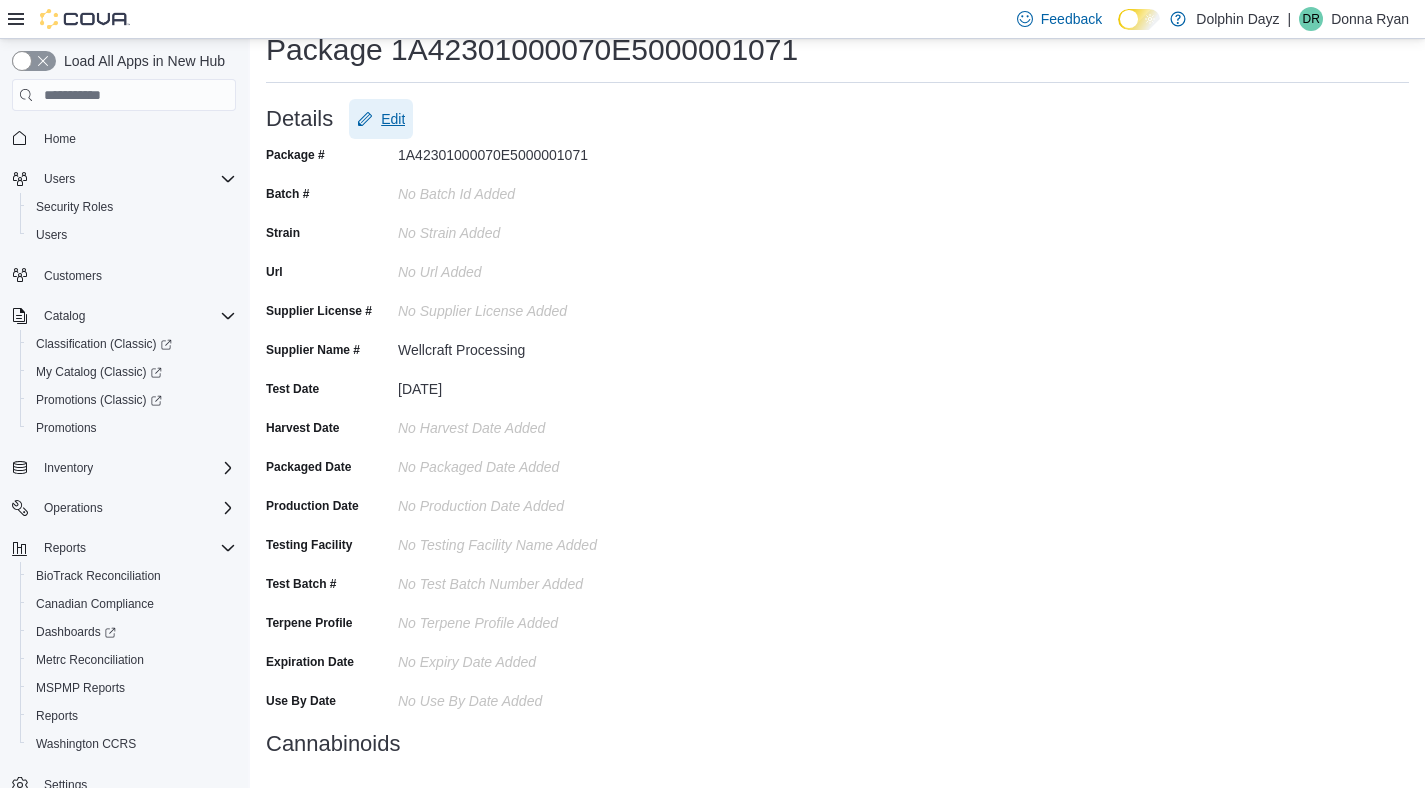 click on "Edit" at bounding box center [393, 119] 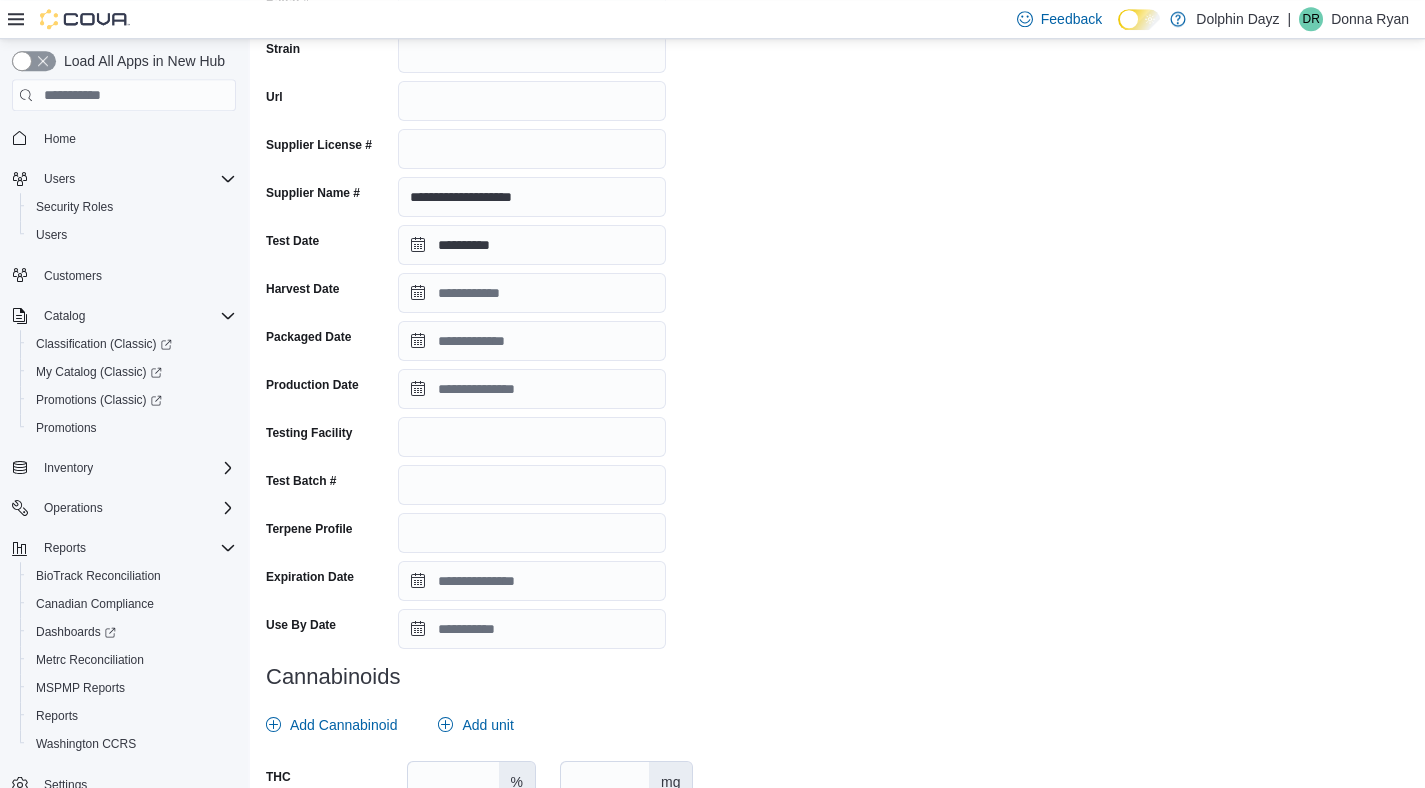 scroll, scrollTop: 408, scrollLeft: 0, axis: vertical 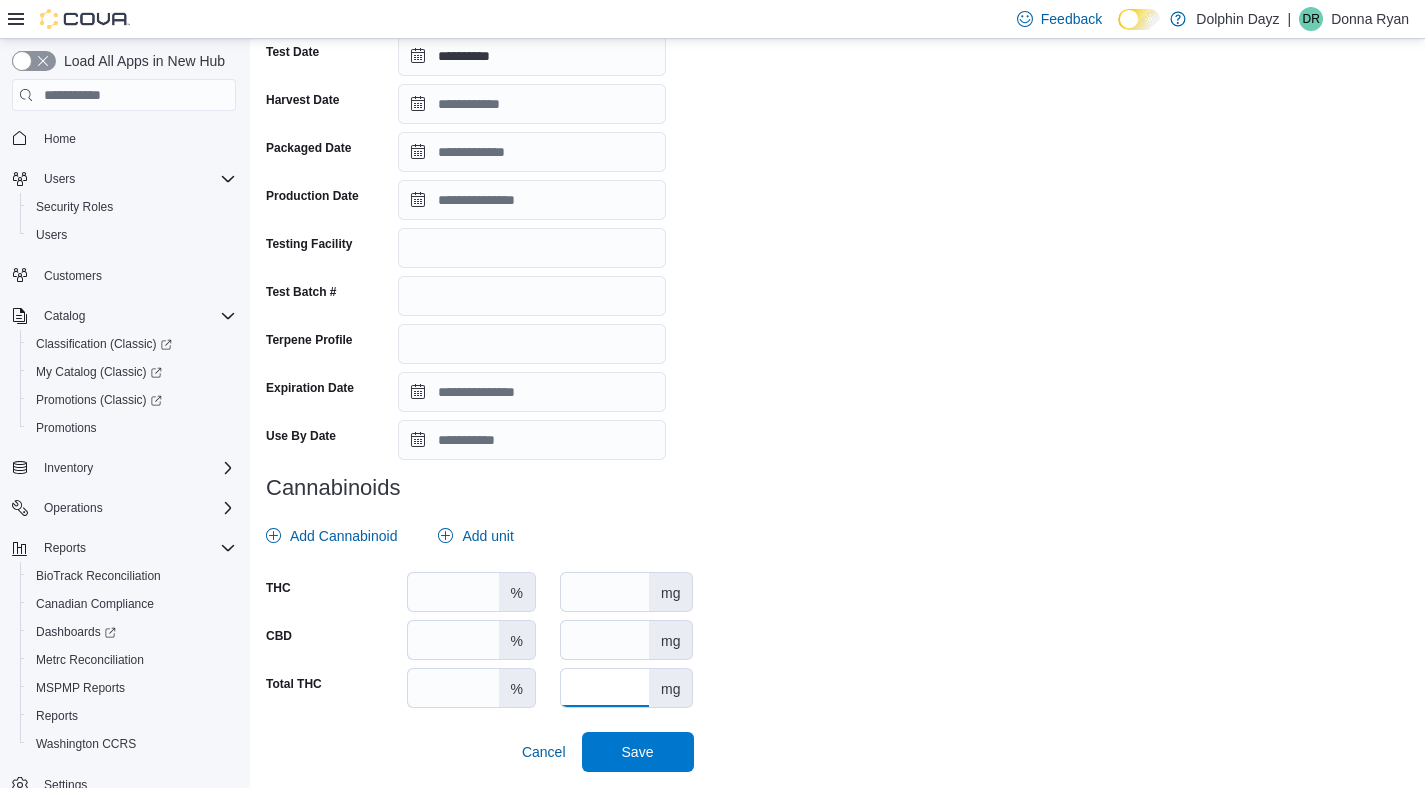 click at bounding box center (605, 688) 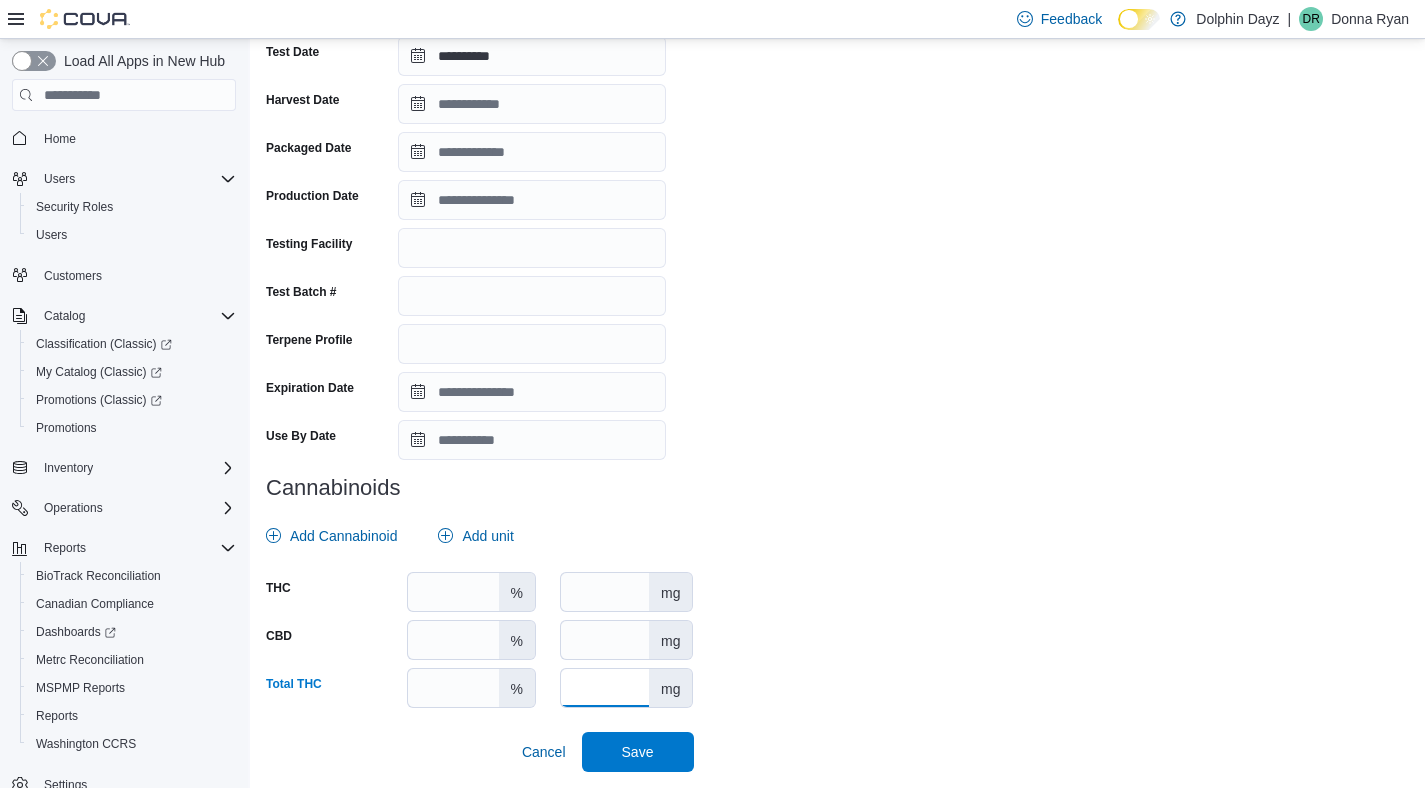 type on "**" 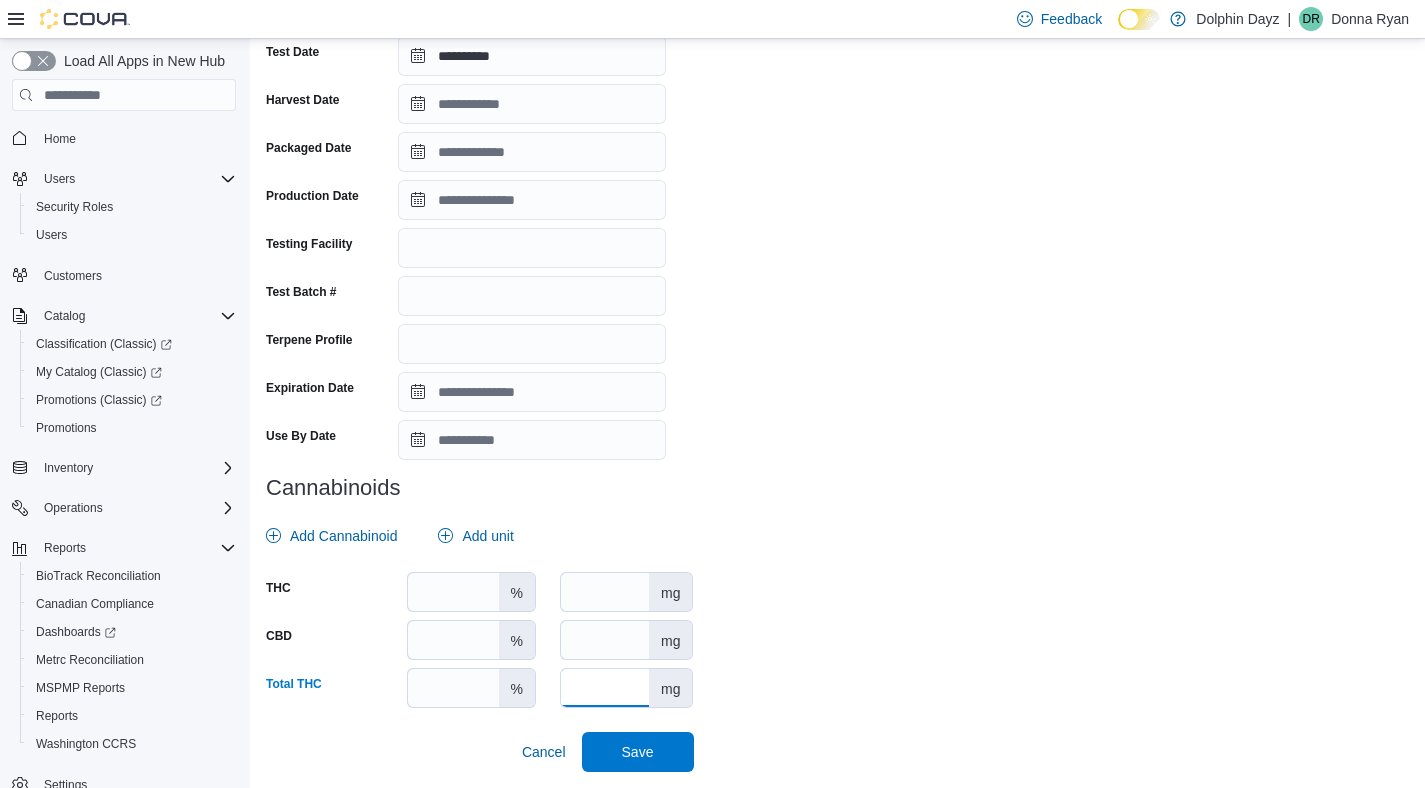 click on "**" at bounding box center (605, 688) 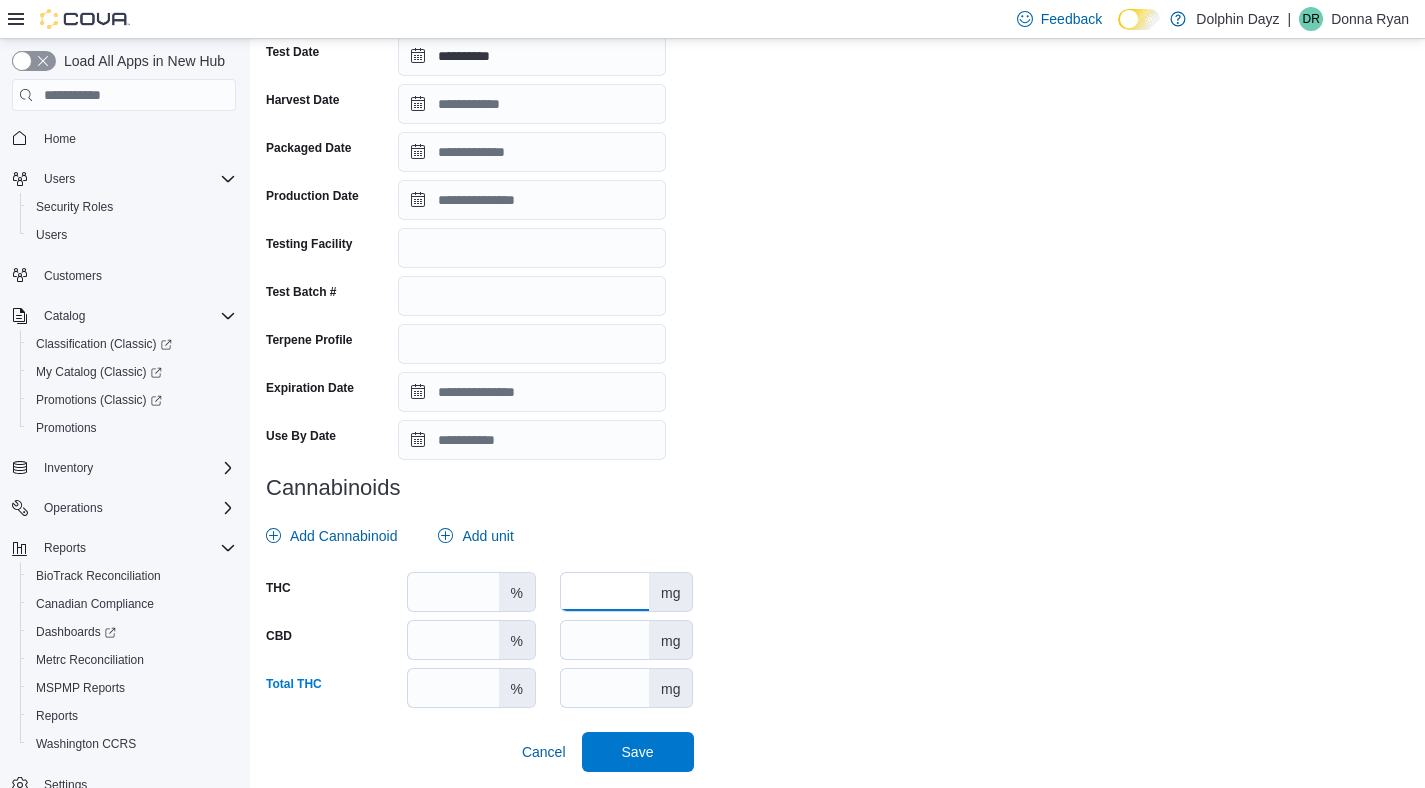 click at bounding box center [605, 592] 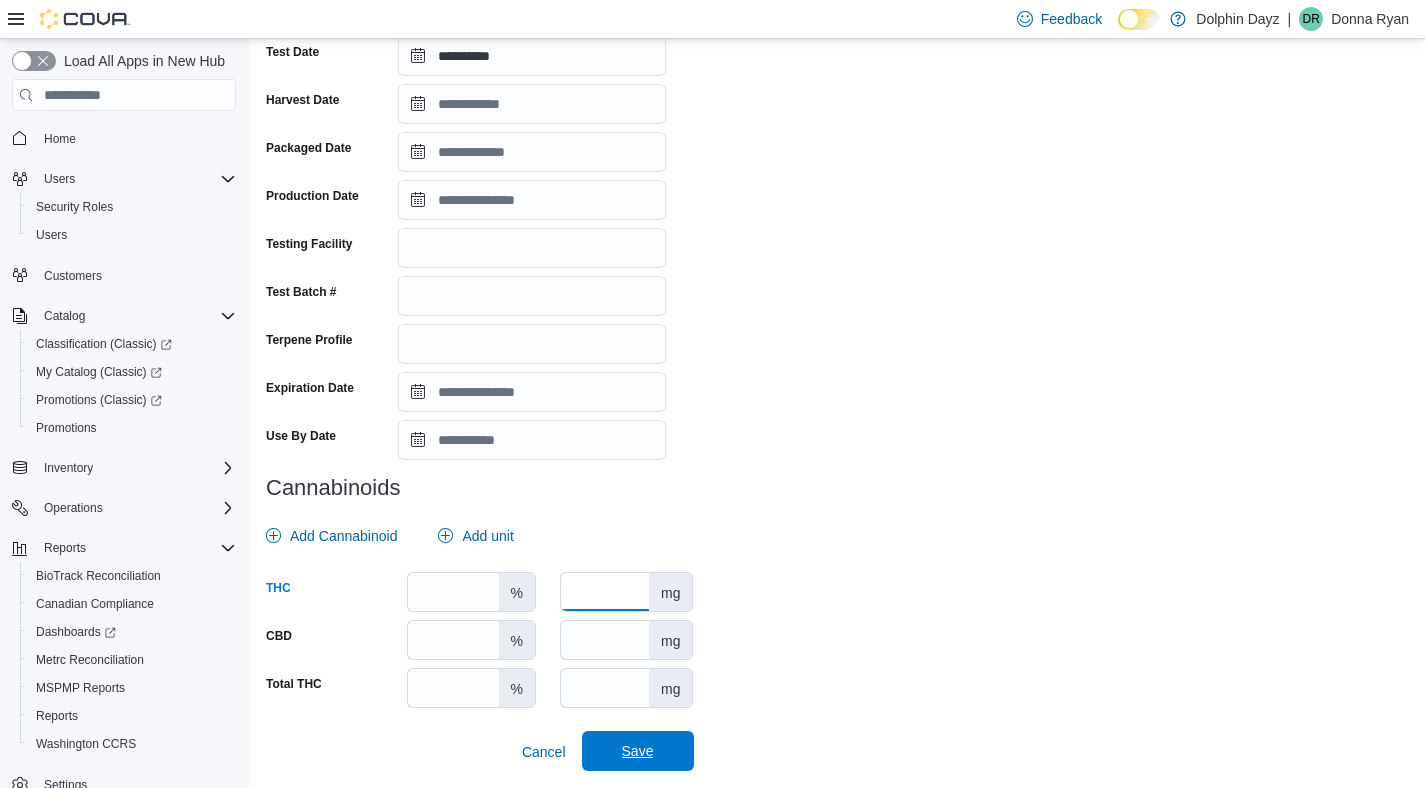type on "**" 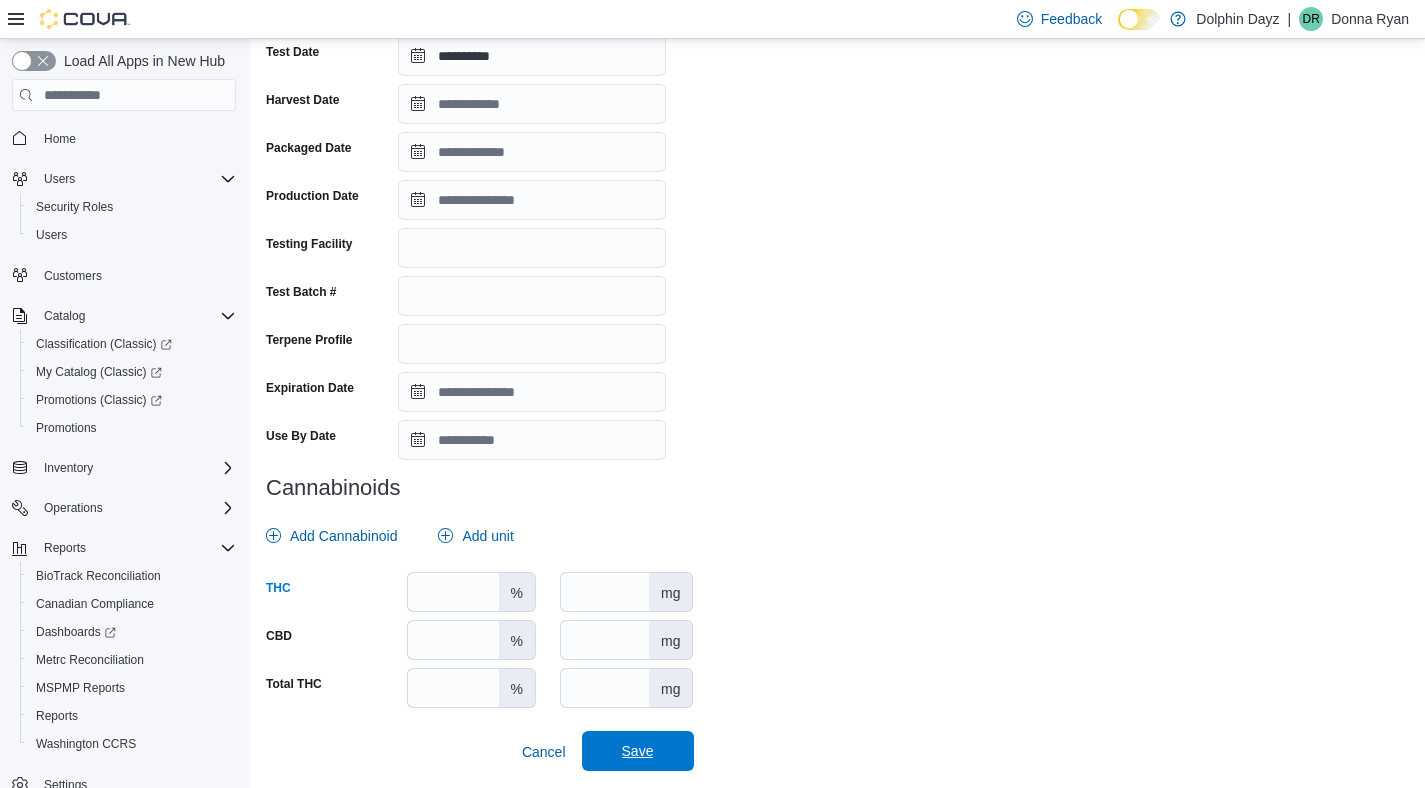 click on "Save" at bounding box center (638, 751) 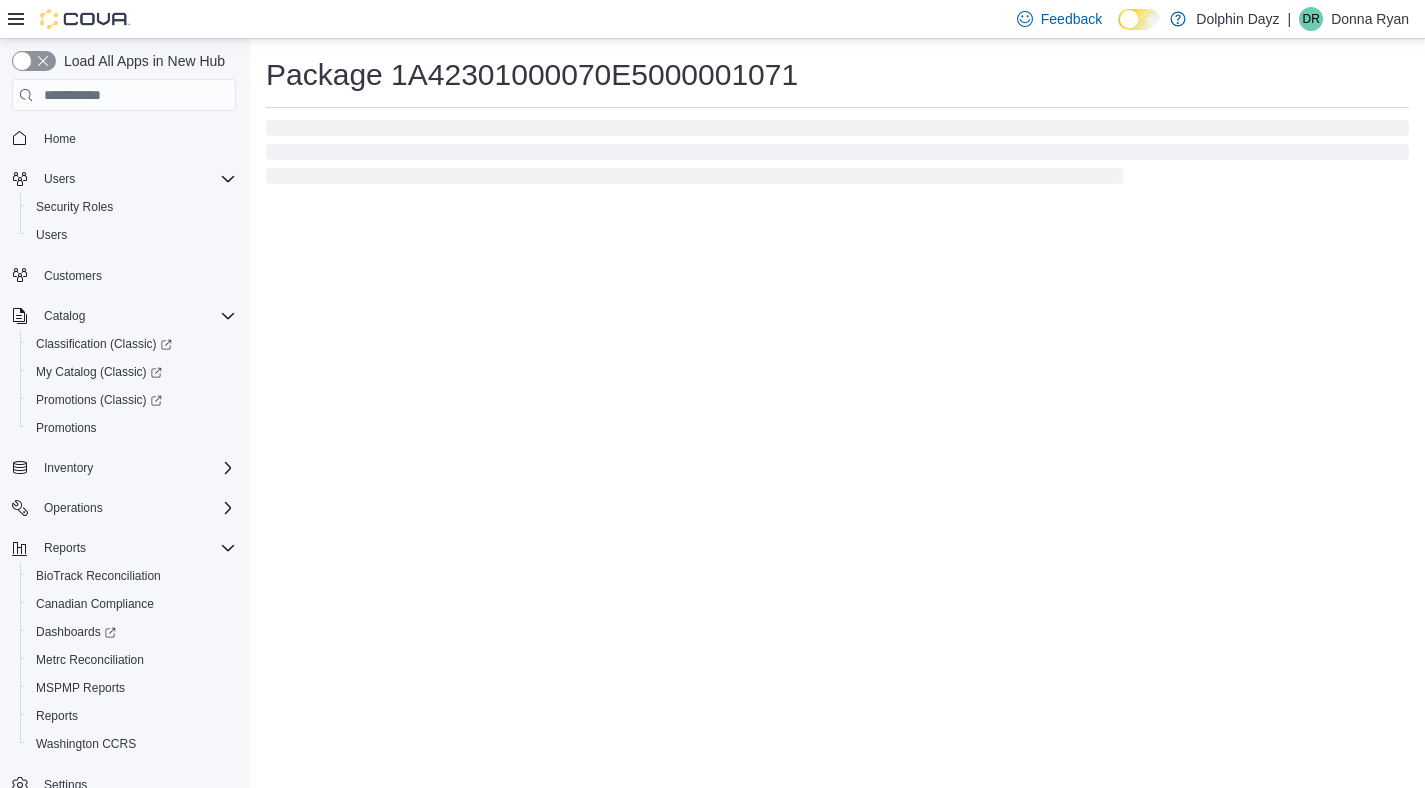 scroll, scrollTop: 0, scrollLeft: 0, axis: both 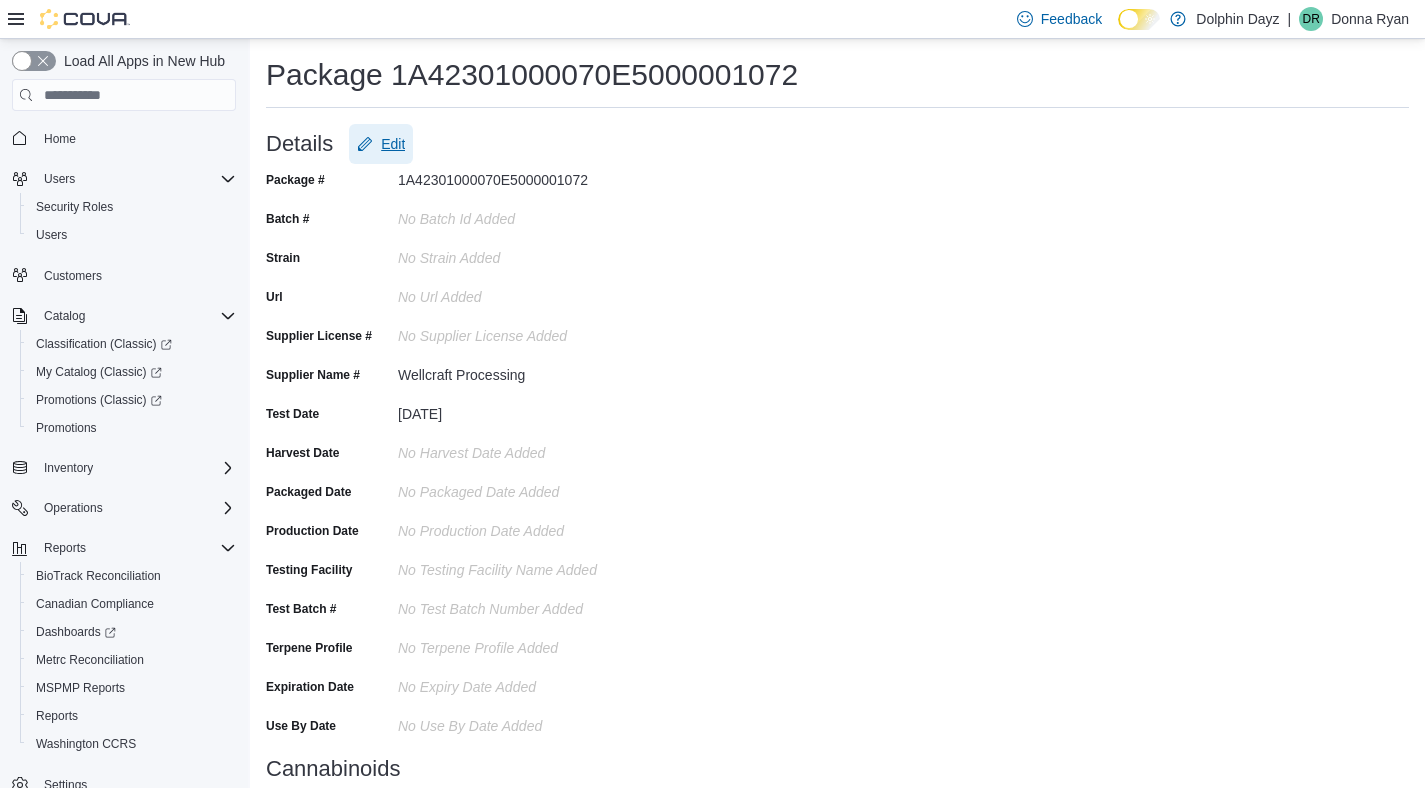 click on "Edit" at bounding box center [393, 144] 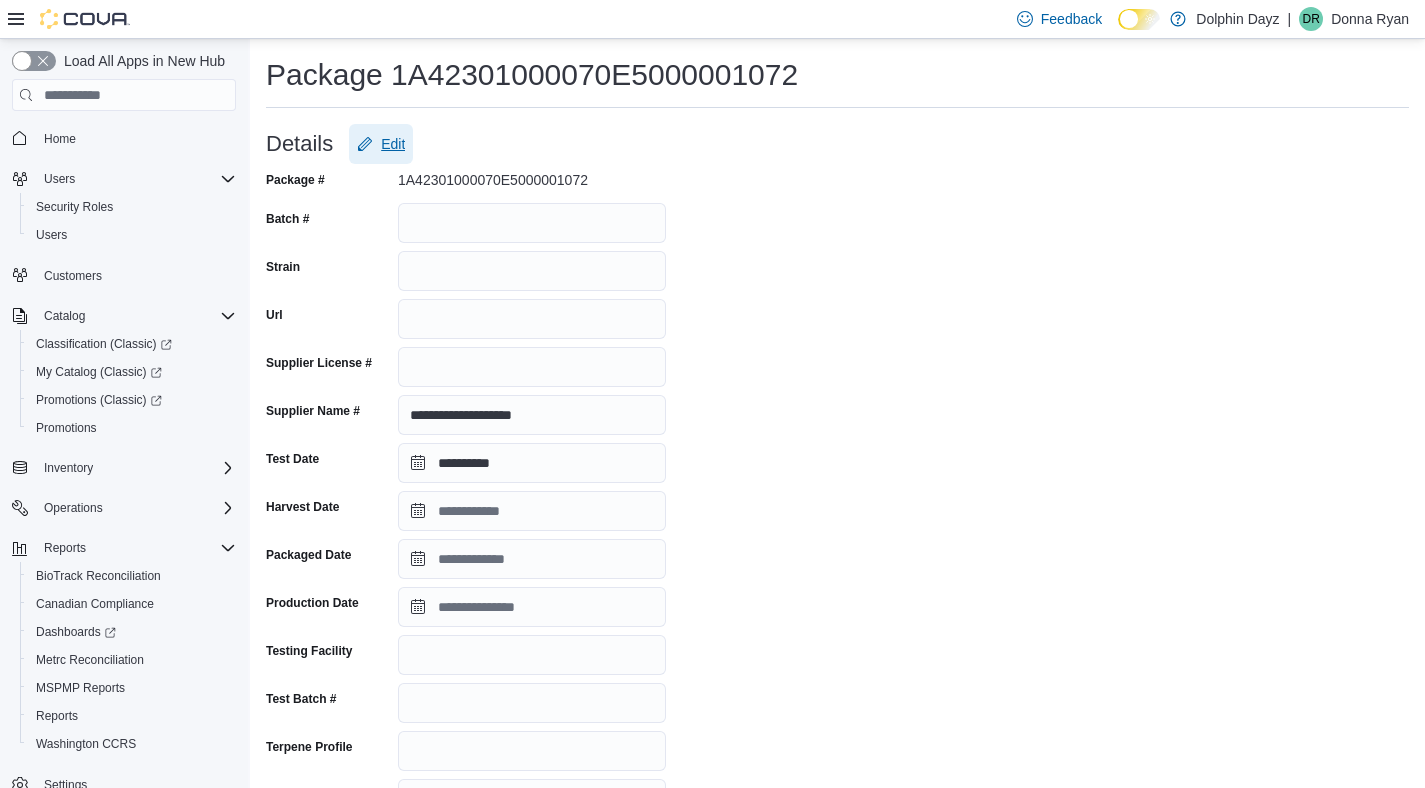 scroll, scrollTop: 408, scrollLeft: 0, axis: vertical 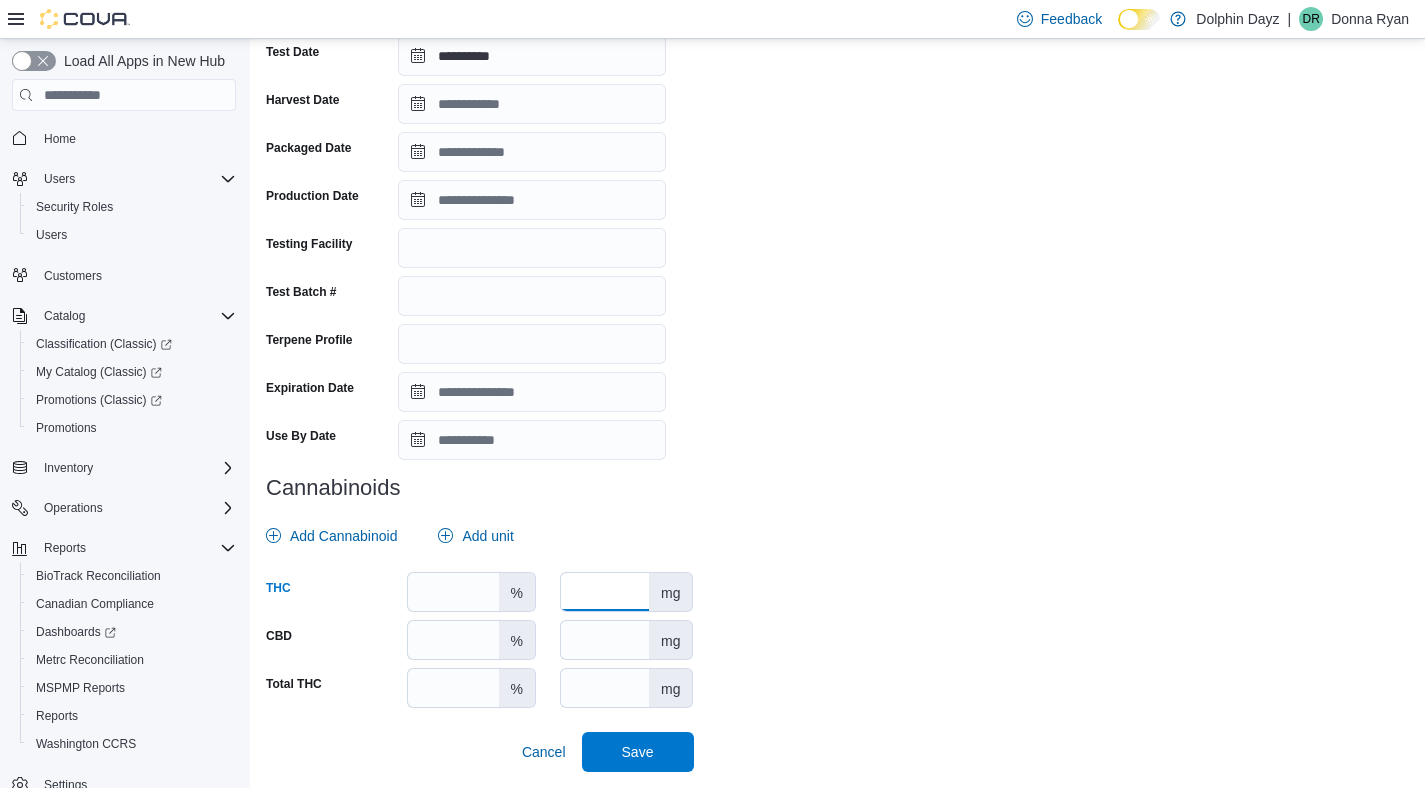 click at bounding box center (605, 592) 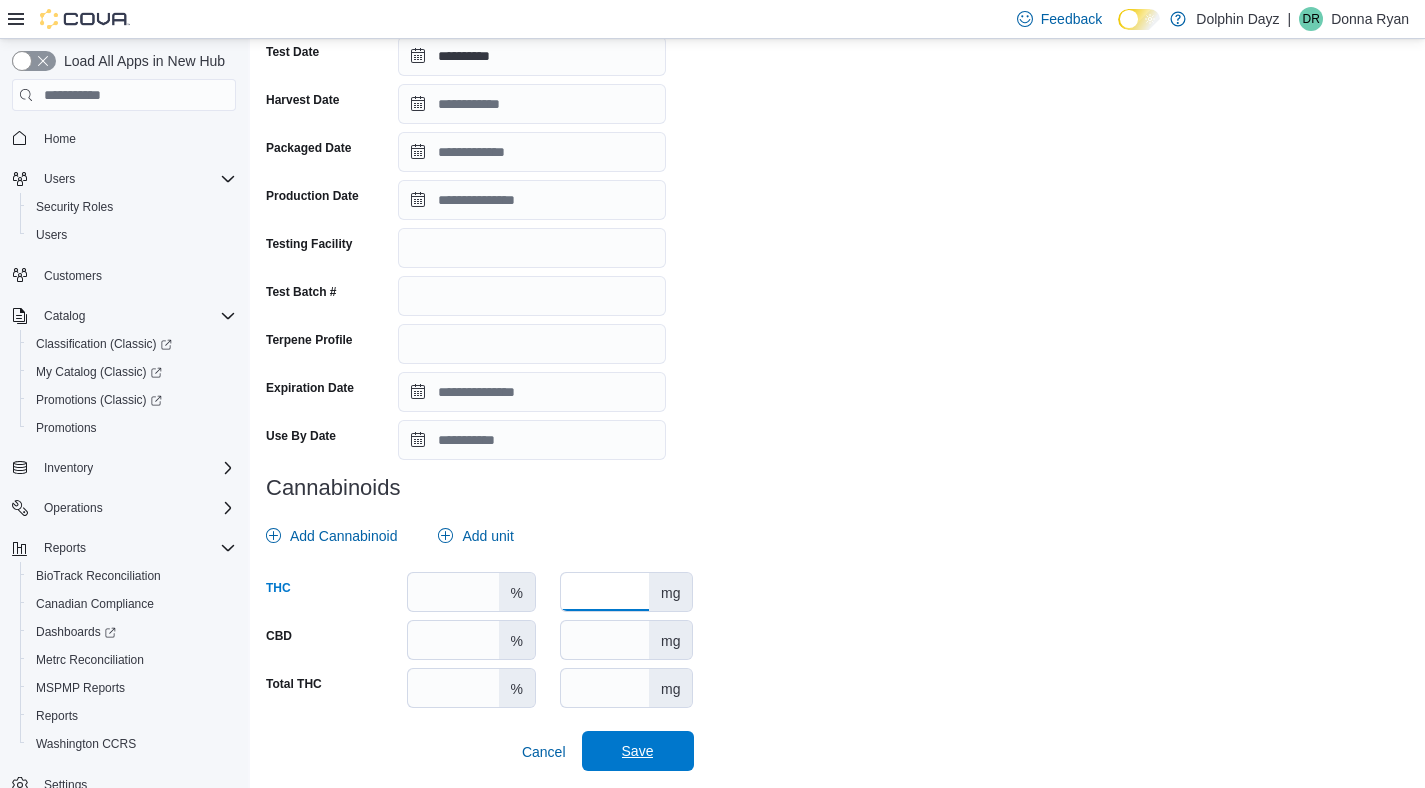 type on "**" 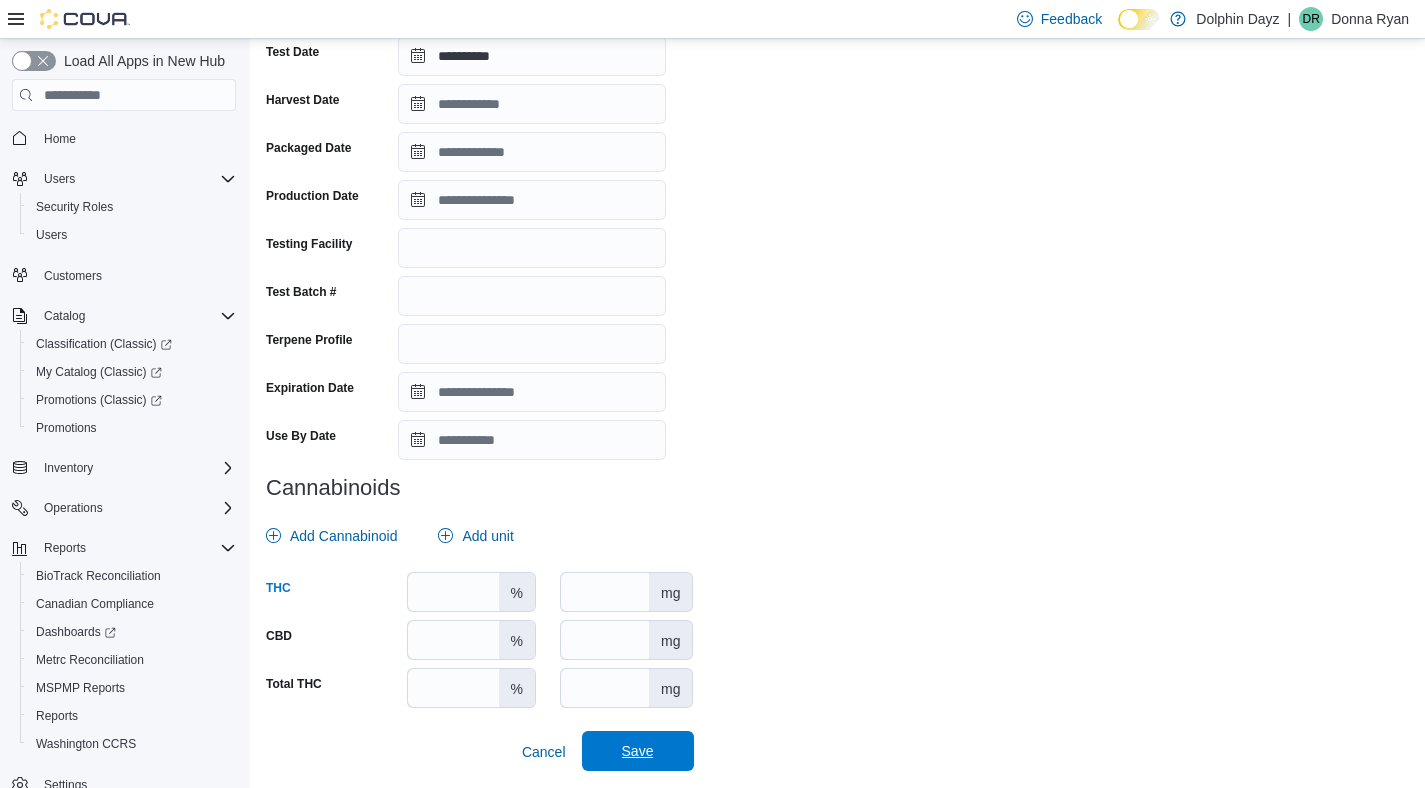 click on "Save" at bounding box center [638, 751] 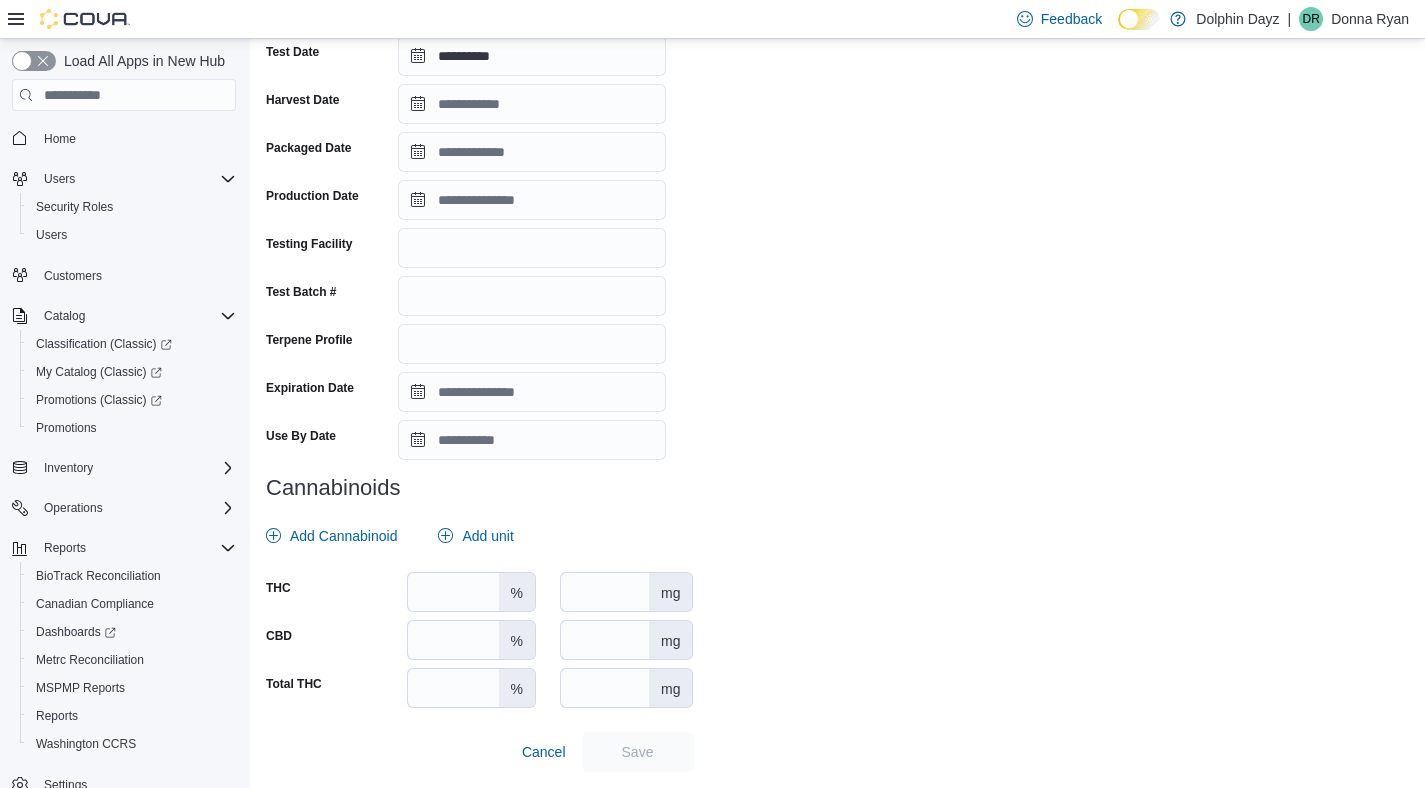 scroll, scrollTop: 0, scrollLeft: 0, axis: both 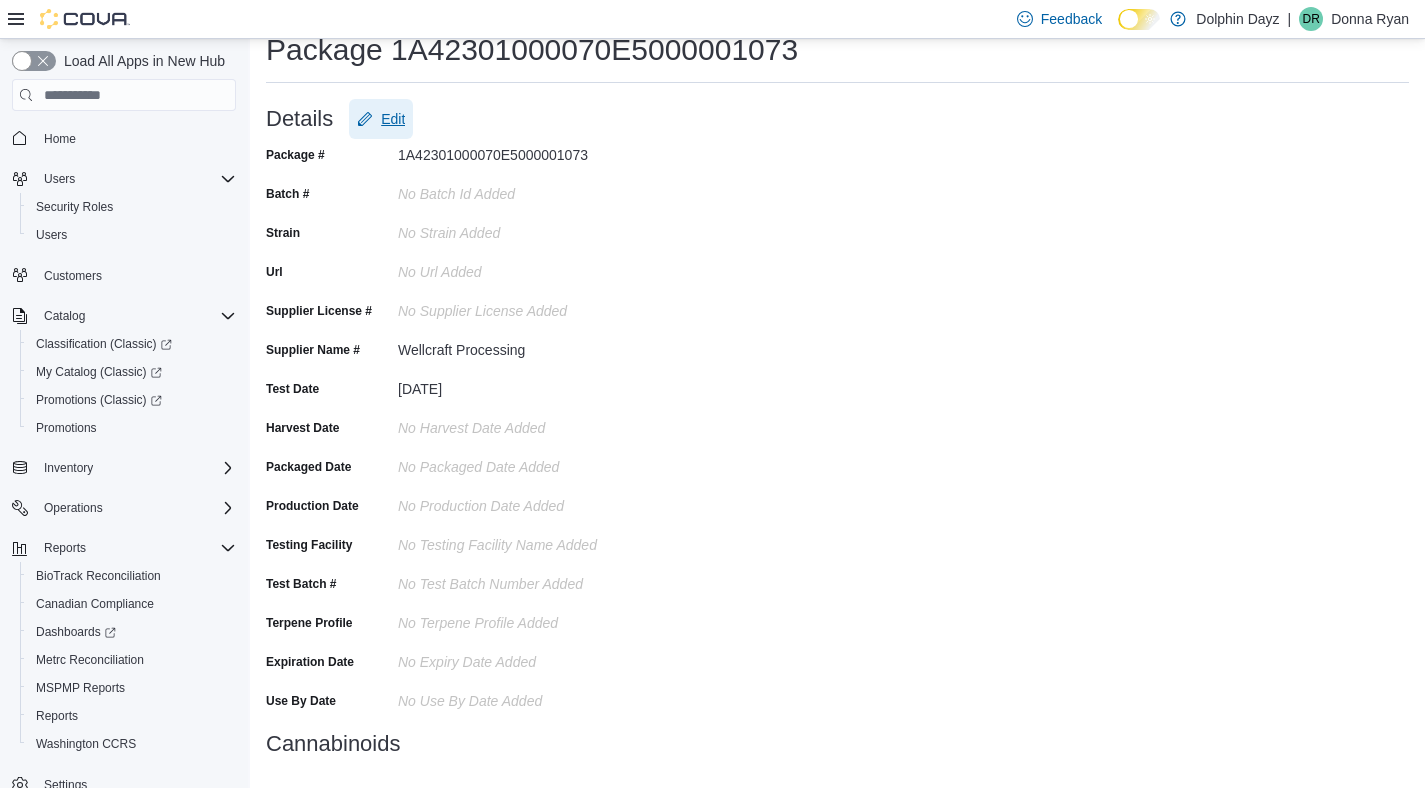 click on "Edit" at bounding box center (393, 119) 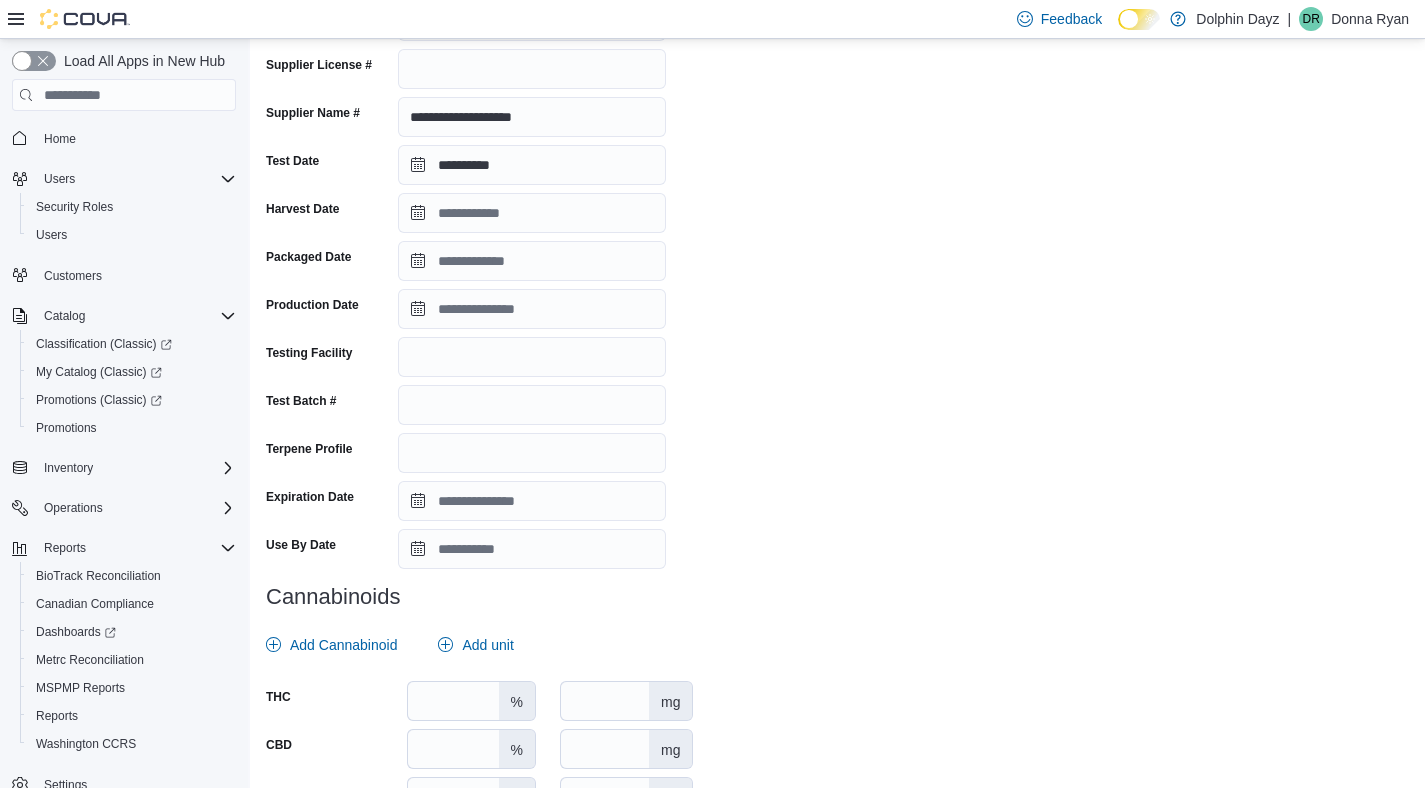 scroll, scrollTop: 408, scrollLeft: 0, axis: vertical 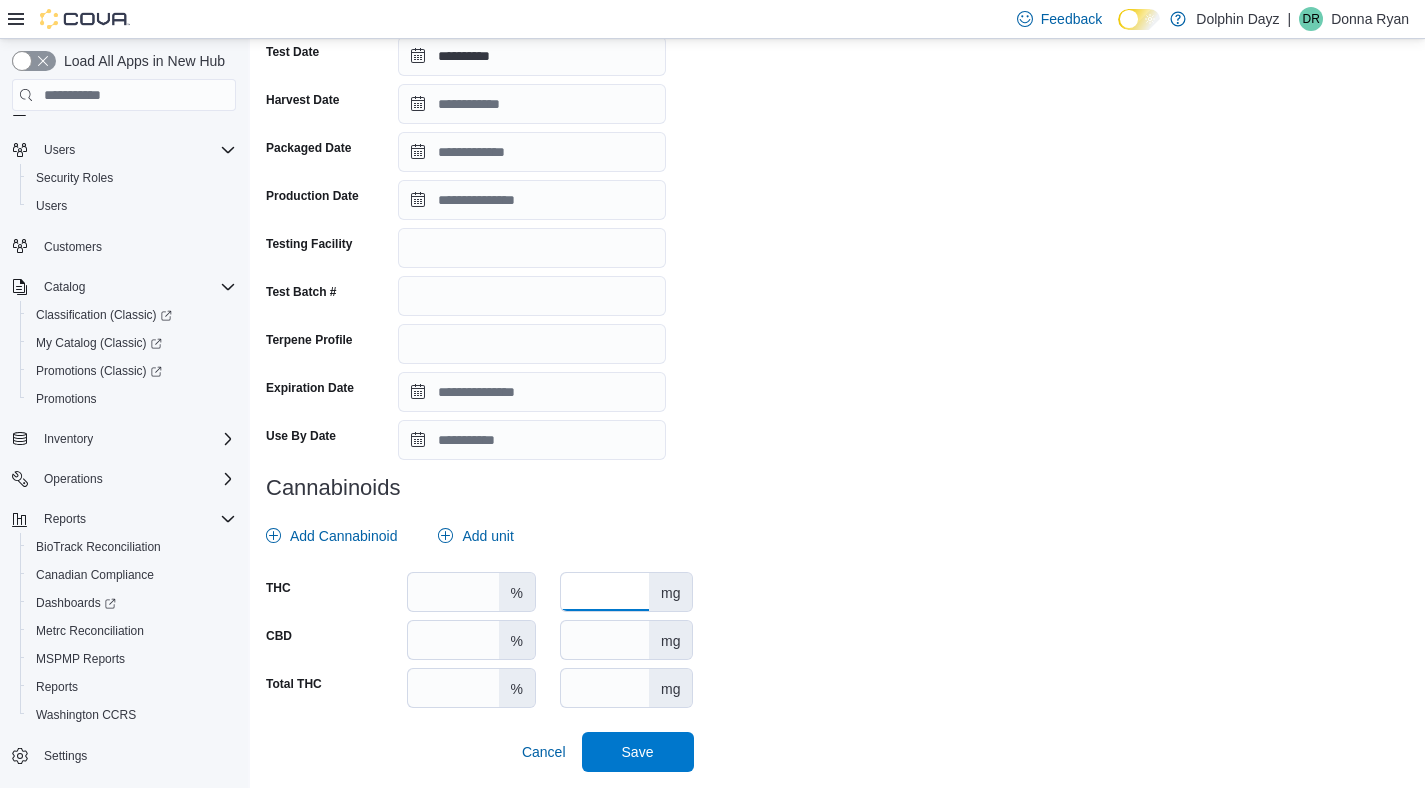 click at bounding box center (605, 592) 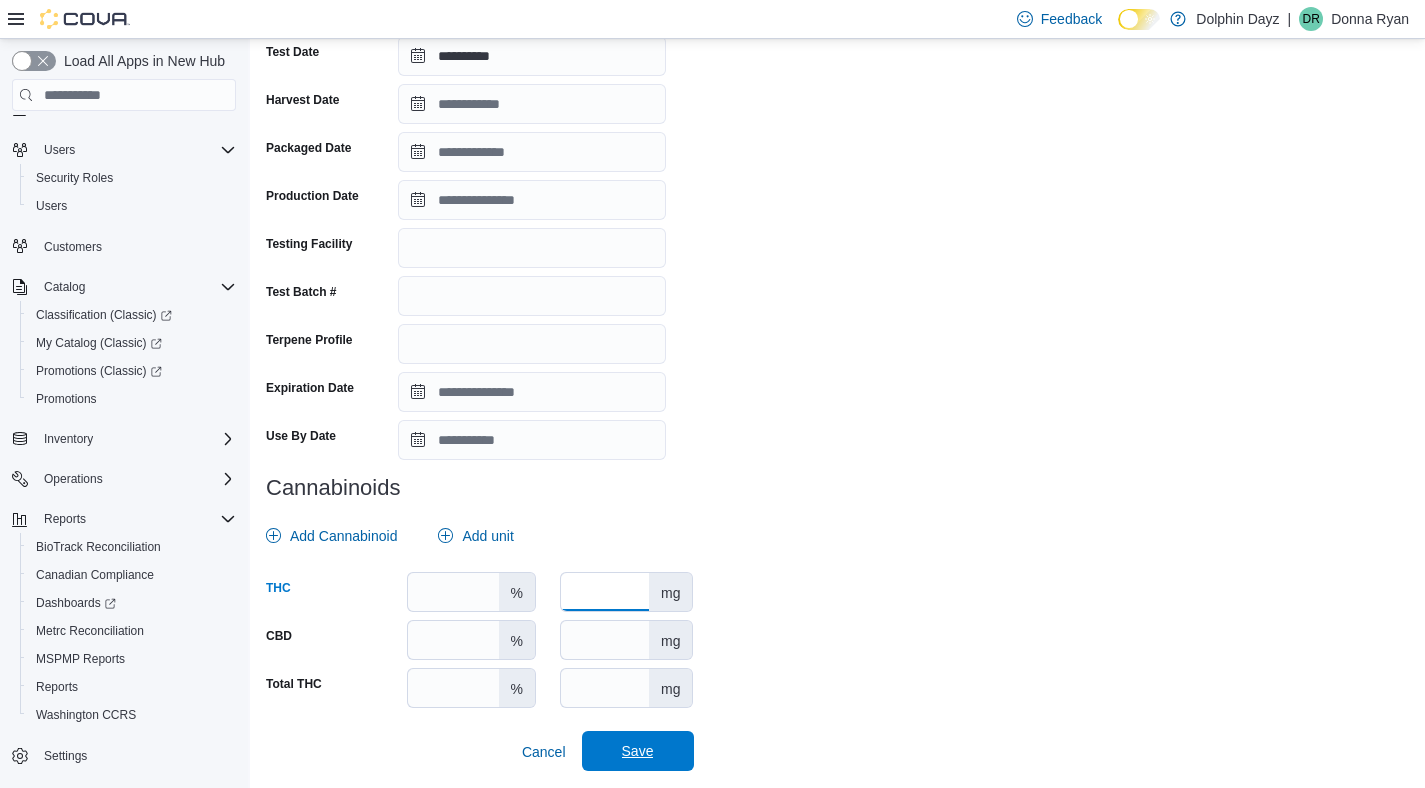 type on "**" 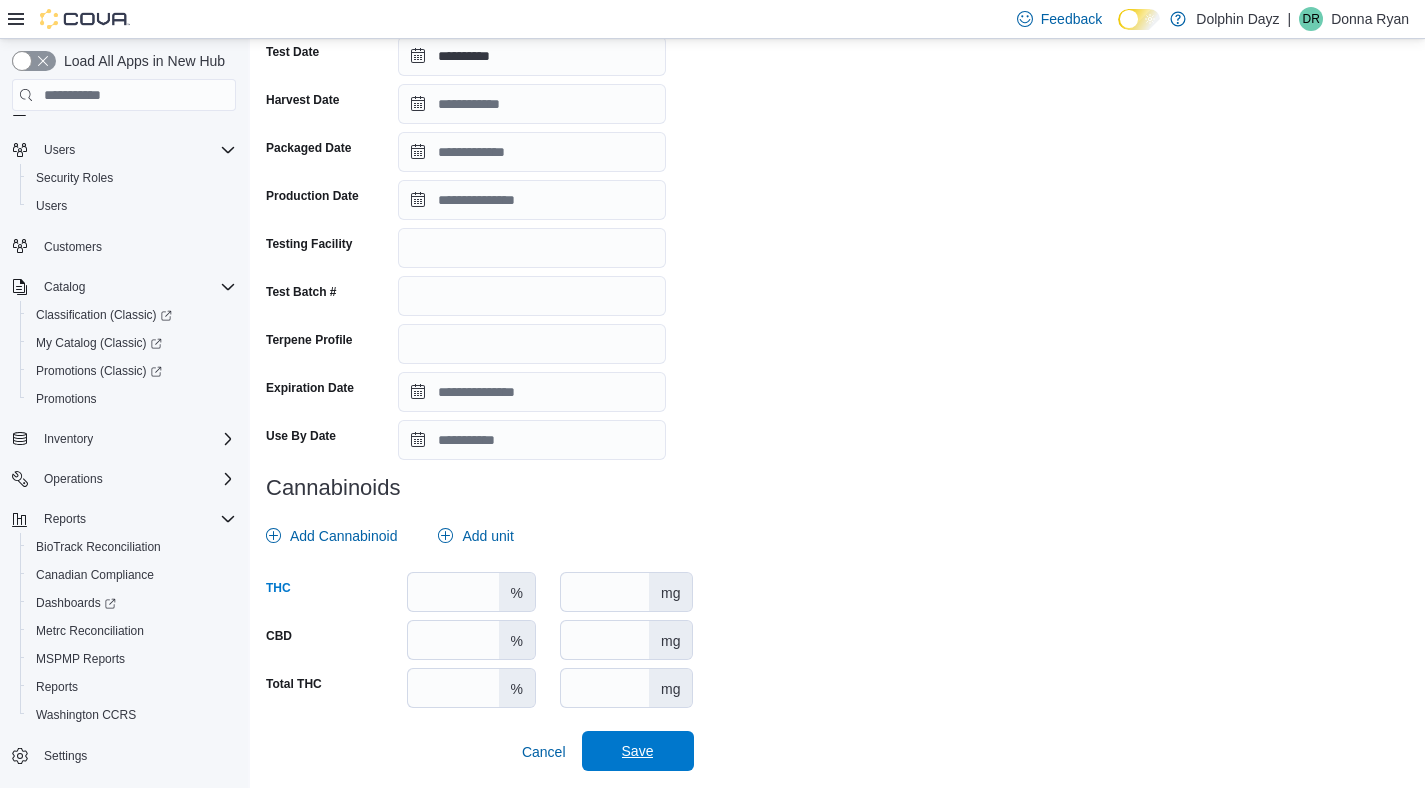click on "Save" at bounding box center [638, 751] 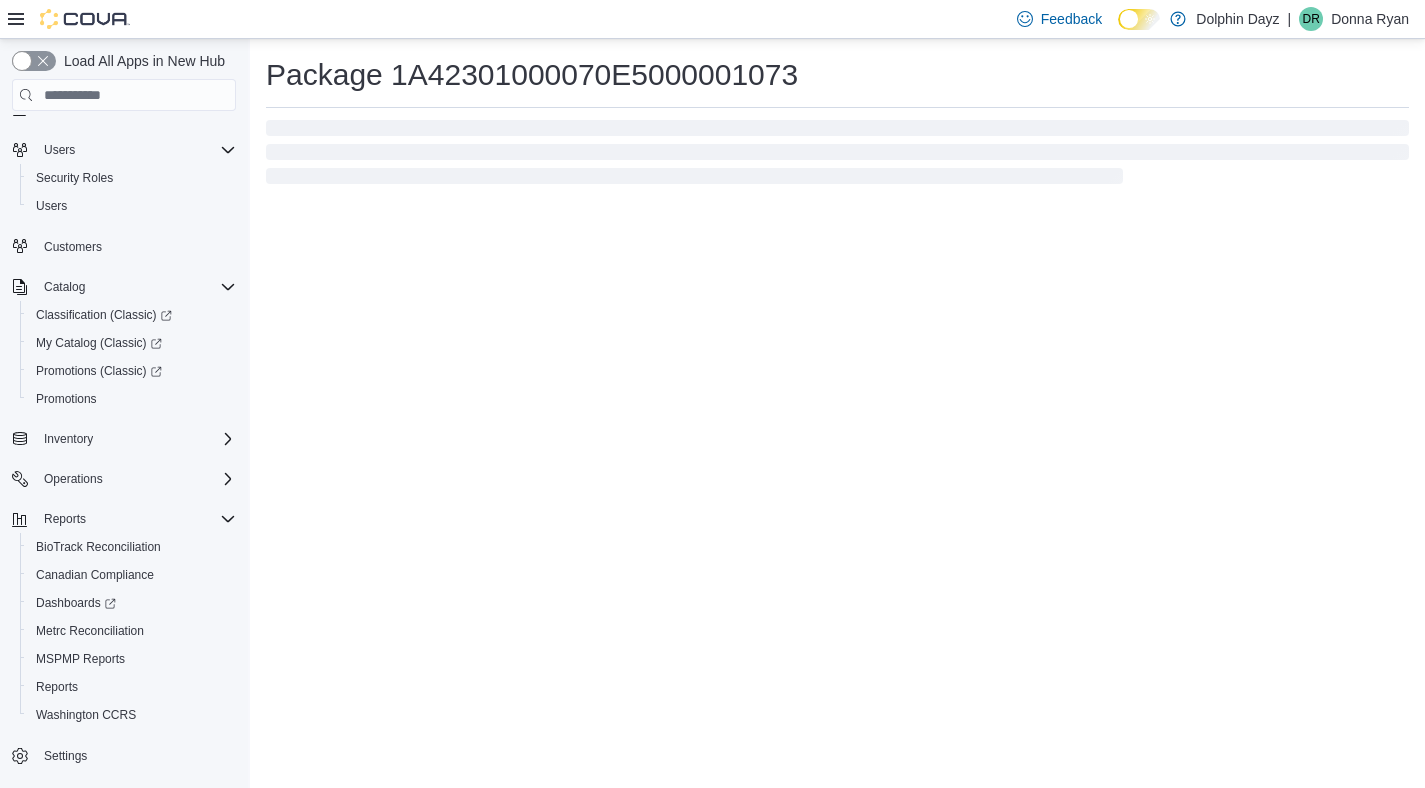 scroll, scrollTop: 0, scrollLeft: 0, axis: both 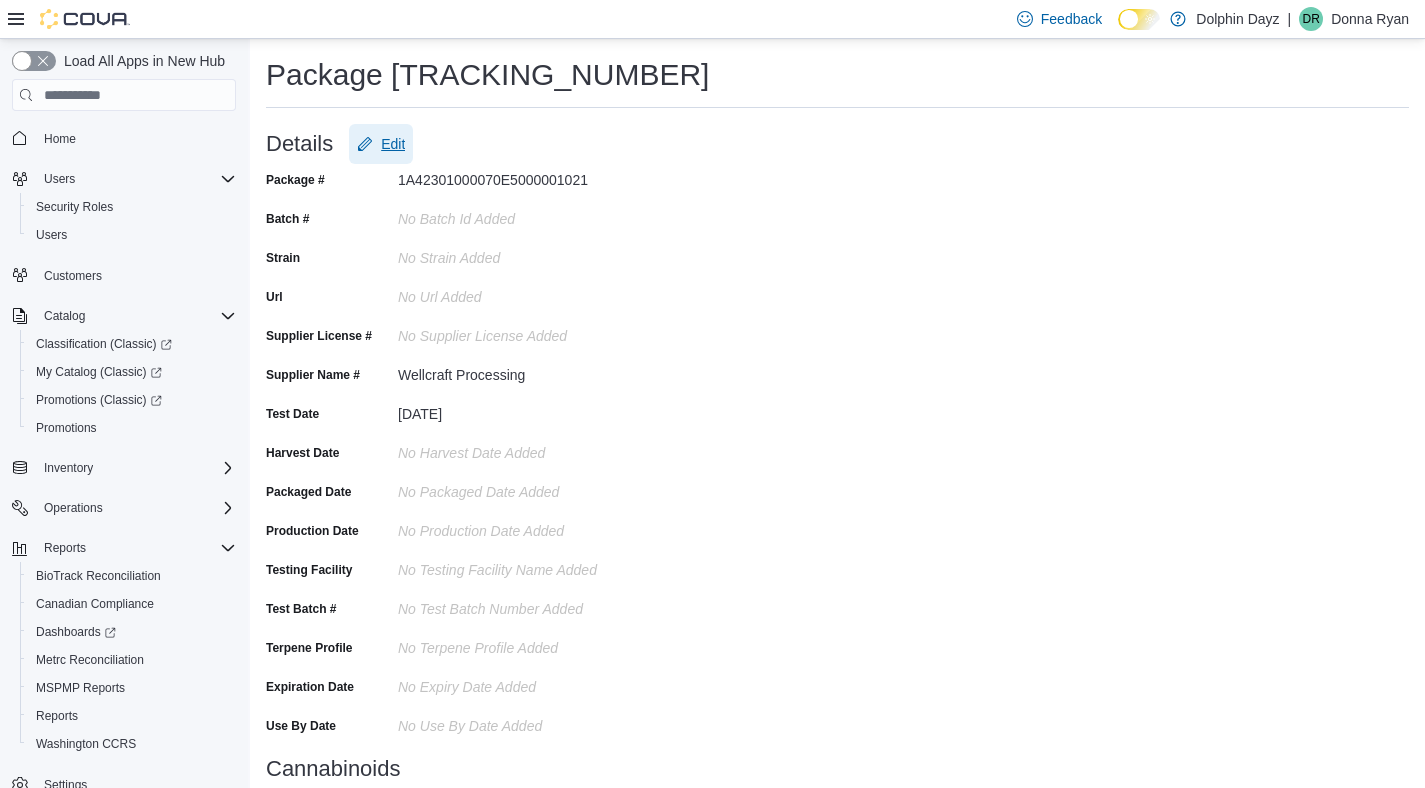click on "Edit" at bounding box center (381, 144) 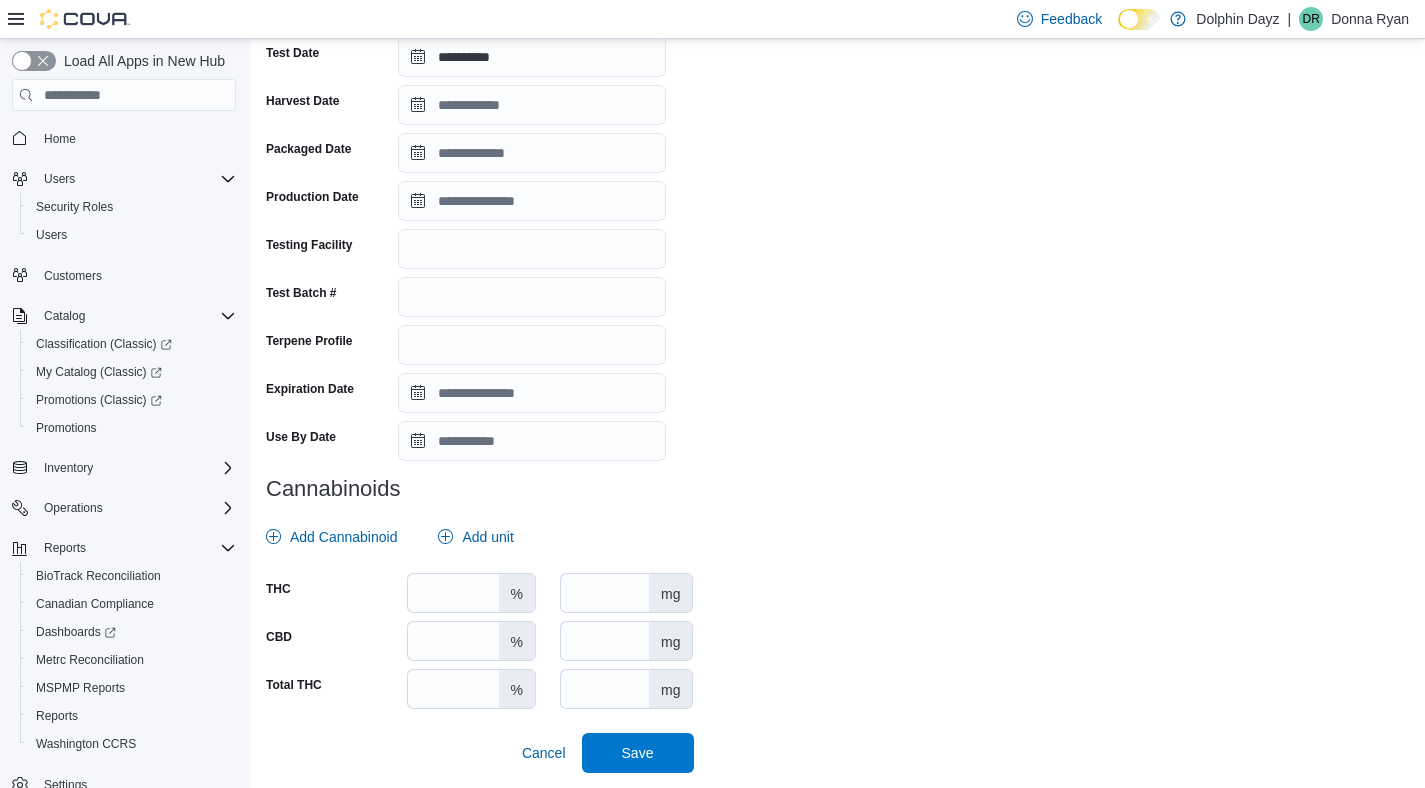 scroll, scrollTop: 408, scrollLeft: 0, axis: vertical 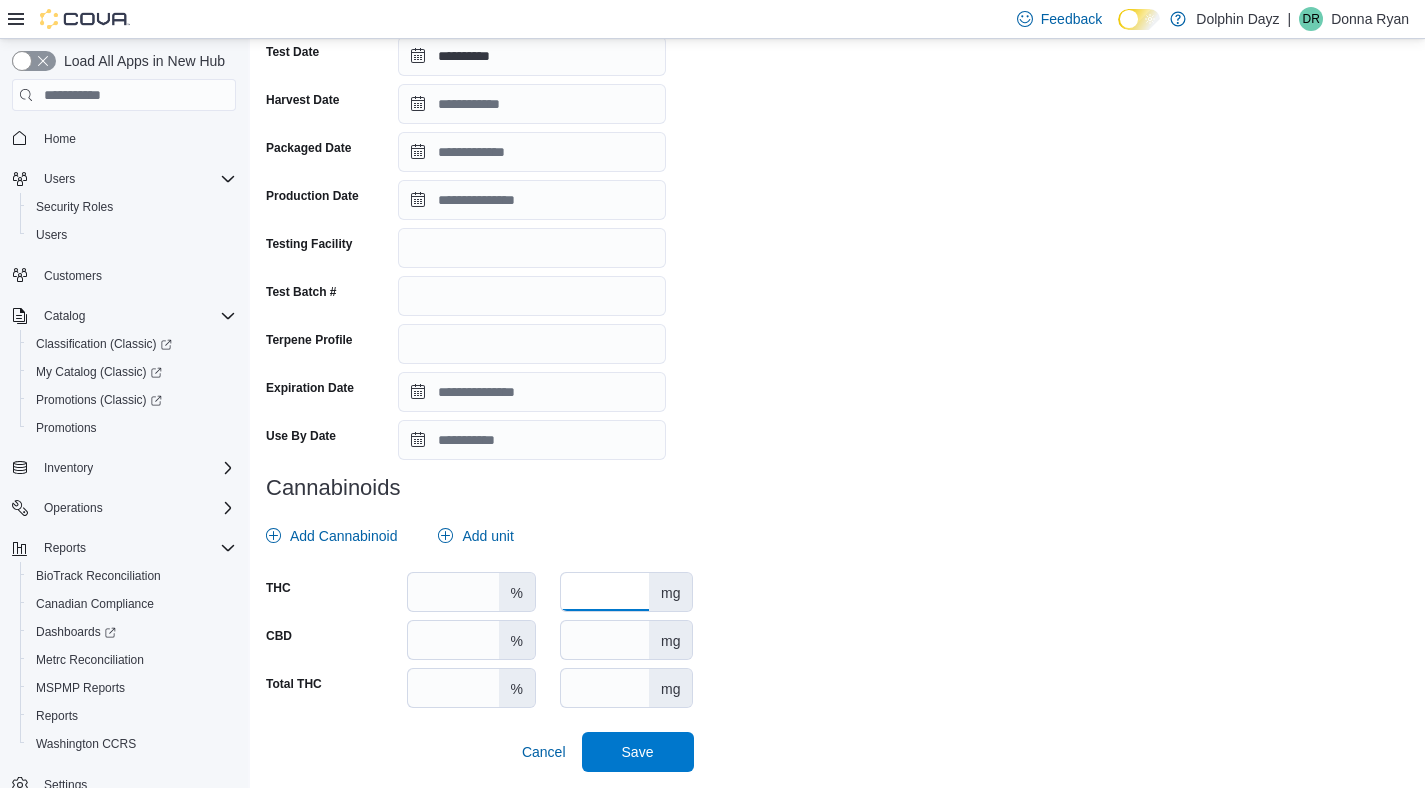 click at bounding box center (605, 592) 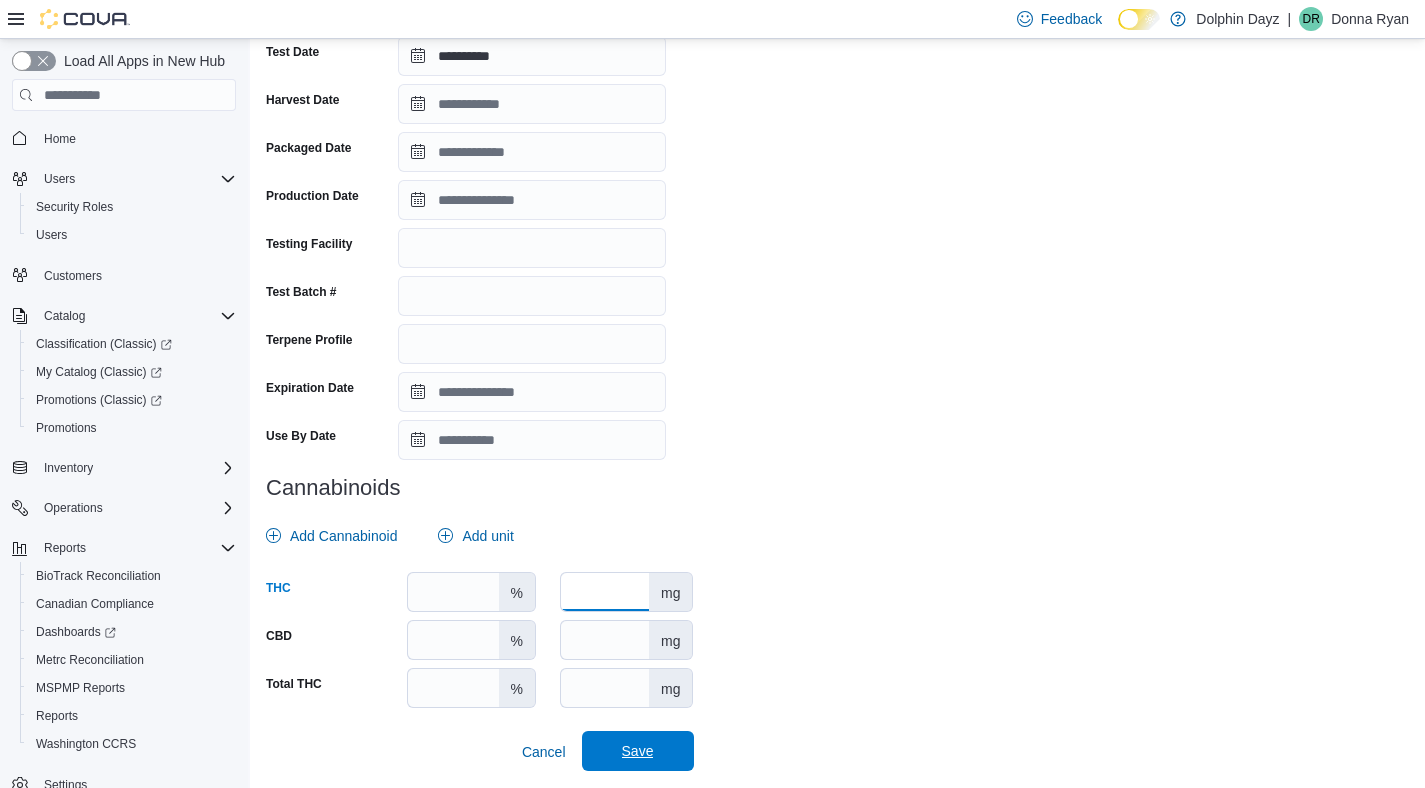 type on "***" 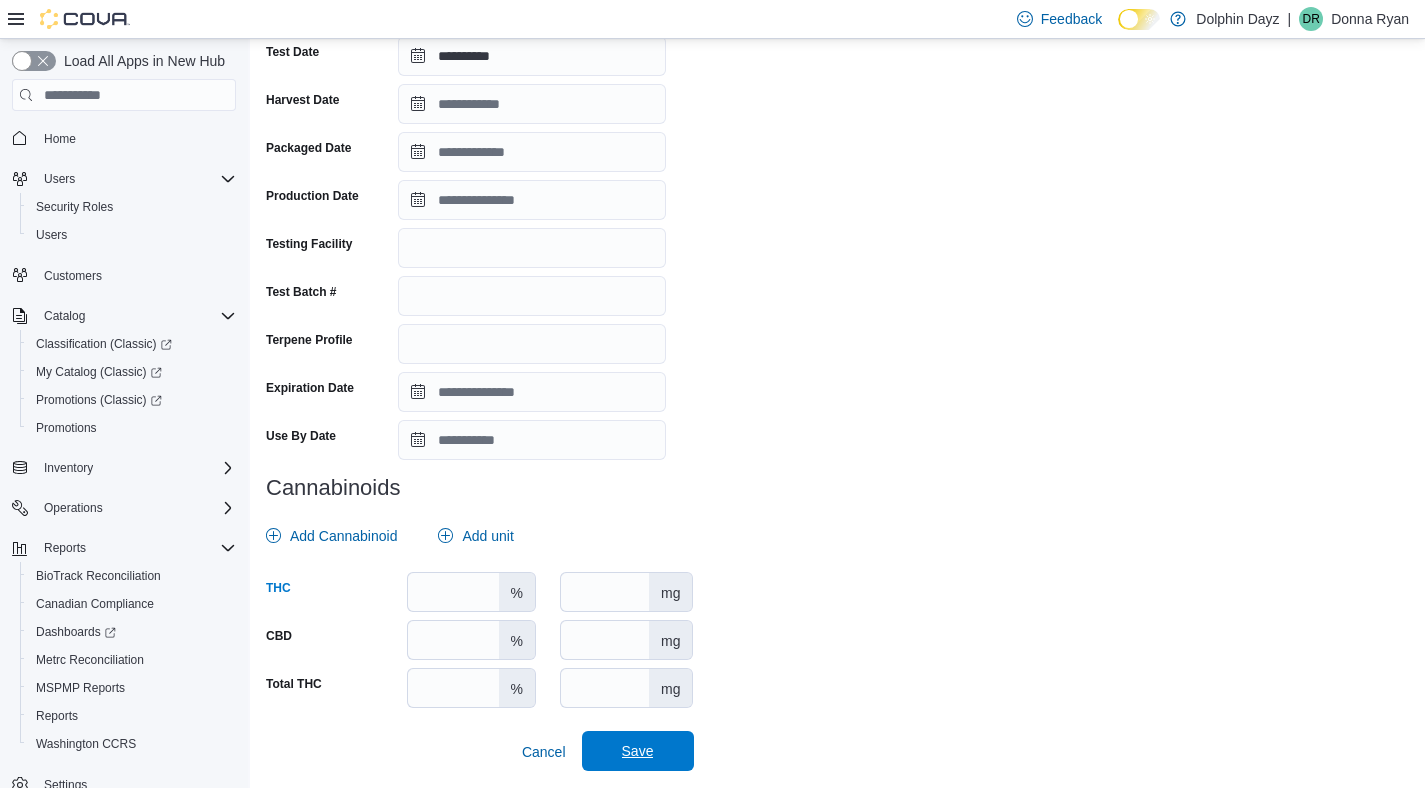 click on "Save" at bounding box center [638, 751] 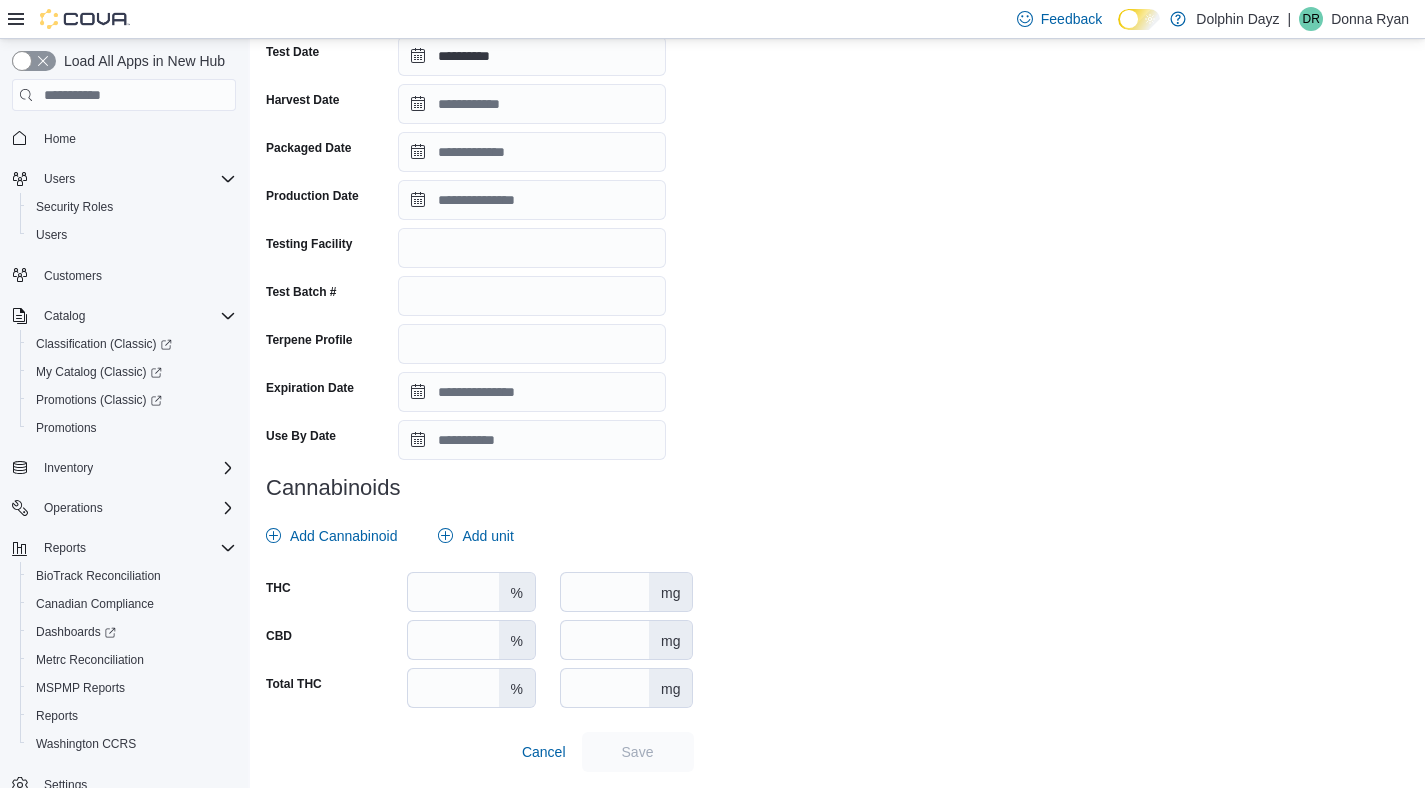 scroll, scrollTop: 0, scrollLeft: 0, axis: both 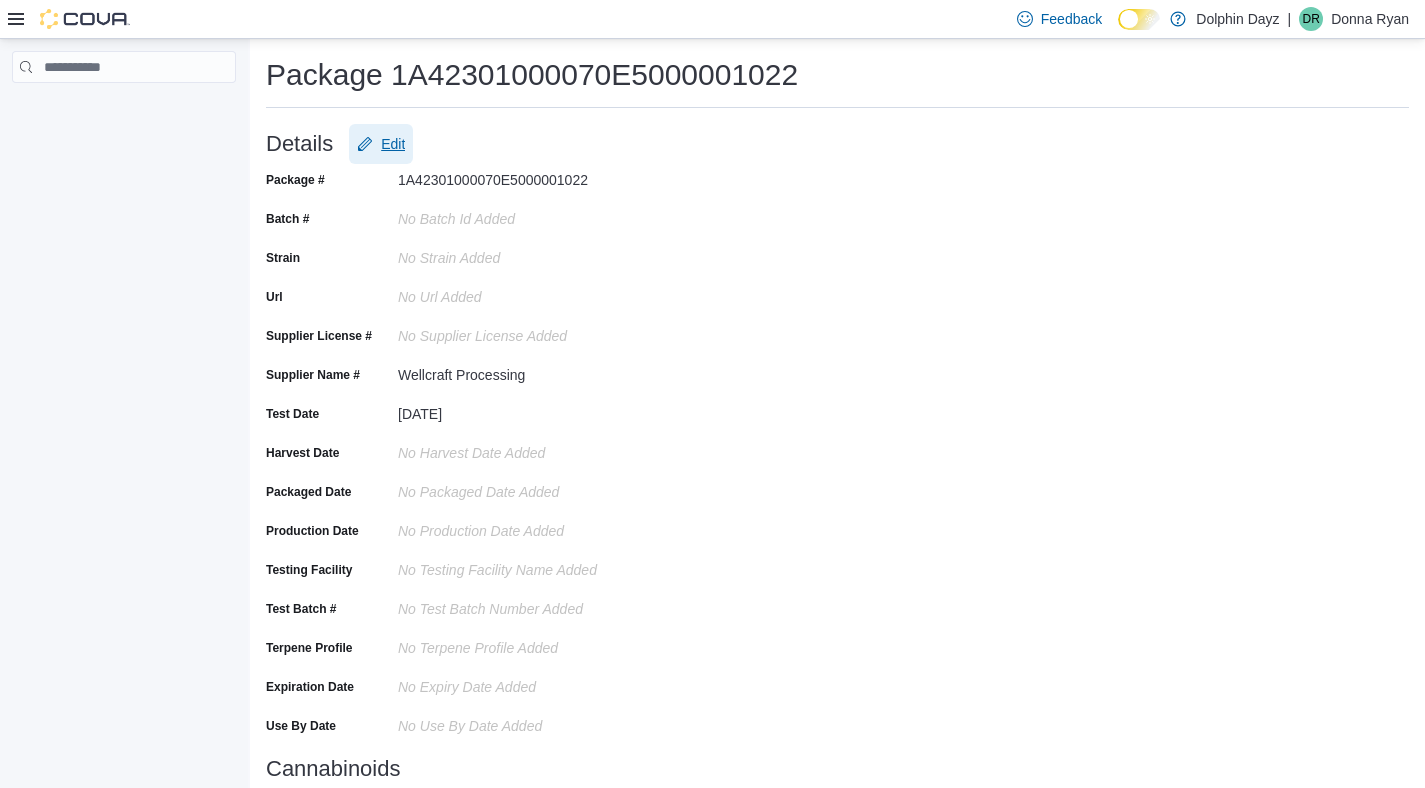 click on "Edit" at bounding box center [393, 144] 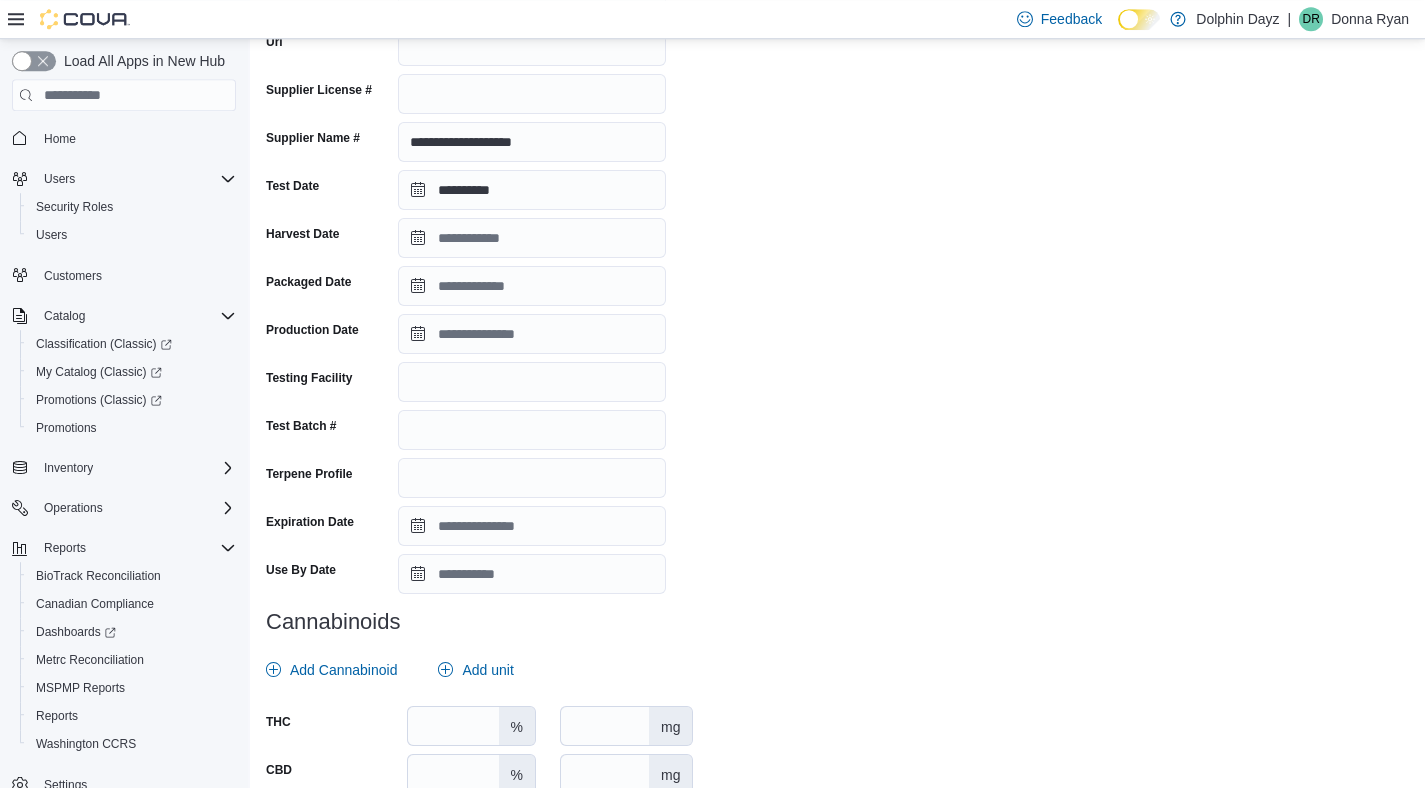 scroll, scrollTop: 408, scrollLeft: 0, axis: vertical 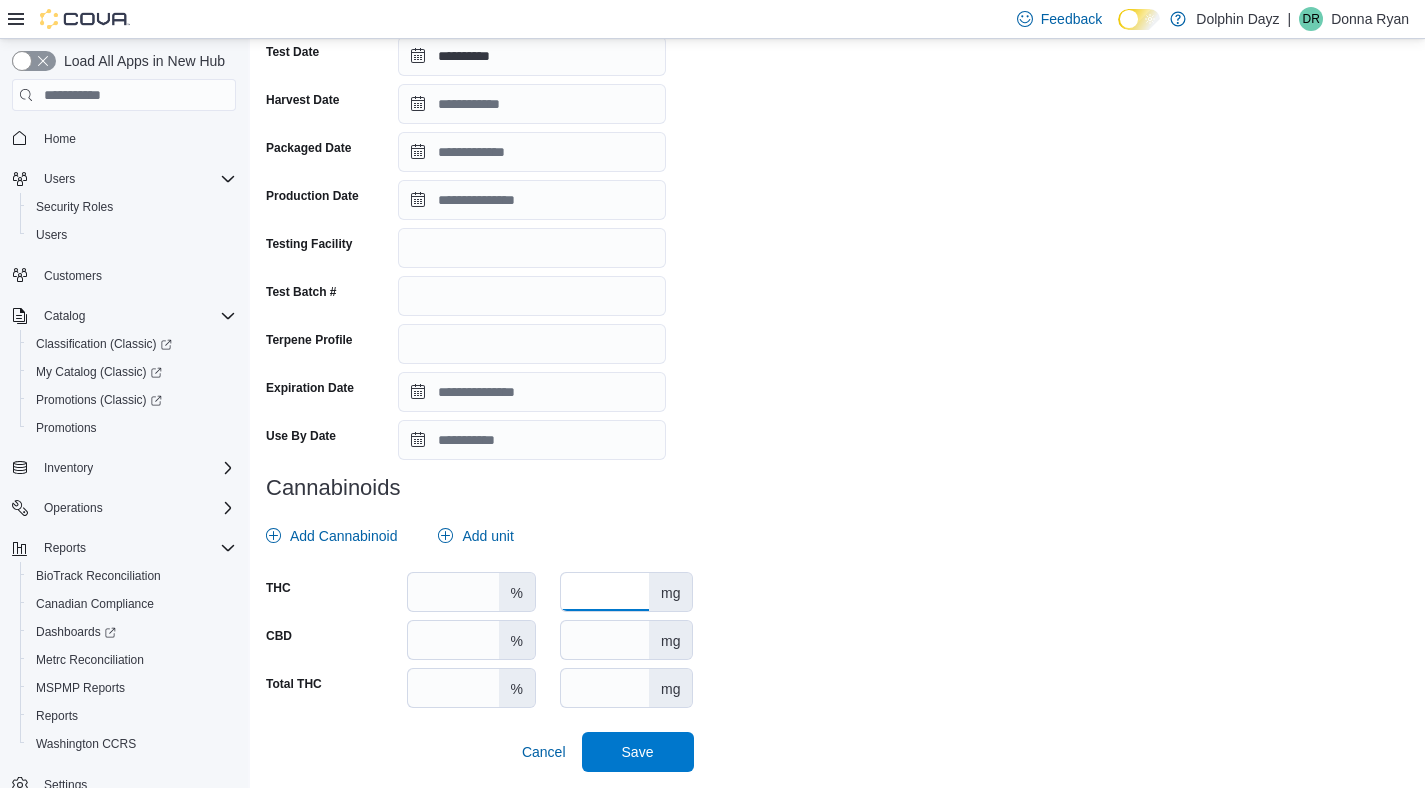 click at bounding box center [605, 592] 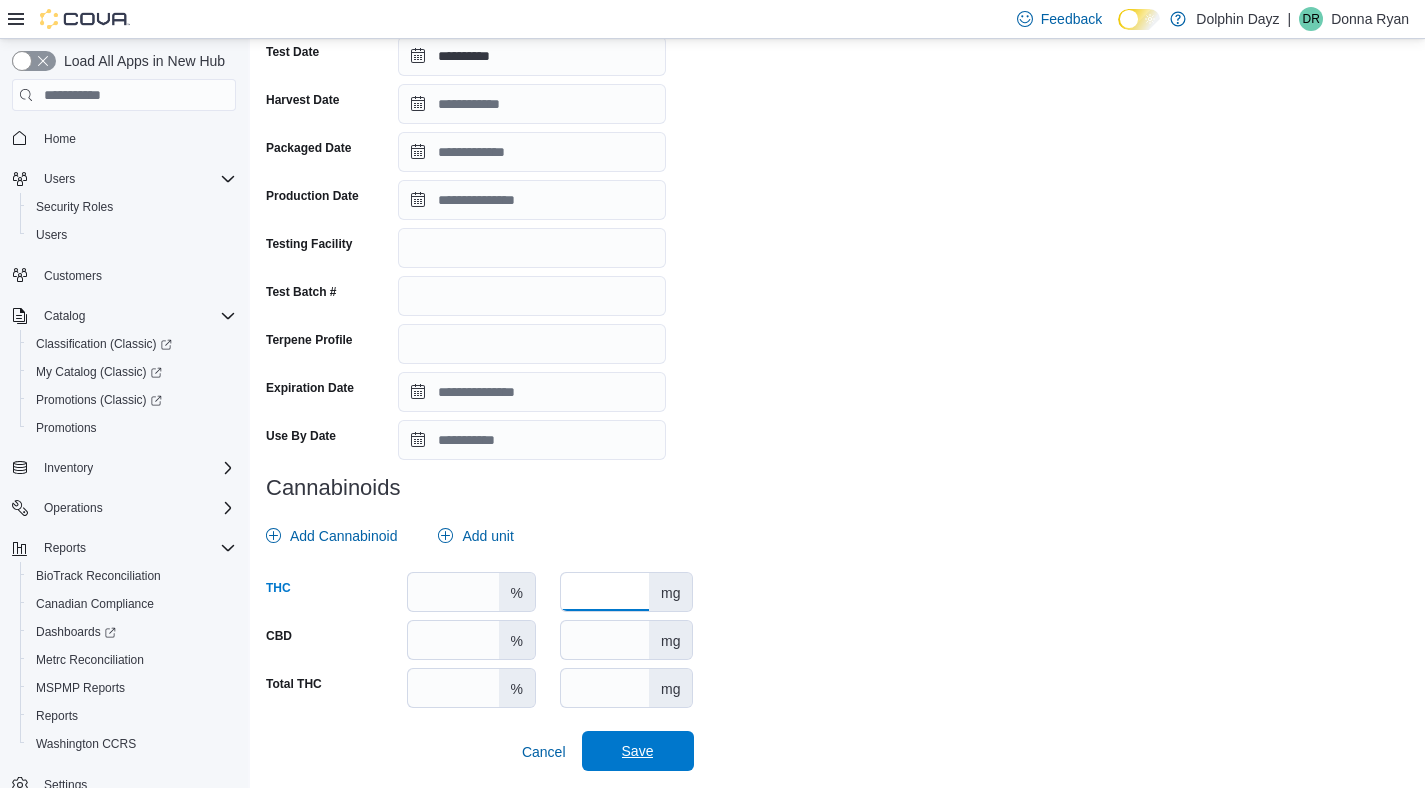 type on "***" 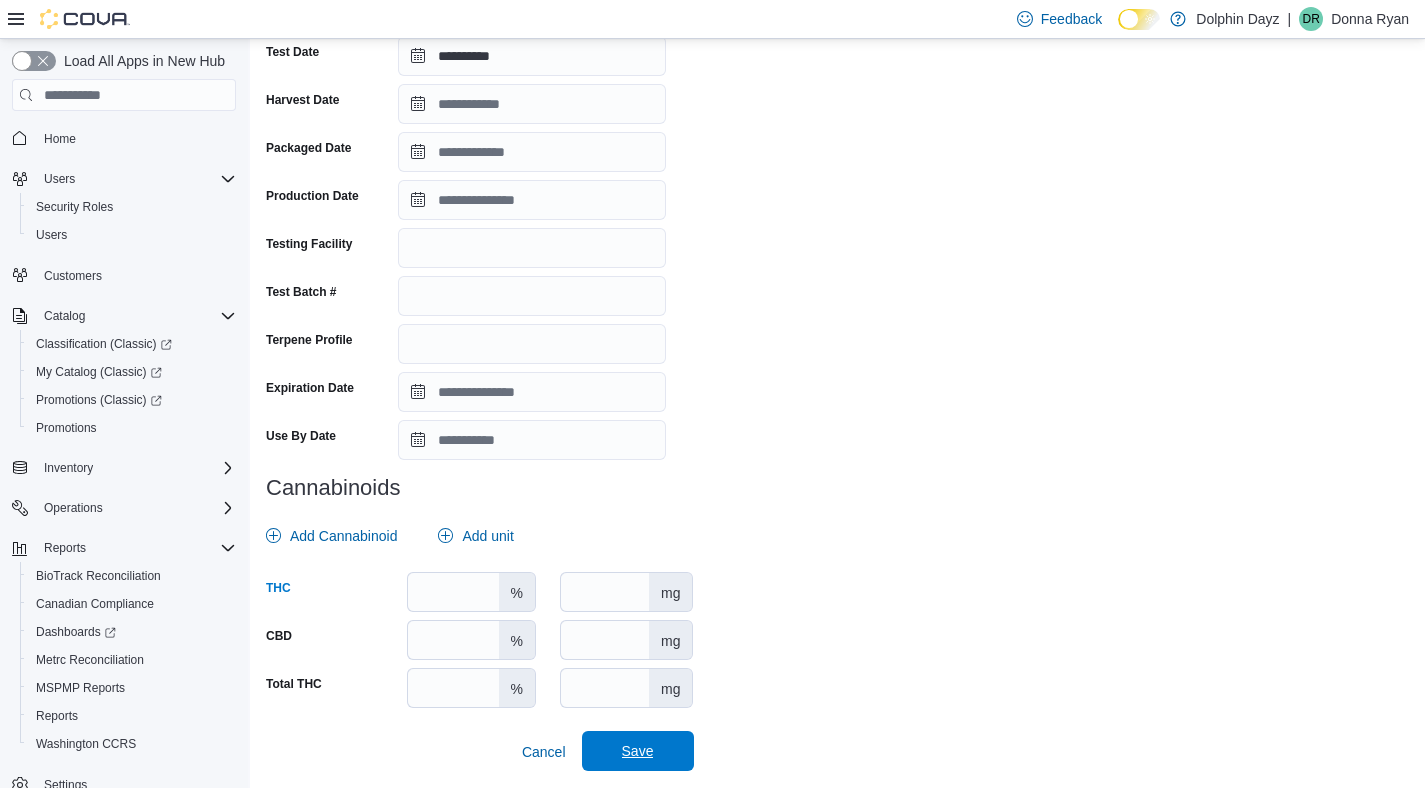 click on "Save" at bounding box center [638, 751] 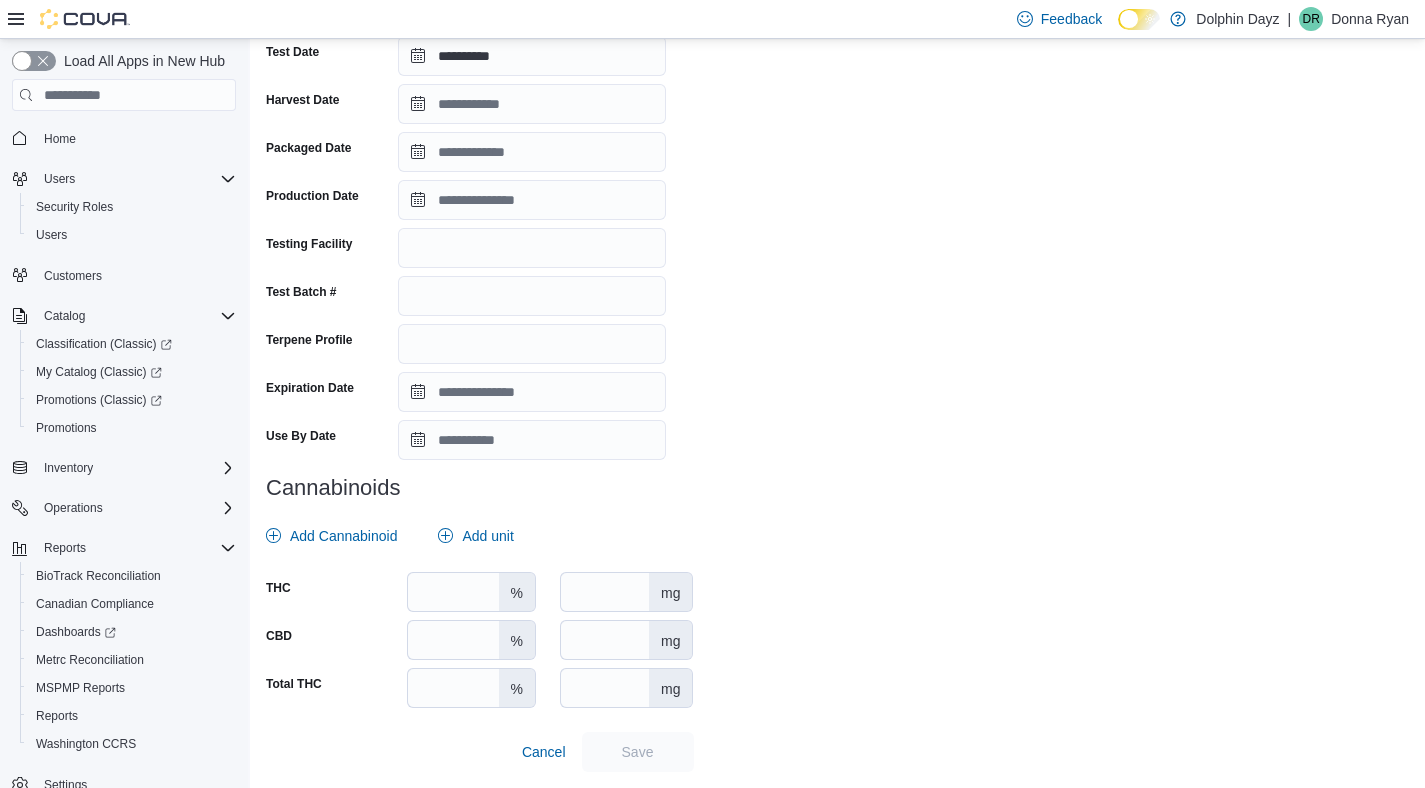 scroll, scrollTop: 0, scrollLeft: 0, axis: both 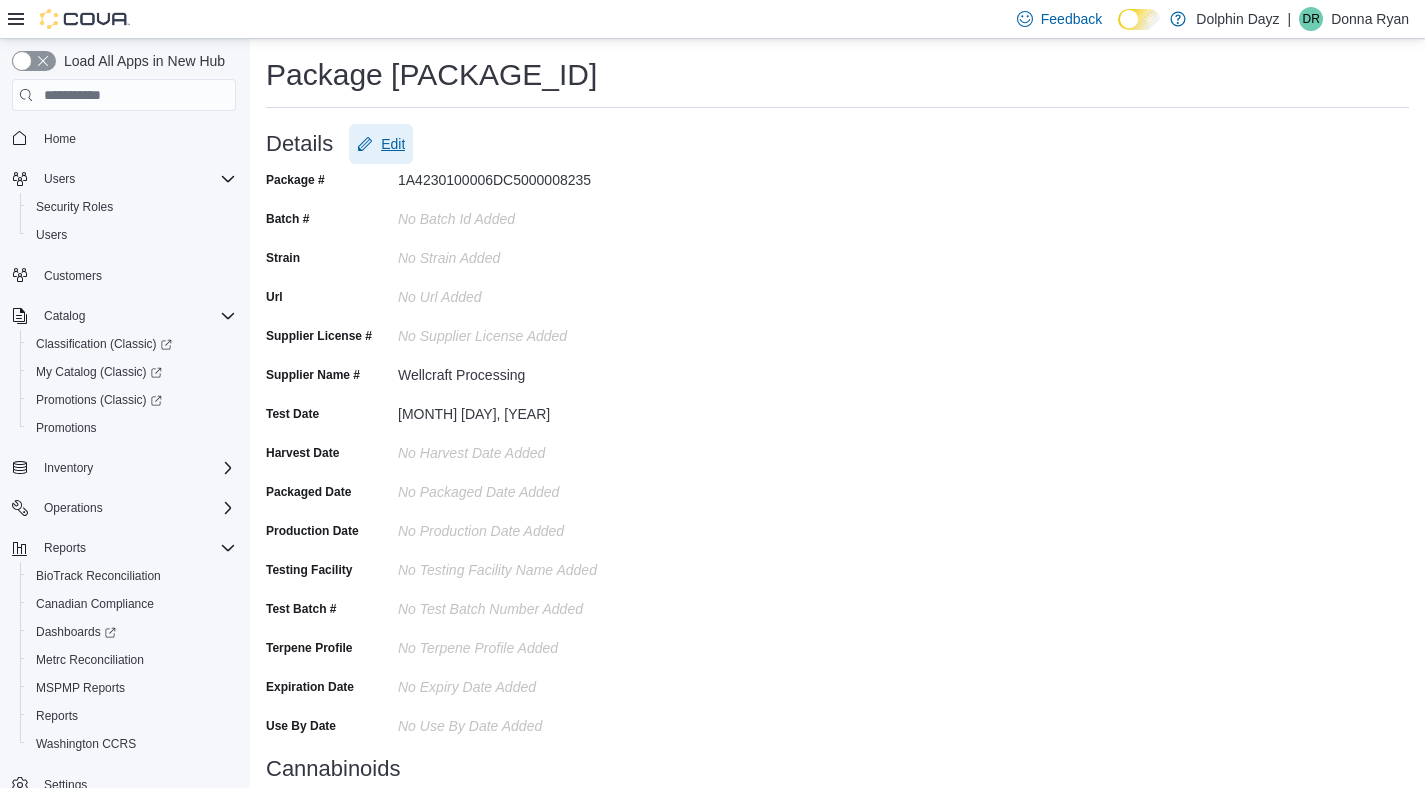 click on "Edit" at bounding box center (393, 144) 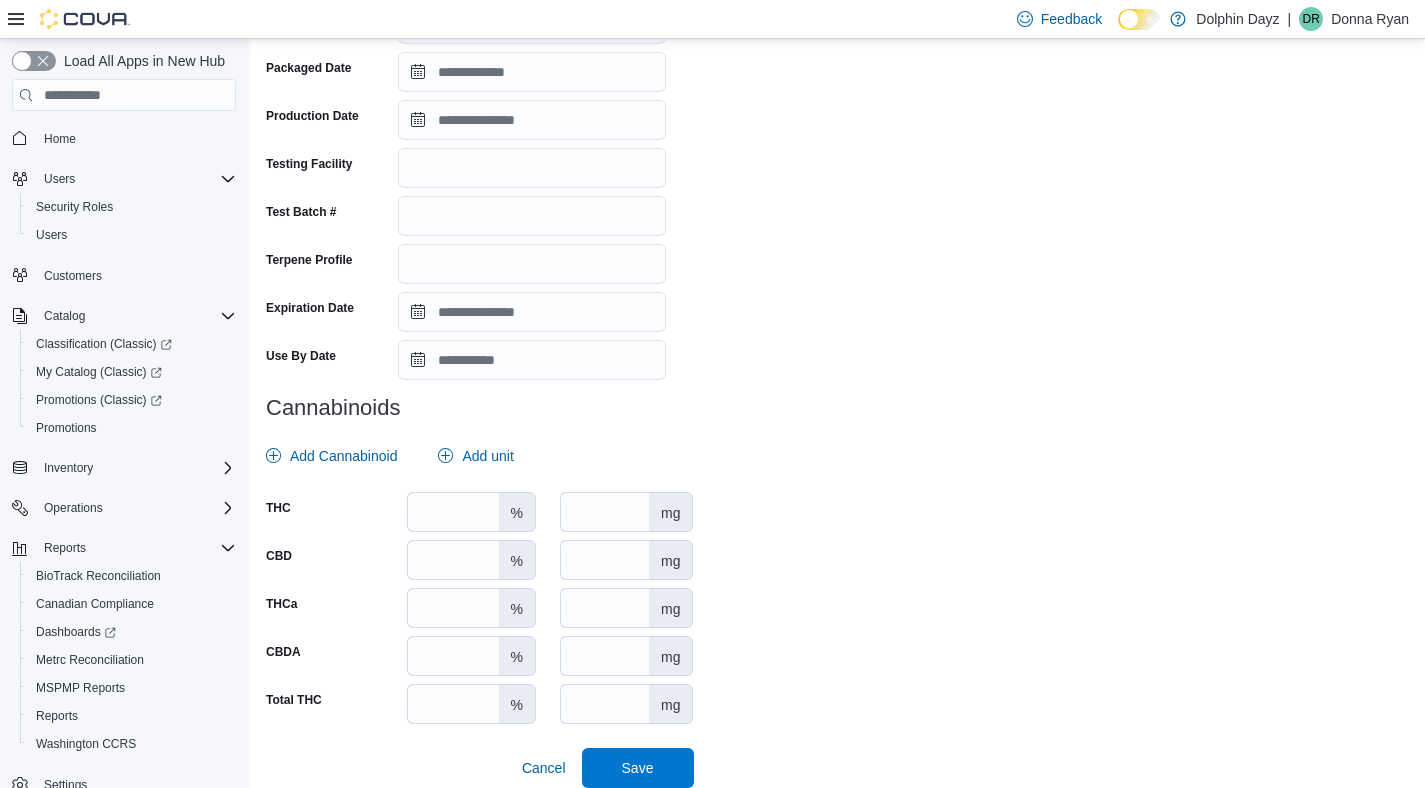 scroll, scrollTop: 504, scrollLeft: 0, axis: vertical 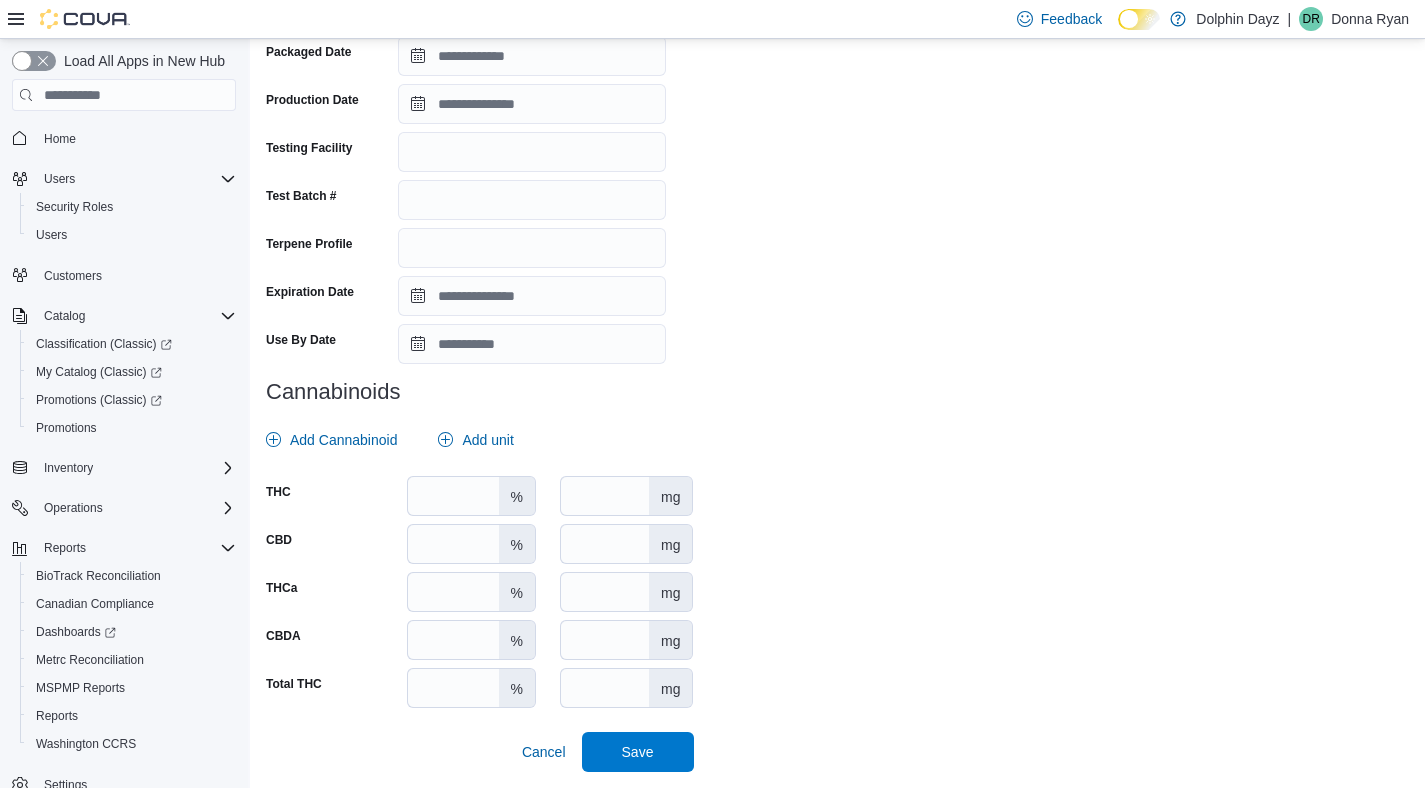 click on "**********" at bounding box center (837, 216) 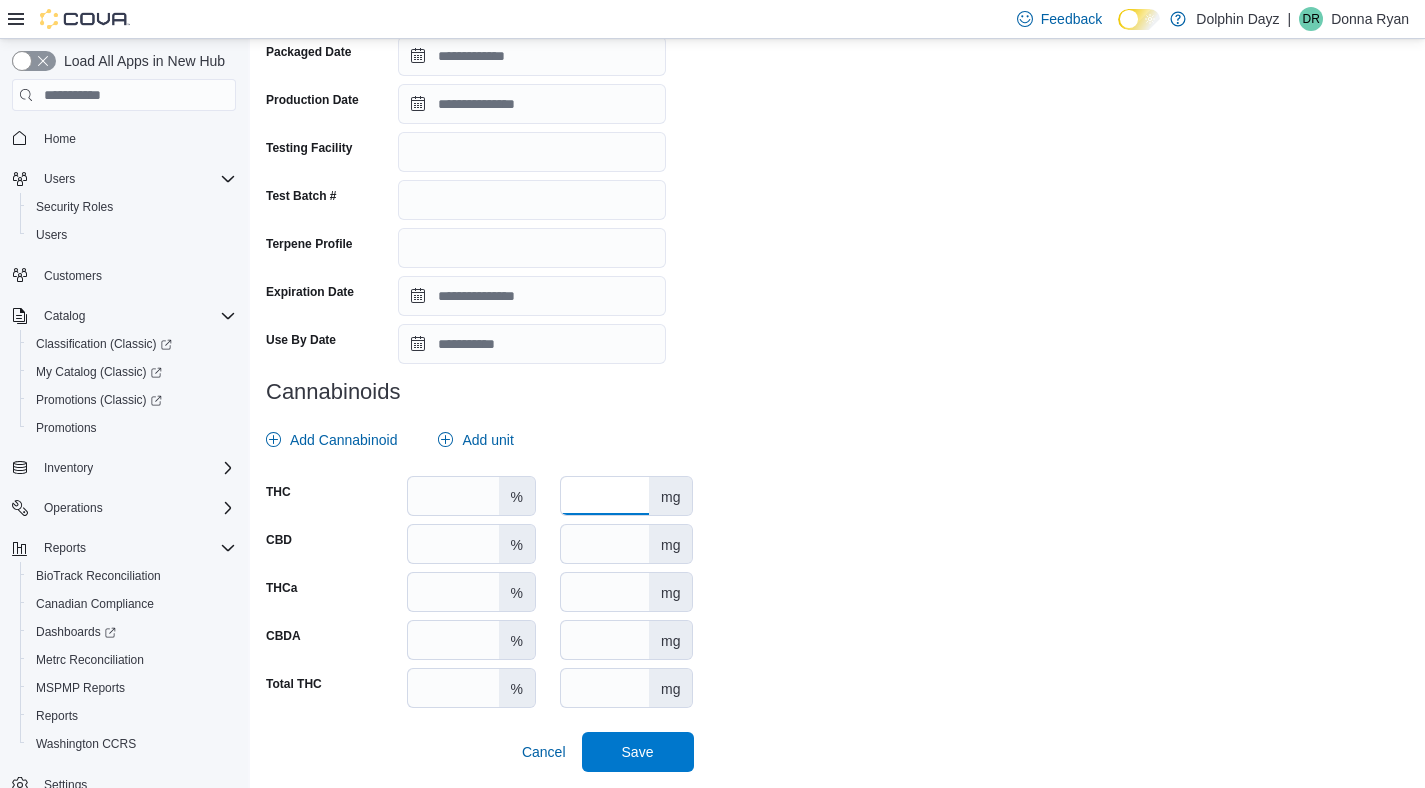 click at bounding box center (605, 496) 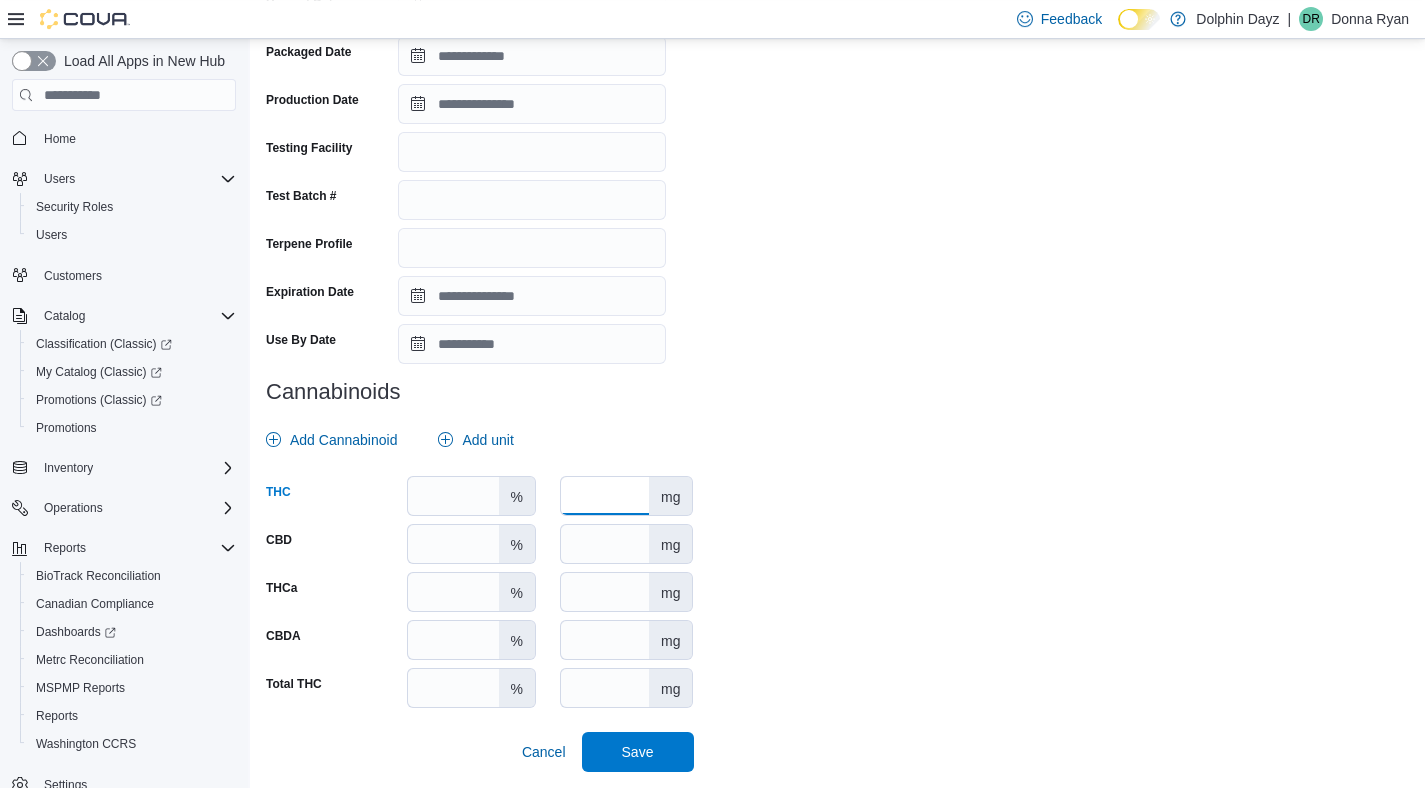 scroll, scrollTop: 504, scrollLeft: 0, axis: vertical 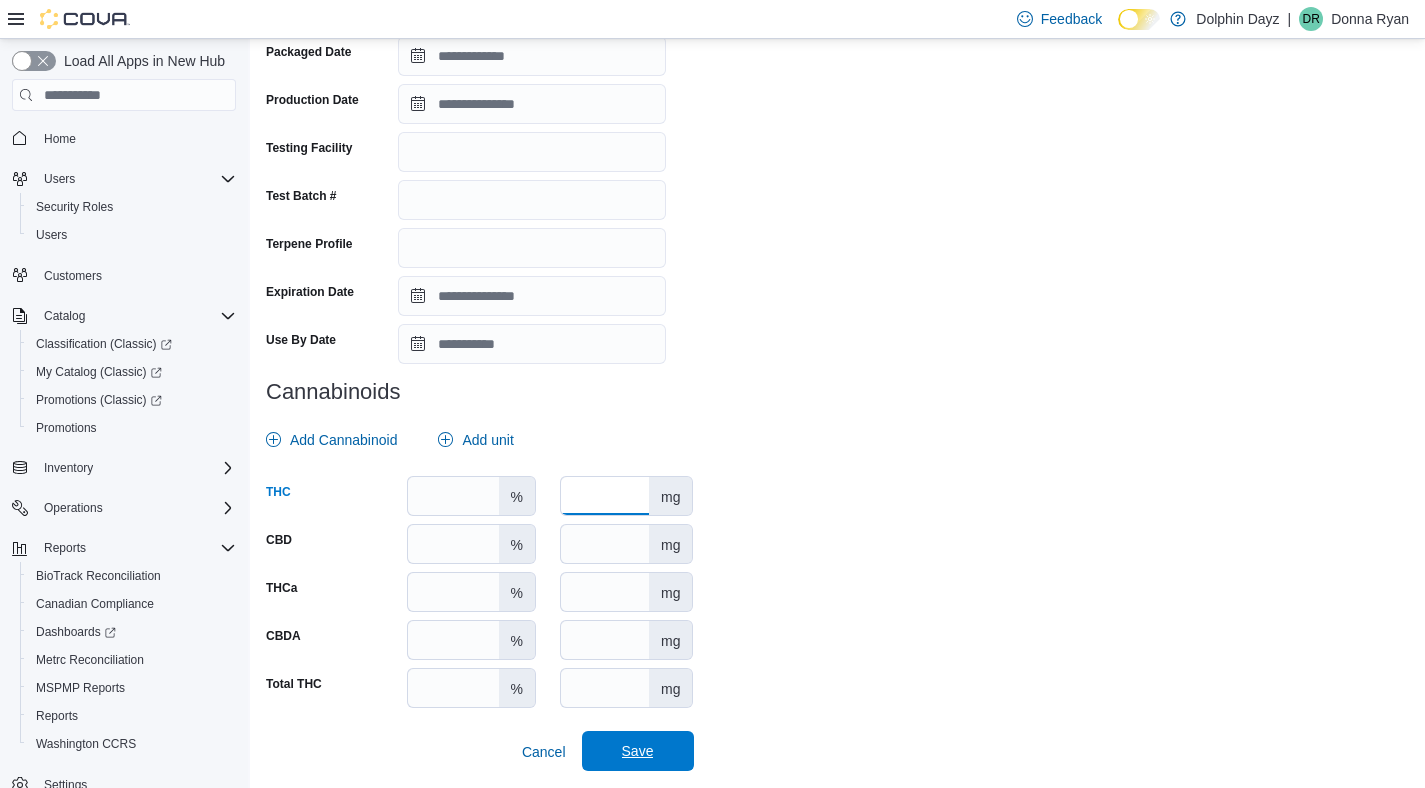 type on "*****" 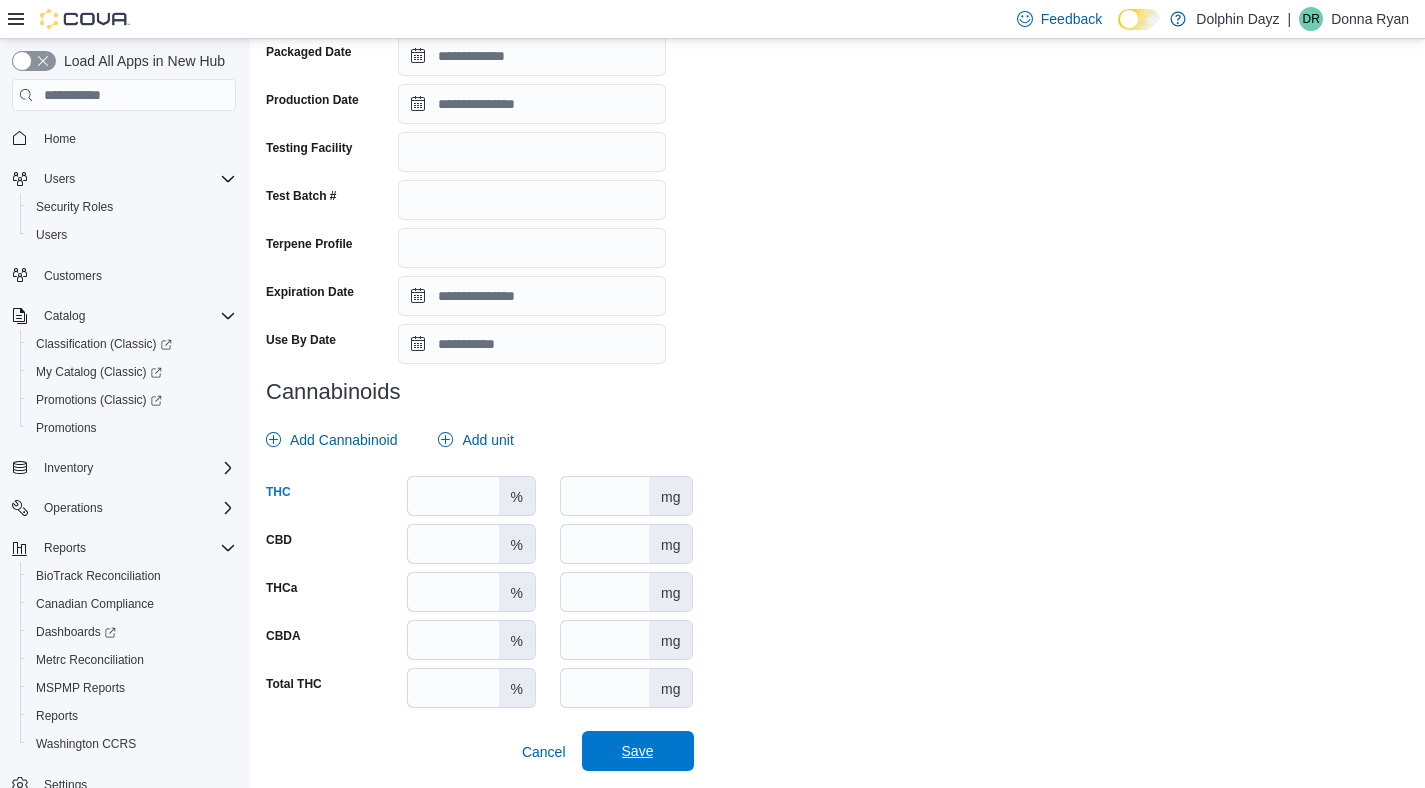 click on "Save" at bounding box center [638, 751] 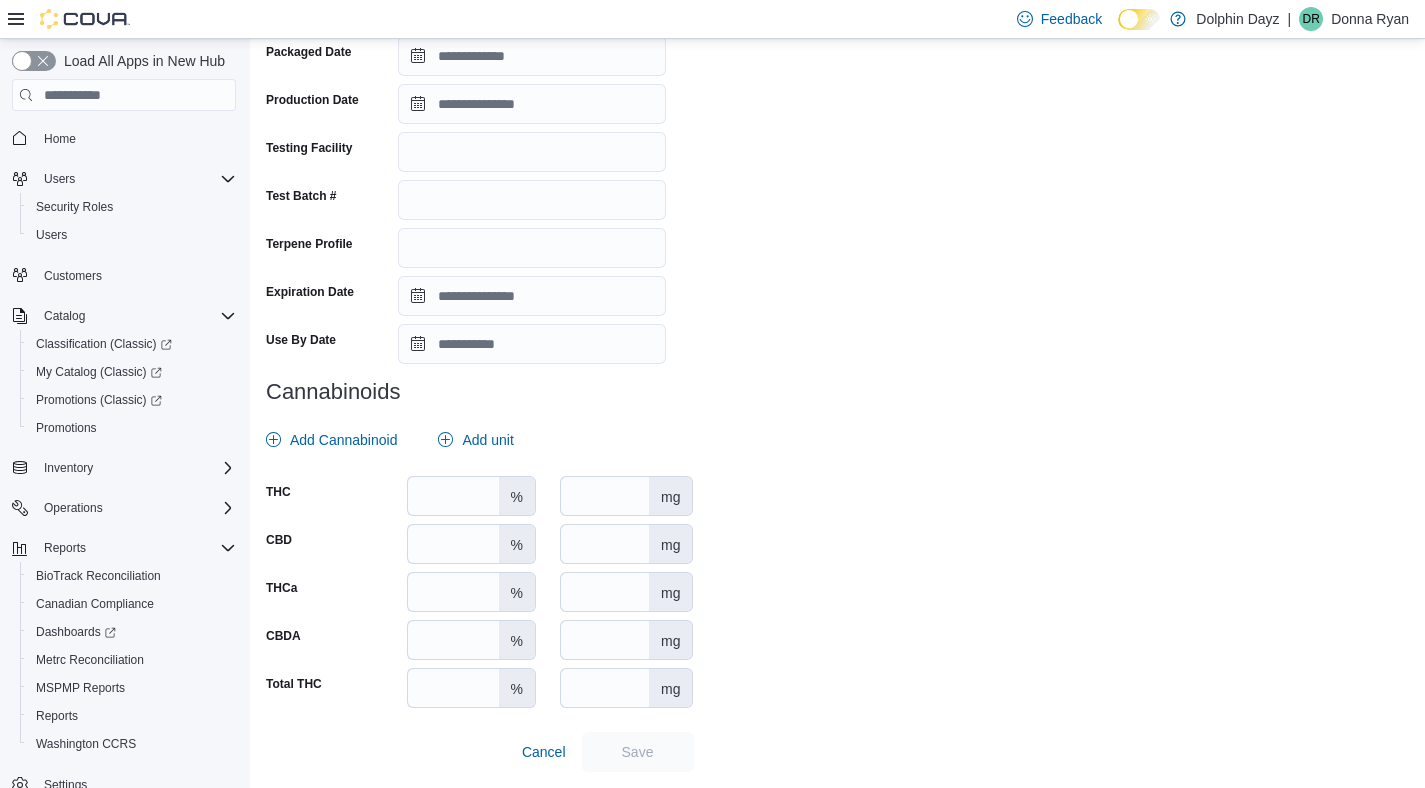 scroll, scrollTop: 0, scrollLeft: 0, axis: both 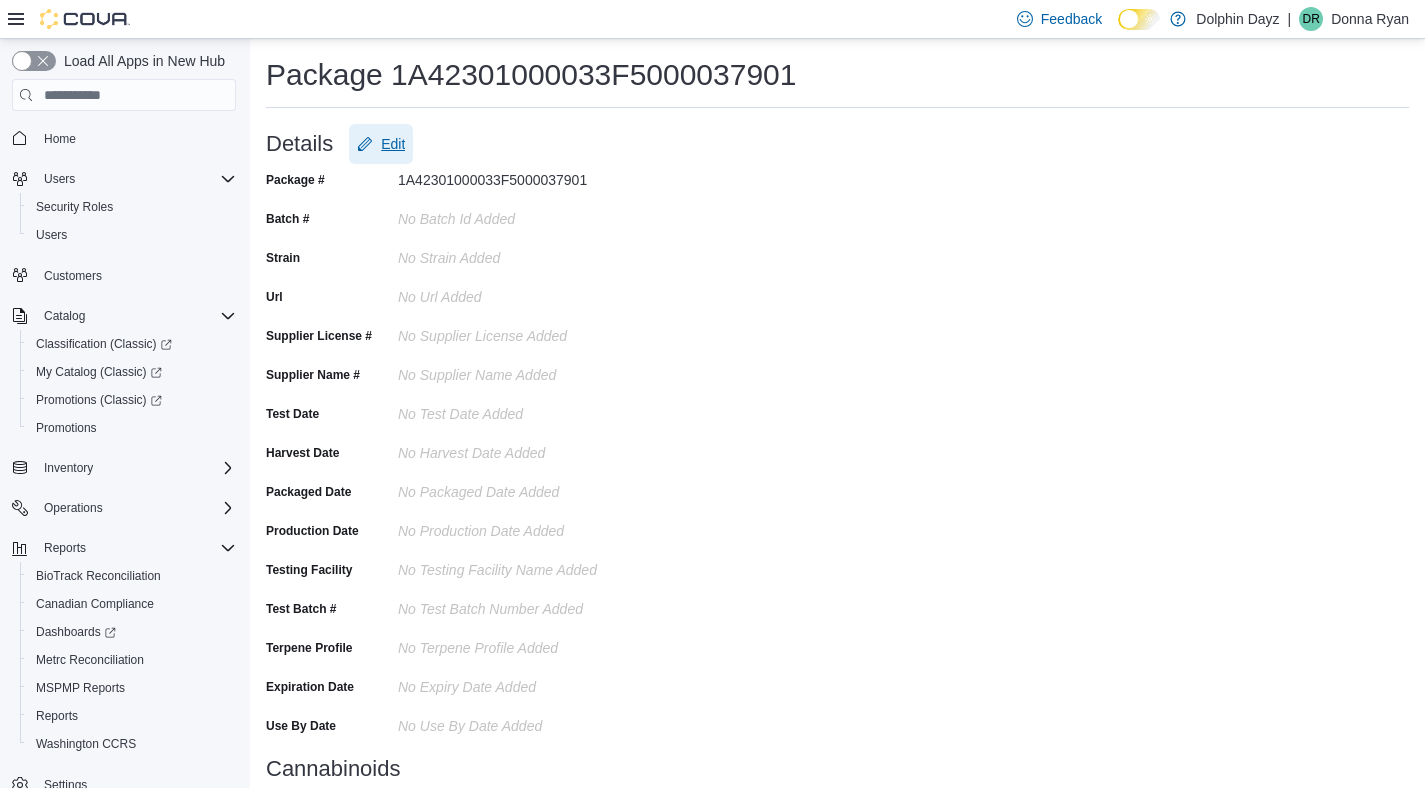 click on "Edit" at bounding box center (393, 144) 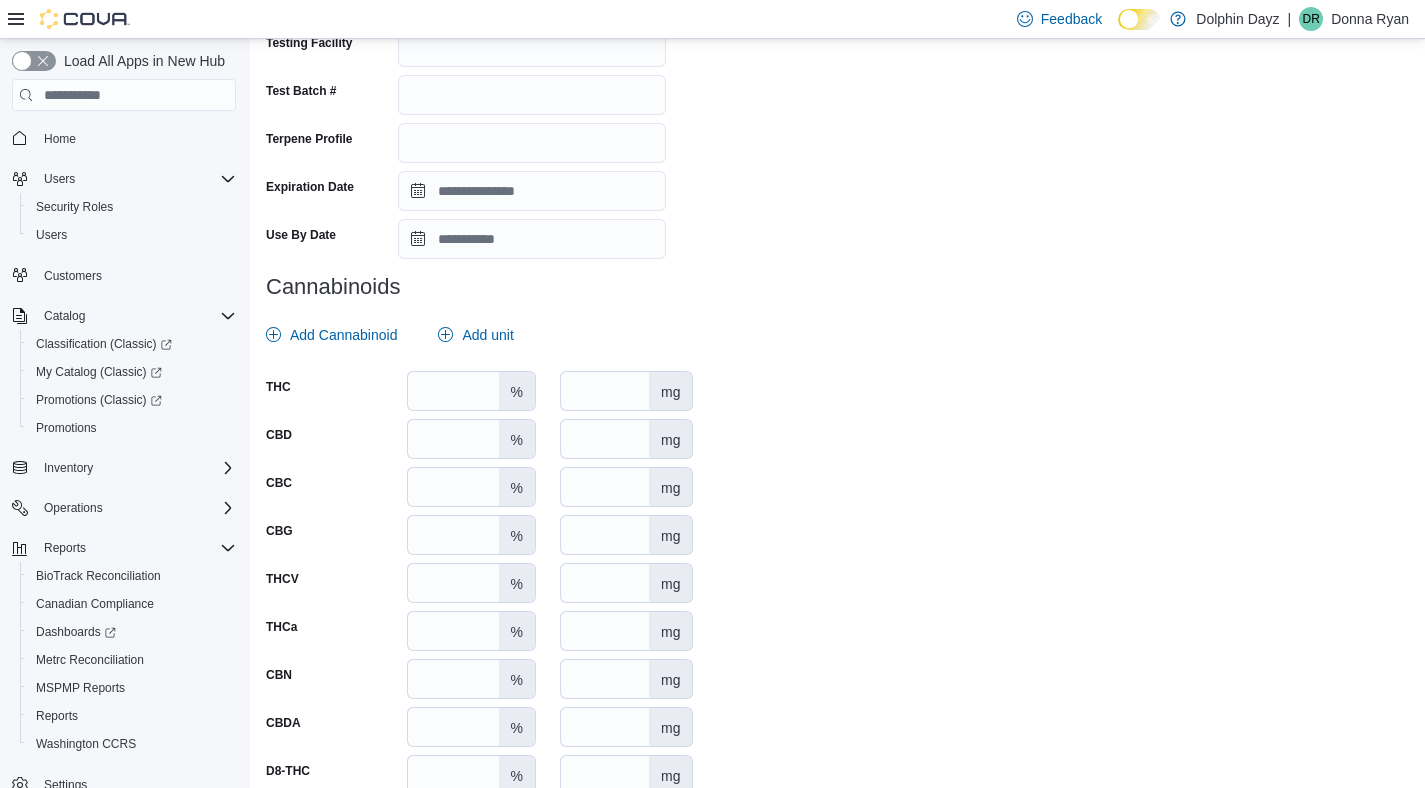 scroll, scrollTop: 744, scrollLeft: 0, axis: vertical 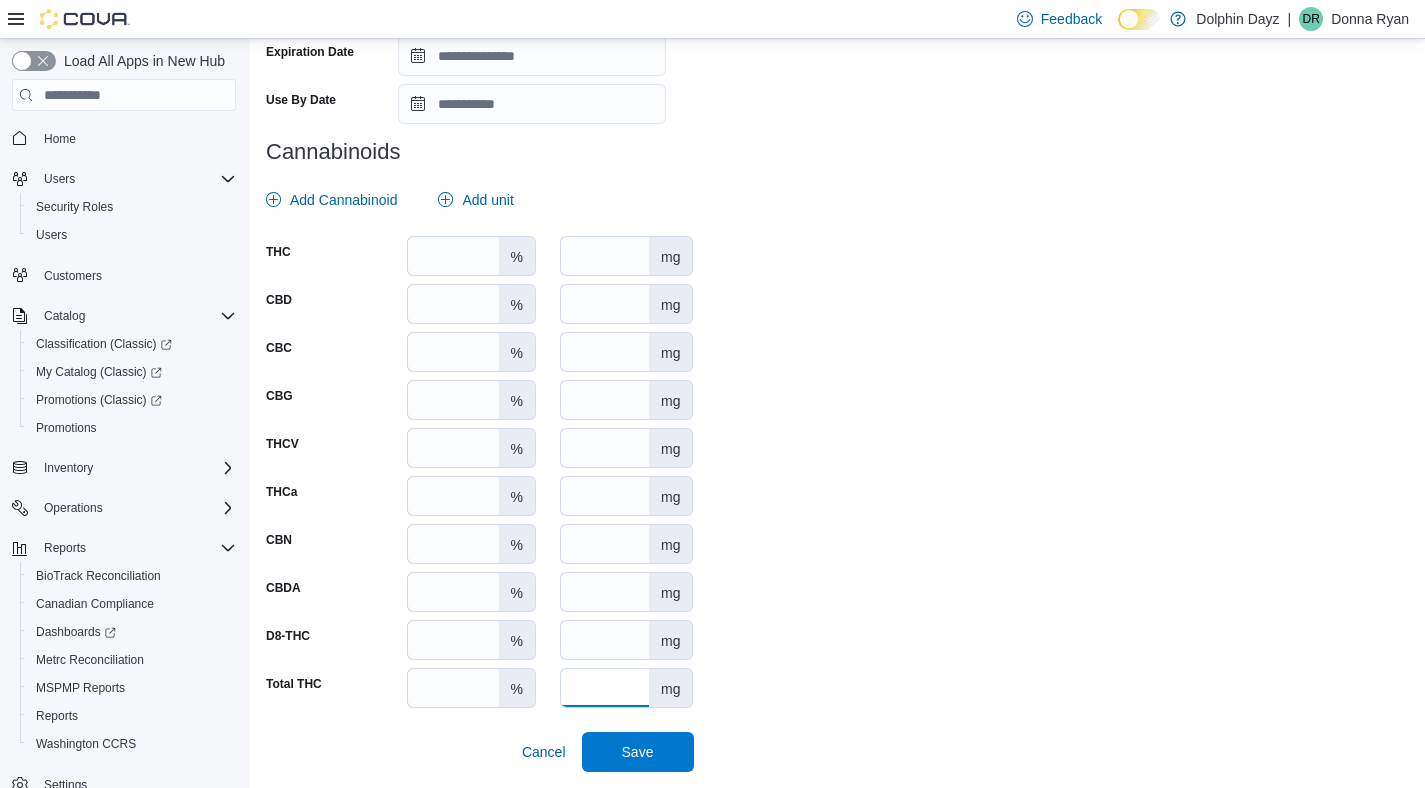 click at bounding box center [605, 688] 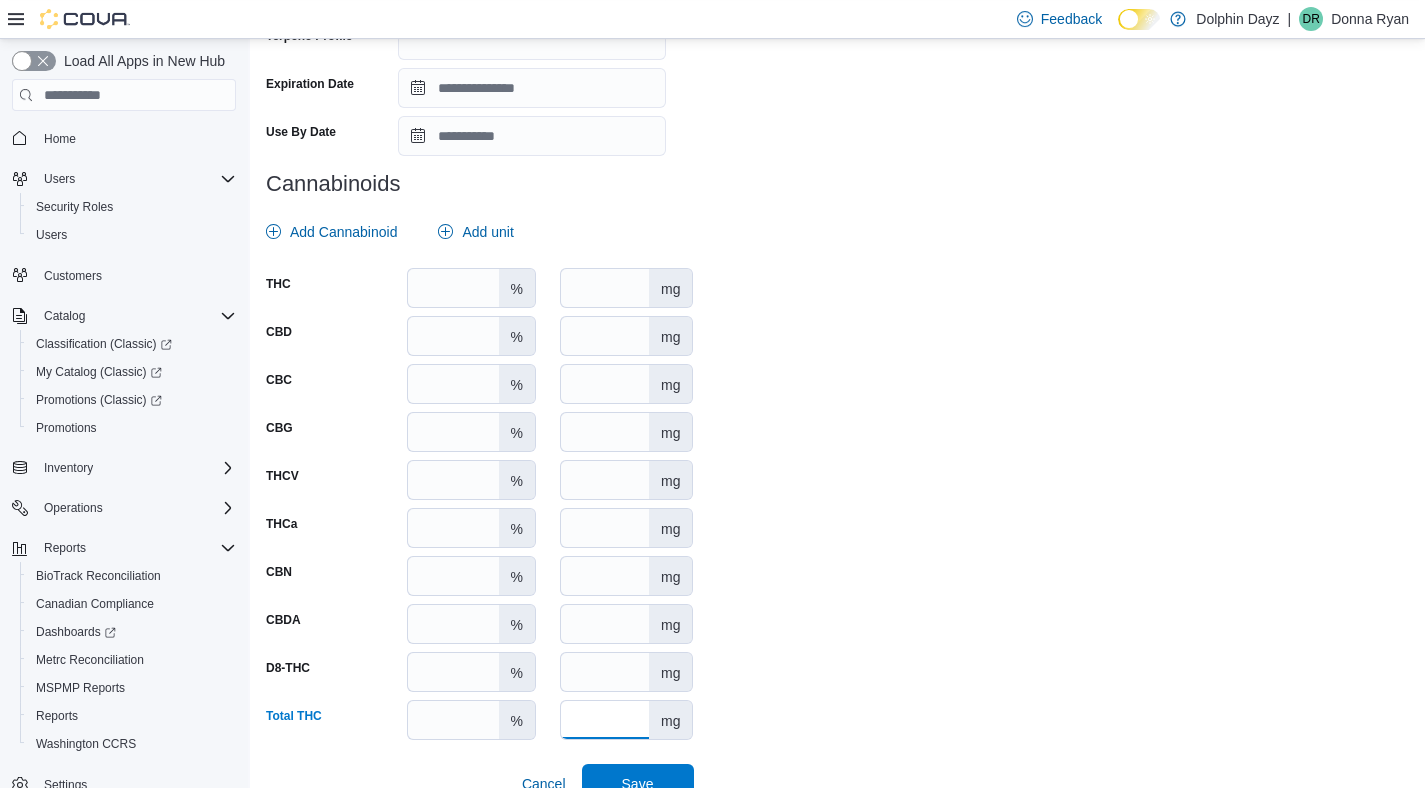 scroll, scrollTop: 744, scrollLeft: 0, axis: vertical 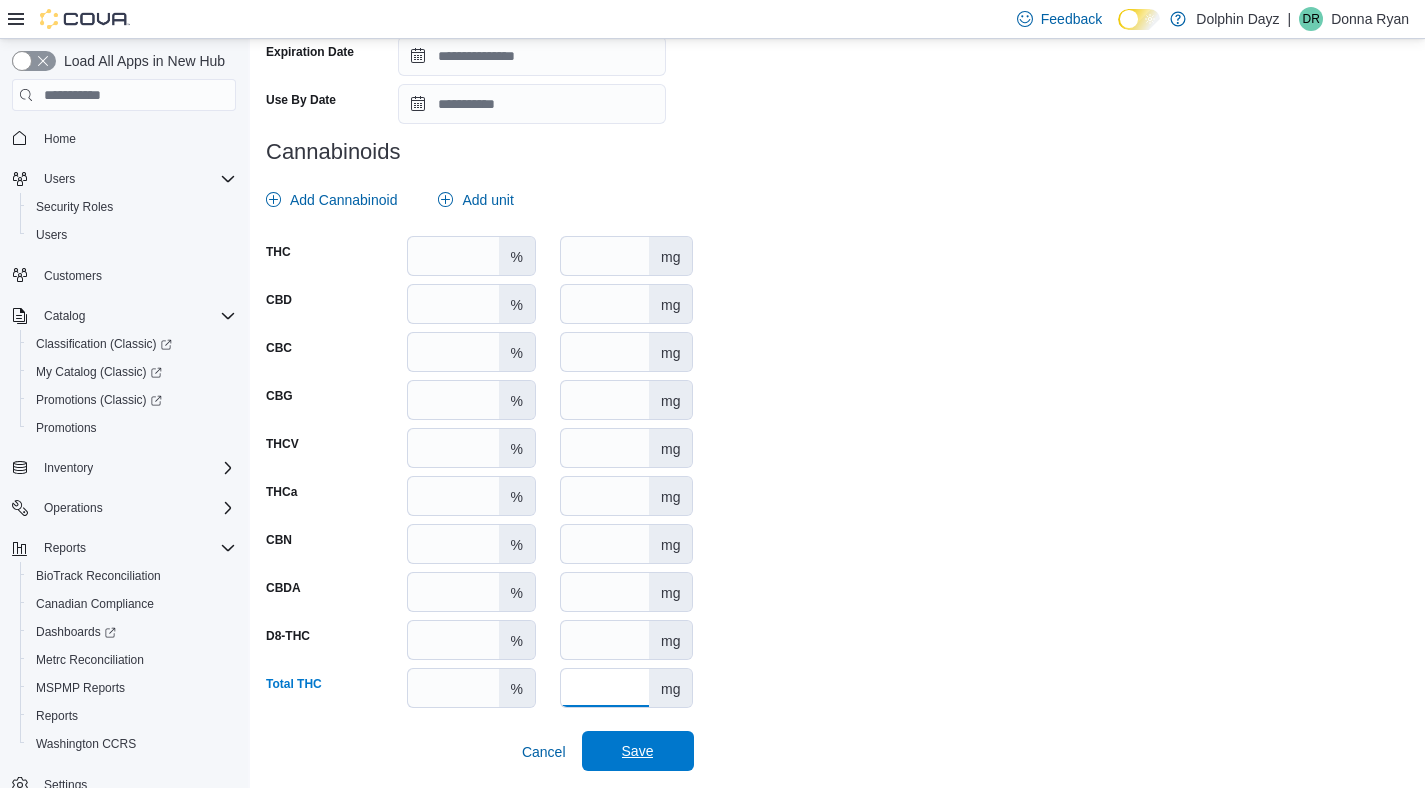 type on "*****" 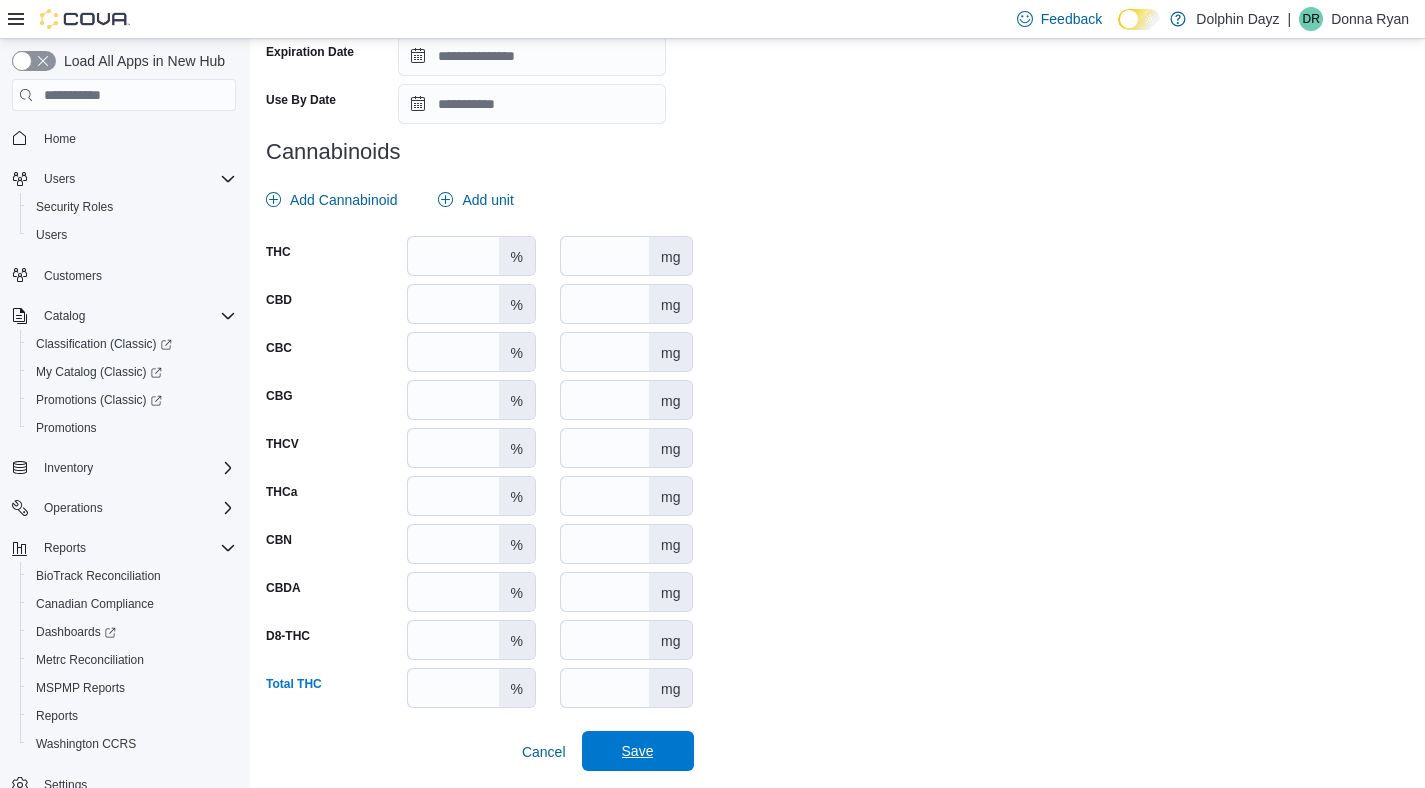 click on "Save" at bounding box center (638, 751) 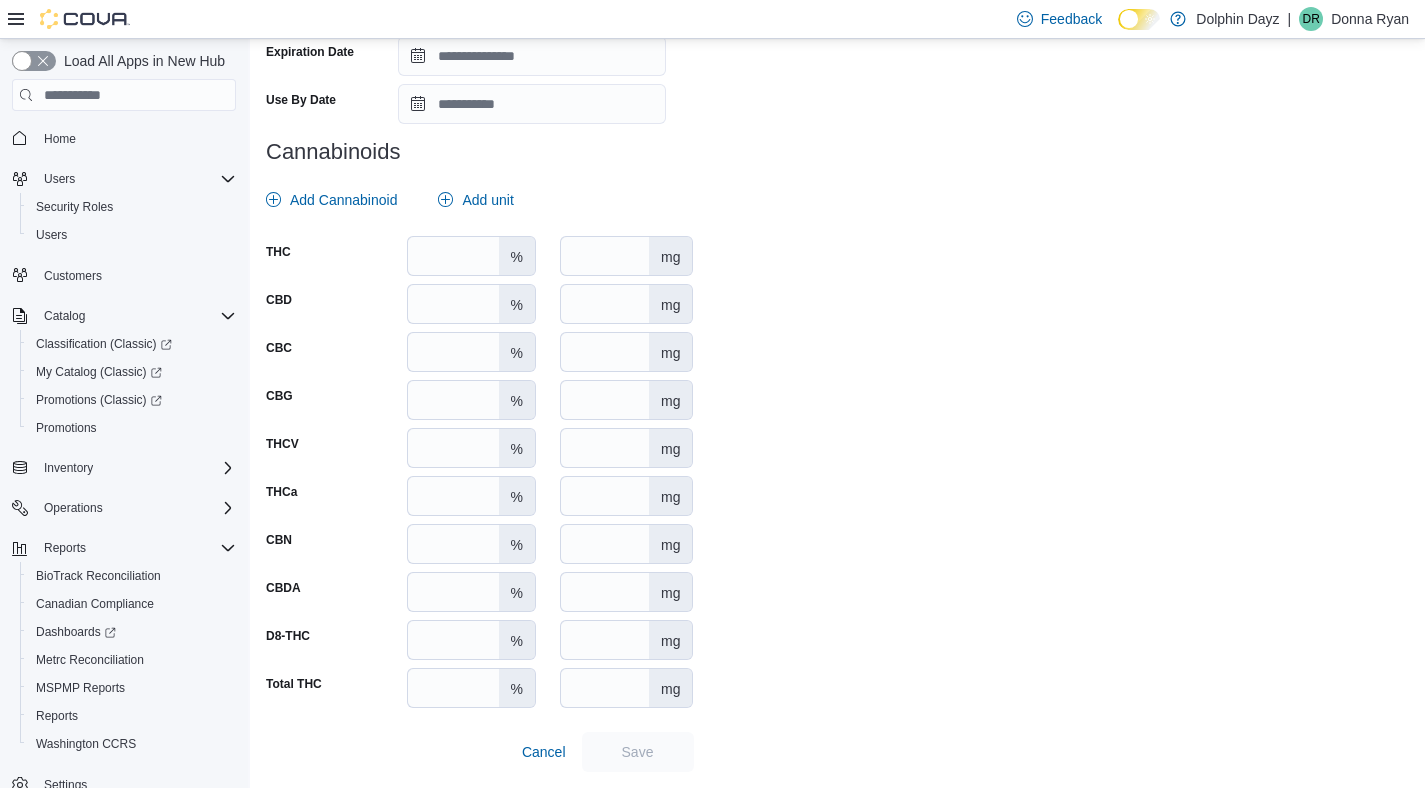 scroll, scrollTop: 0, scrollLeft: 0, axis: both 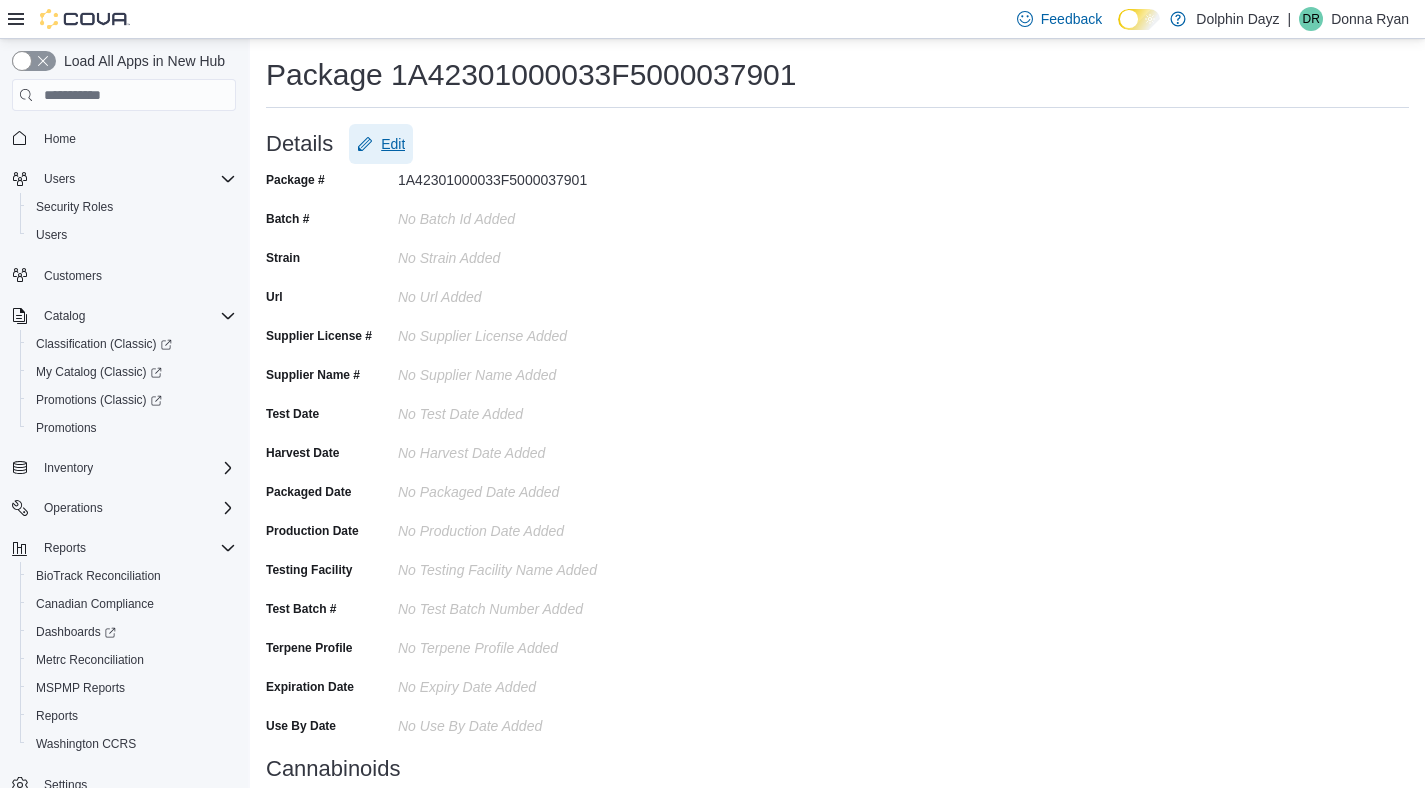 click on "Edit" at bounding box center [393, 144] 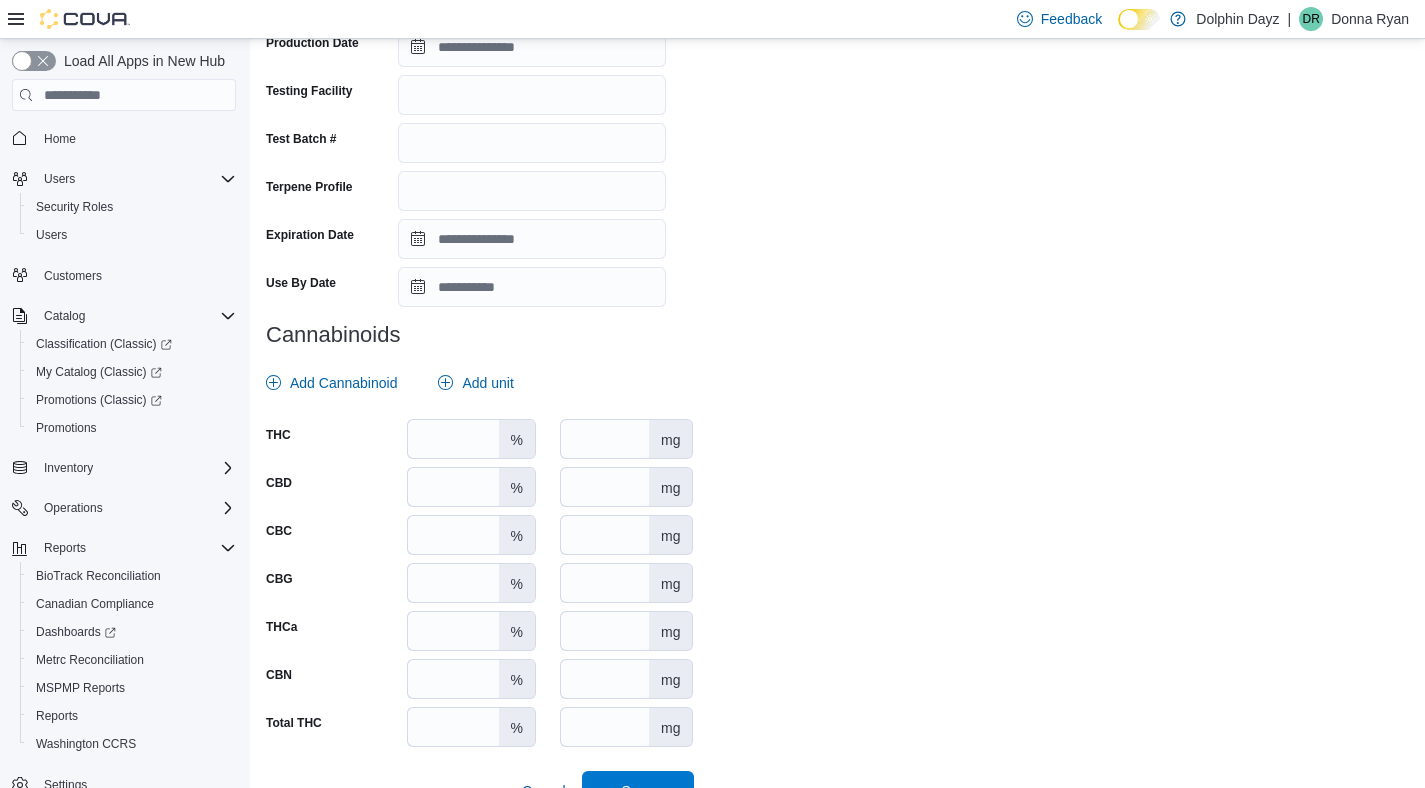 scroll, scrollTop: 600, scrollLeft: 0, axis: vertical 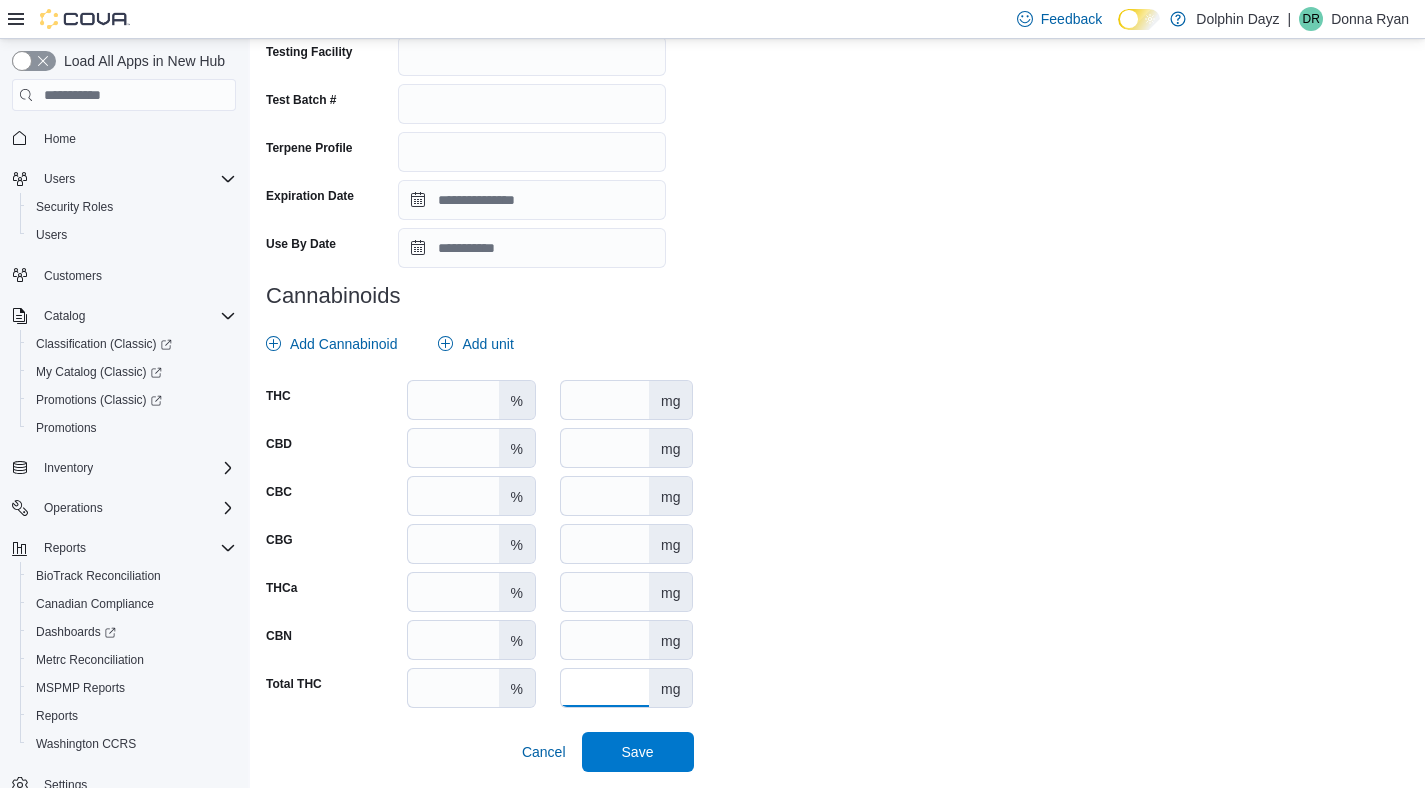 click on "*****" at bounding box center (605, 688) 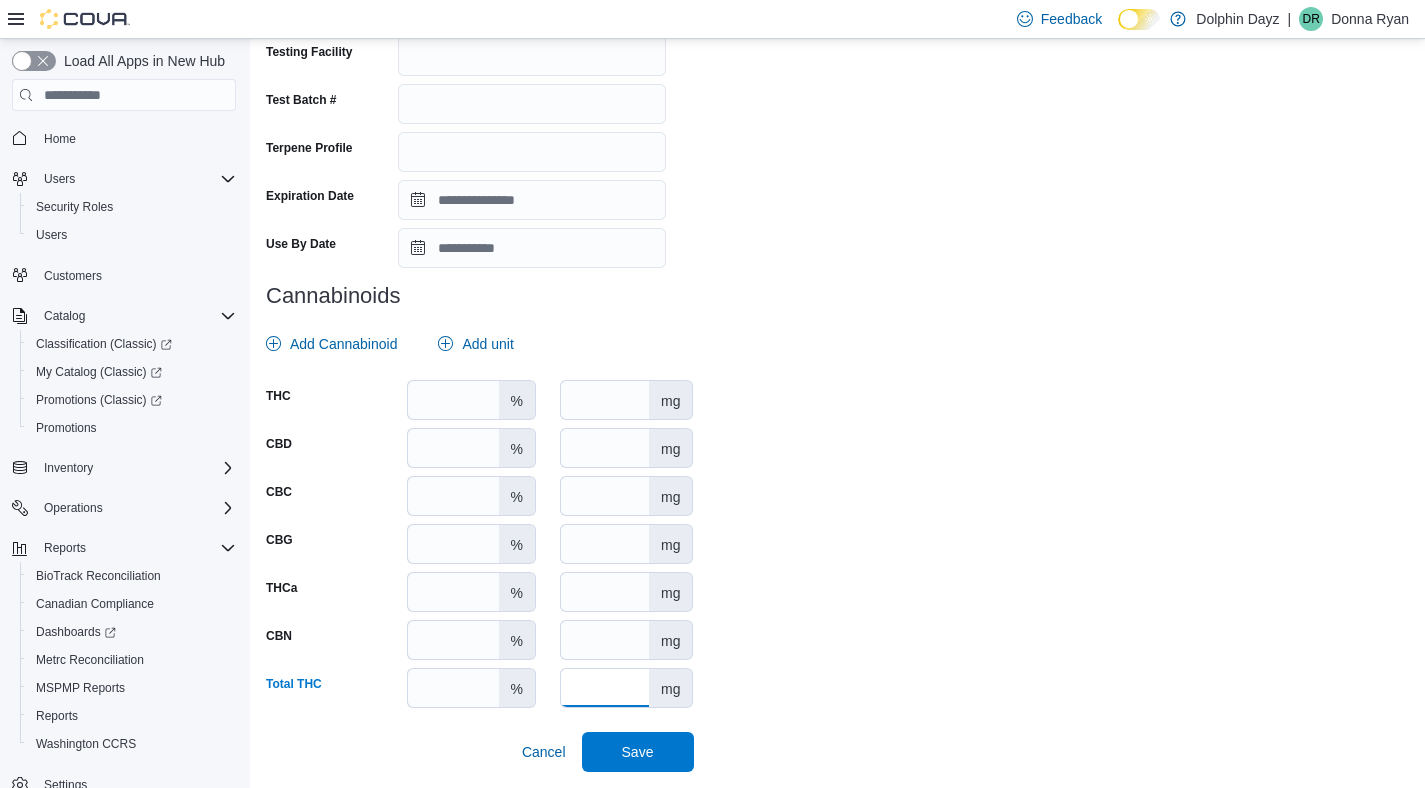 click on "*****" at bounding box center (605, 688) 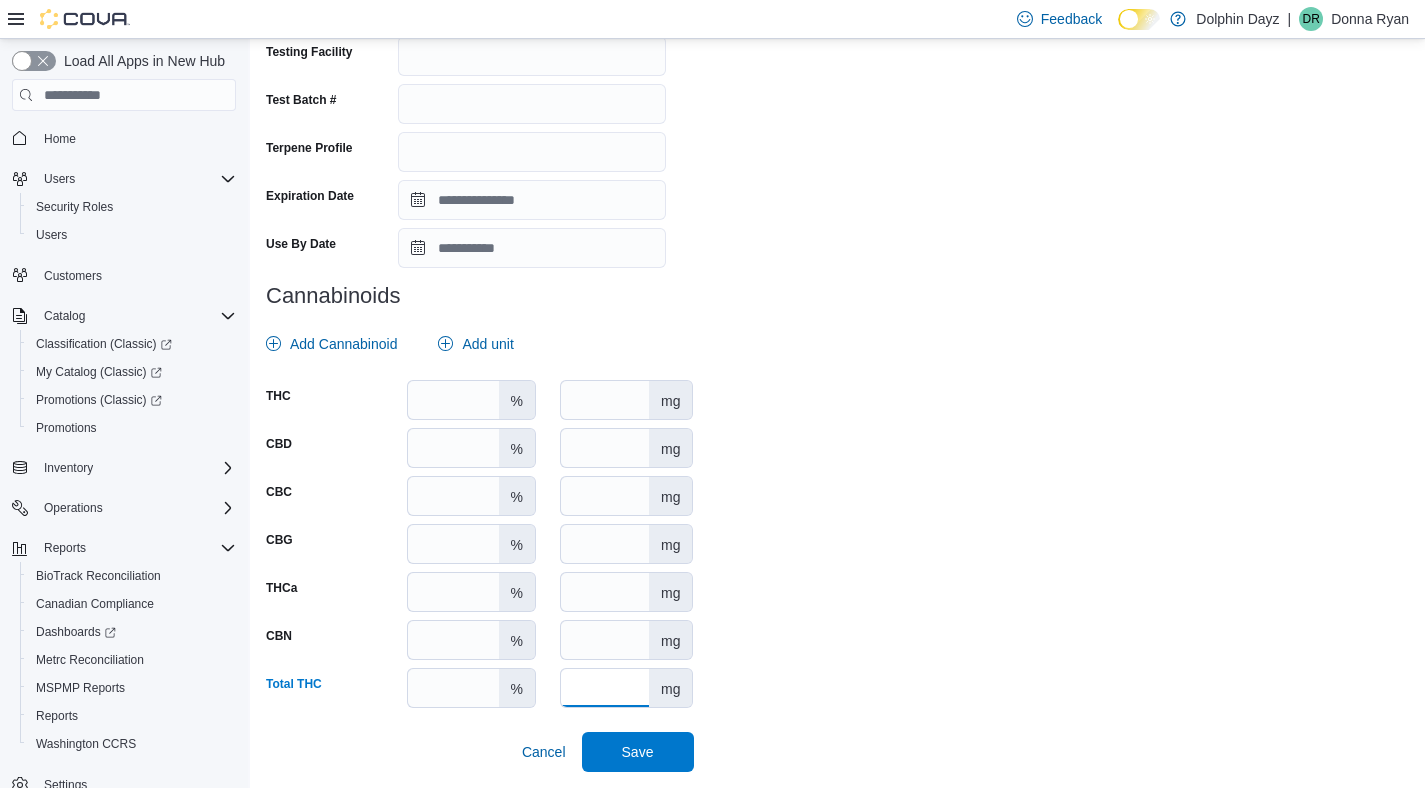 click on "*****" at bounding box center [605, 688] 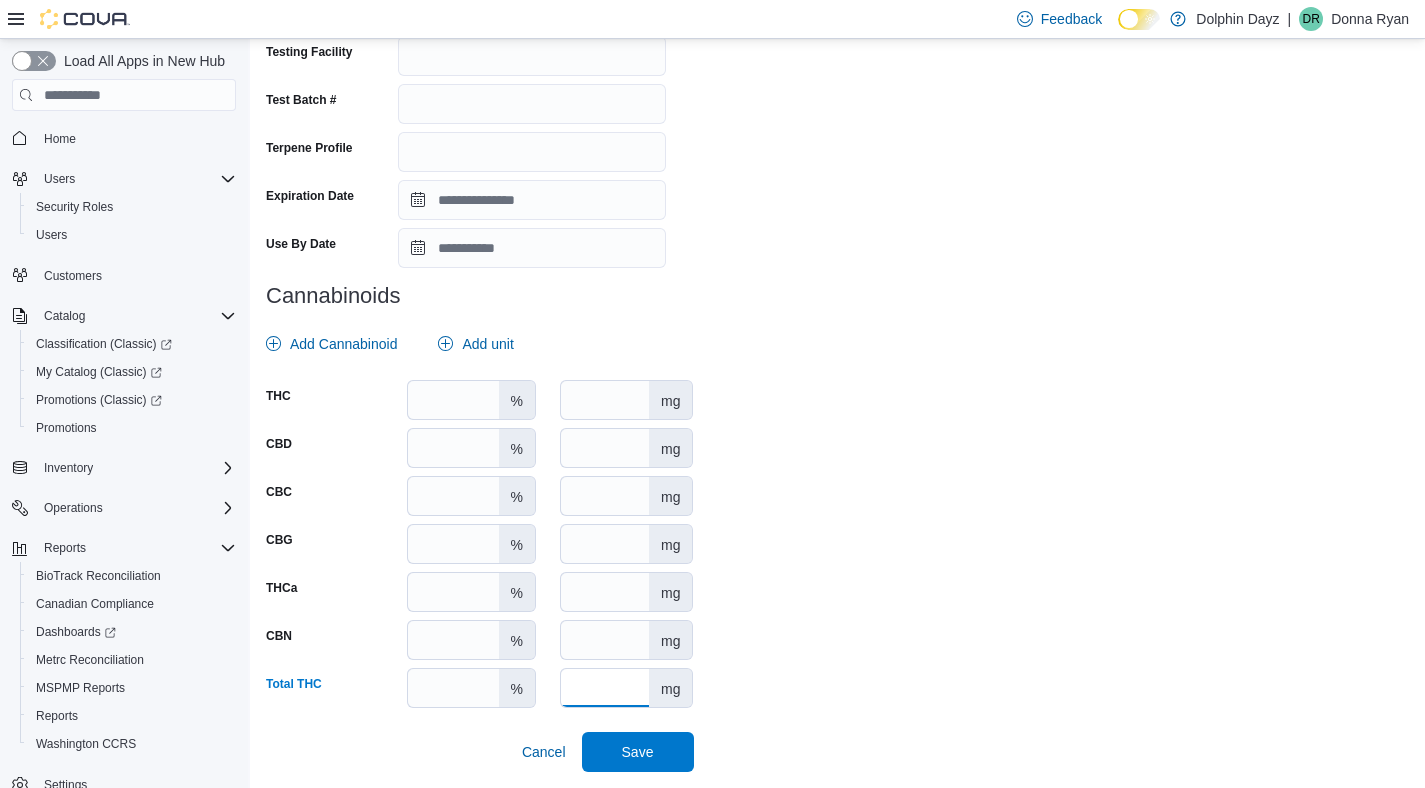 click on "*****" at bounding box center (605, 688) 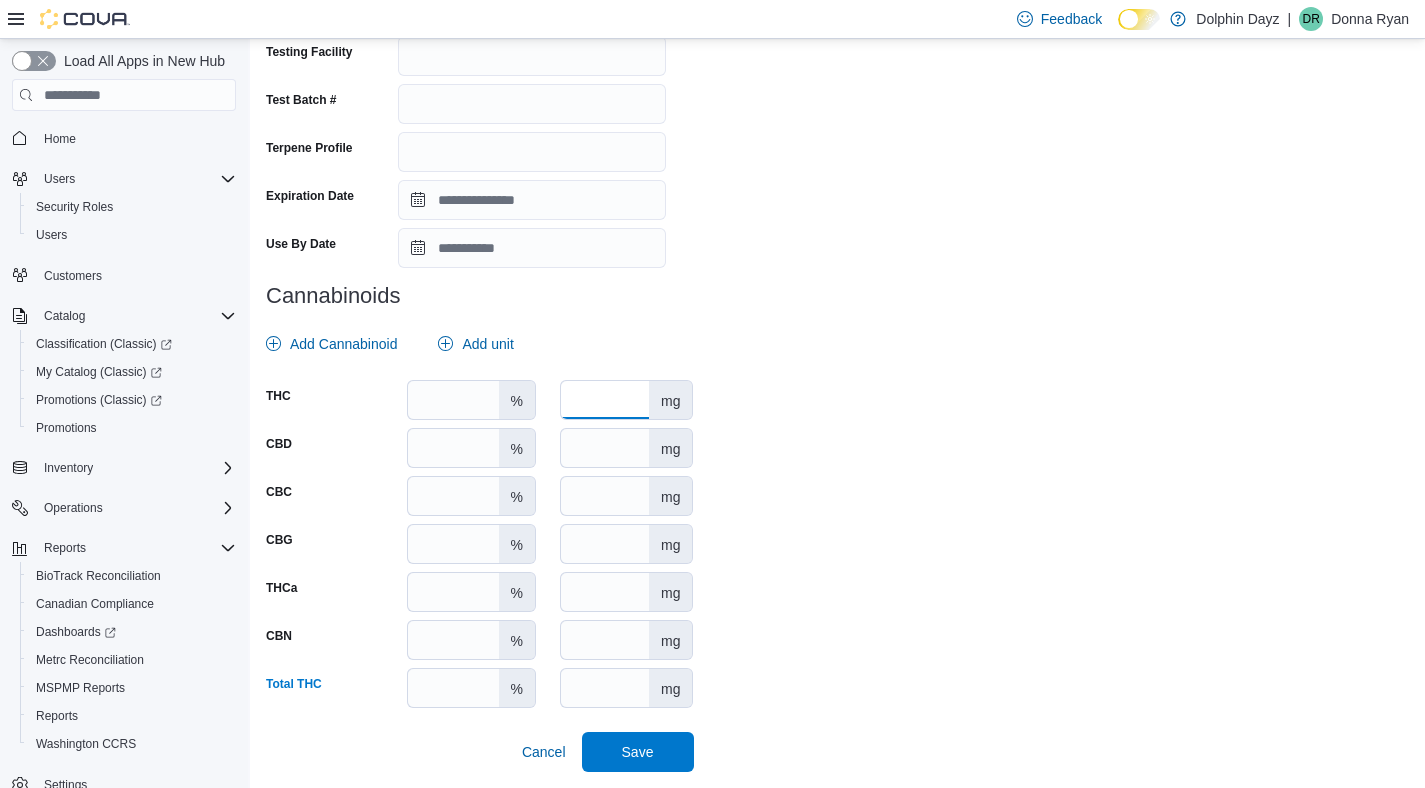 click at bounding box center (605, 400) 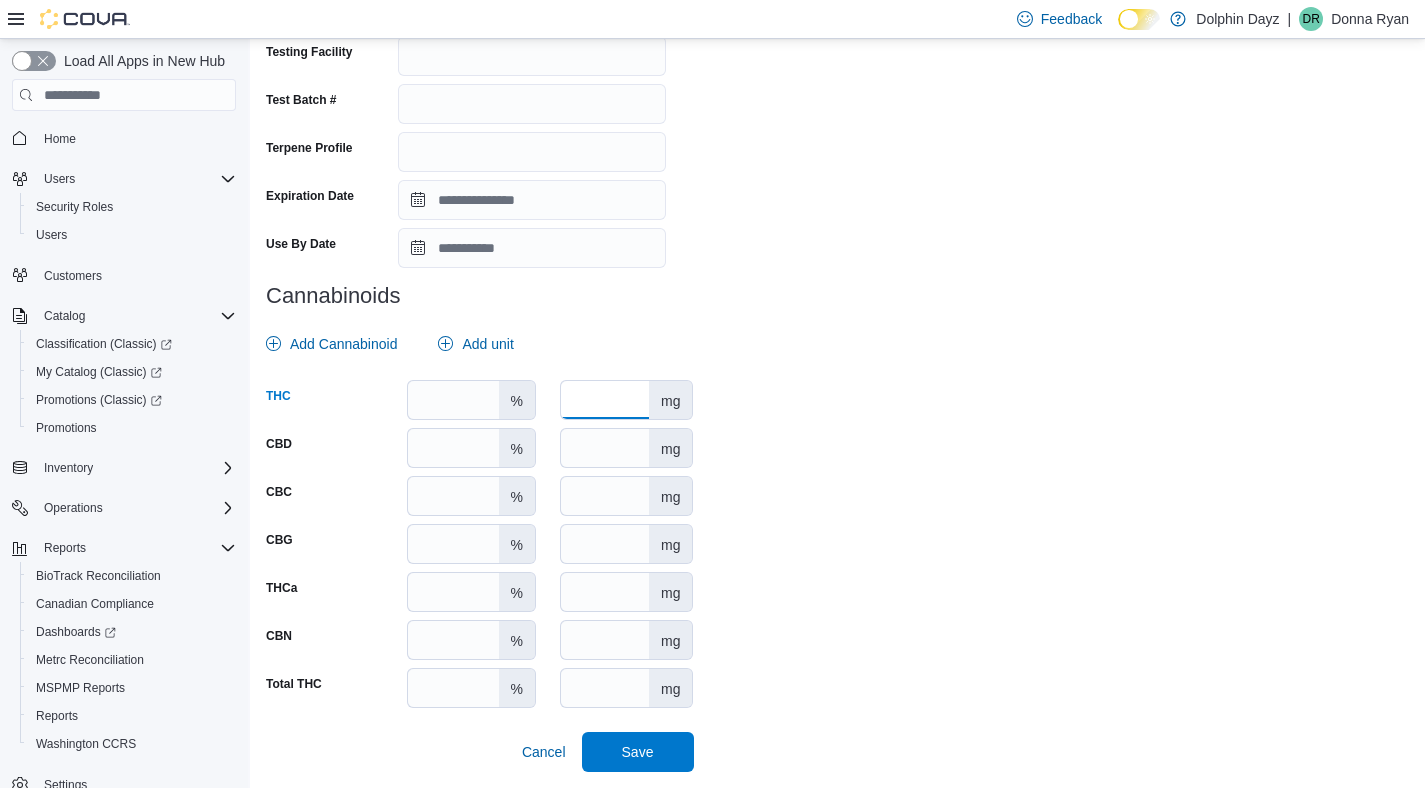 click at bounding box center (605, 400) 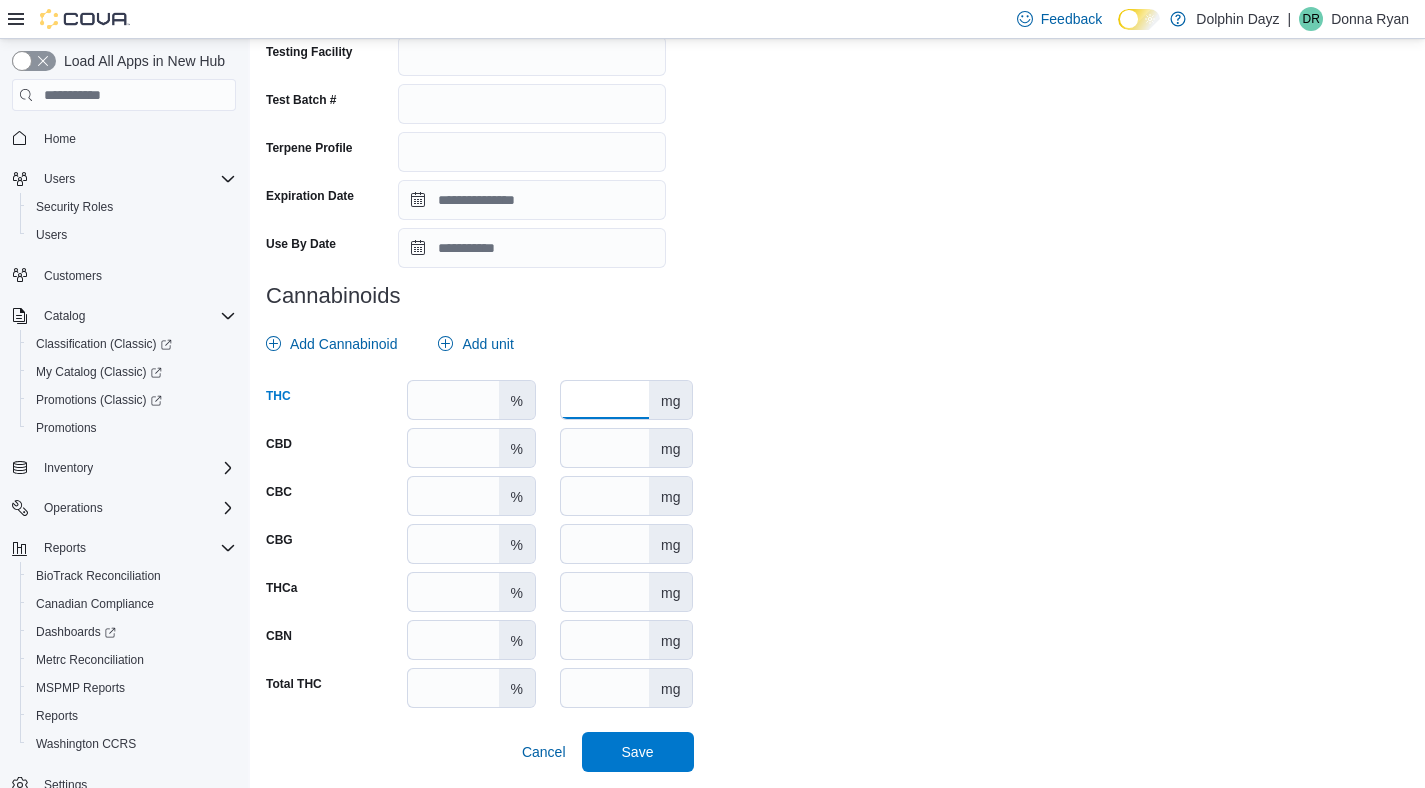paste on "*****" 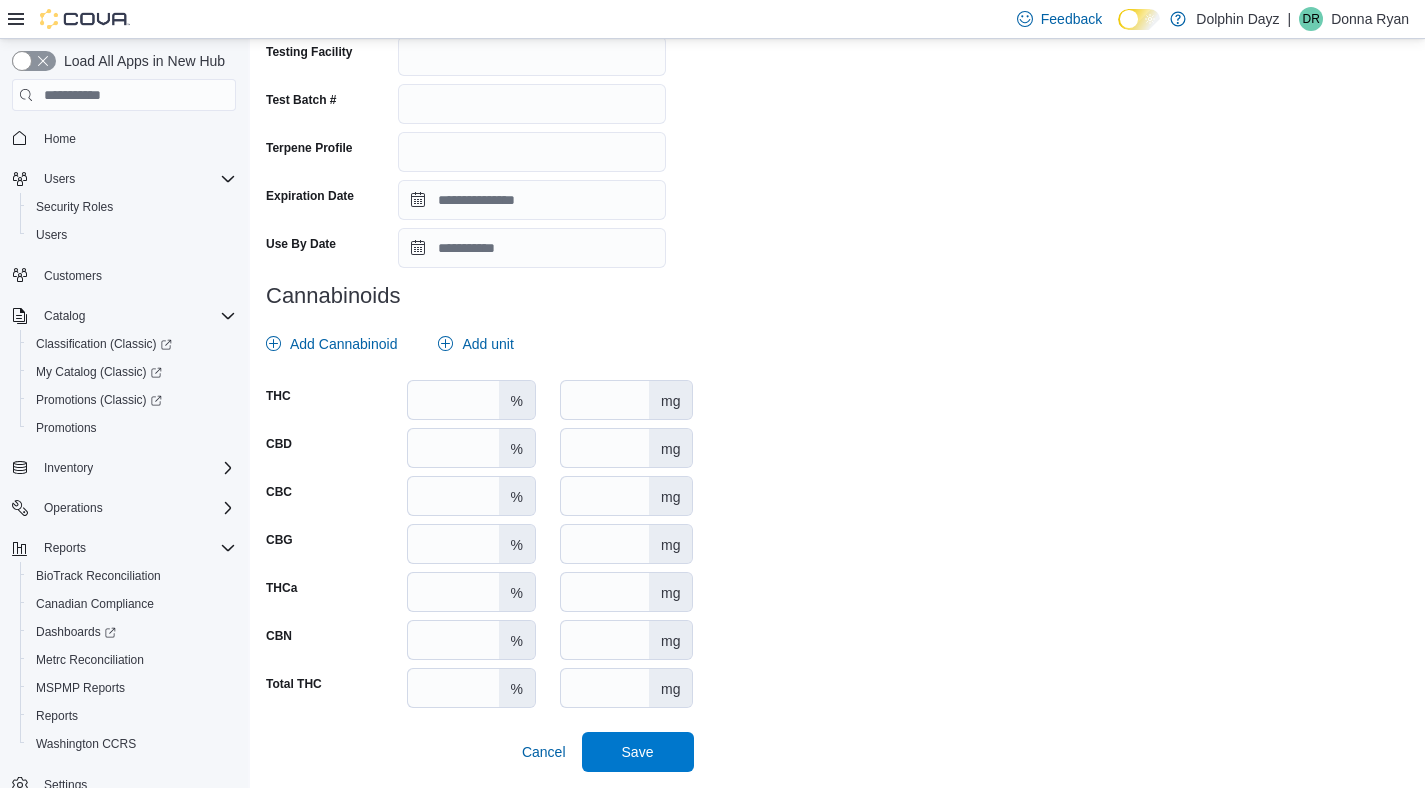 click on "Package # 1A42301000033F5000037901 Batch # Strain Url Supplier License # Supplier Name # Test Date Harvest Date Packaged Date Production Date Testing Facility Test Batch # Terpene Profile Expiration Date Use By Date Cannabinoids Add Cannabinoid Add unit THC ***** % ***** mg CBD ***** % mg CBC **** % mg CBG **** % mg THCa **** % mg CBN **** % mg Total THC ***** % mg Cancel Save" at bounding box center (837, 168) 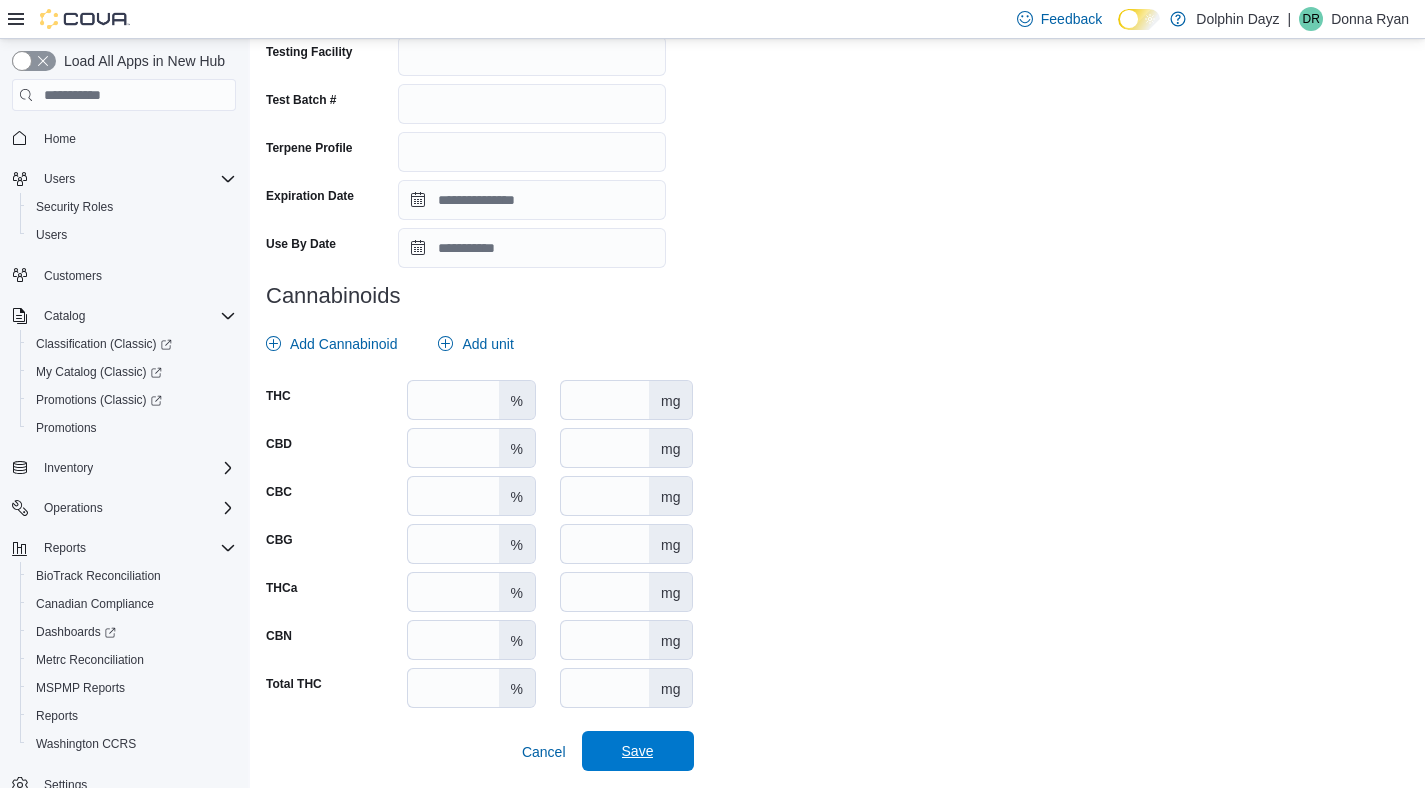 click on "Save" at bounding box center [638, 751] 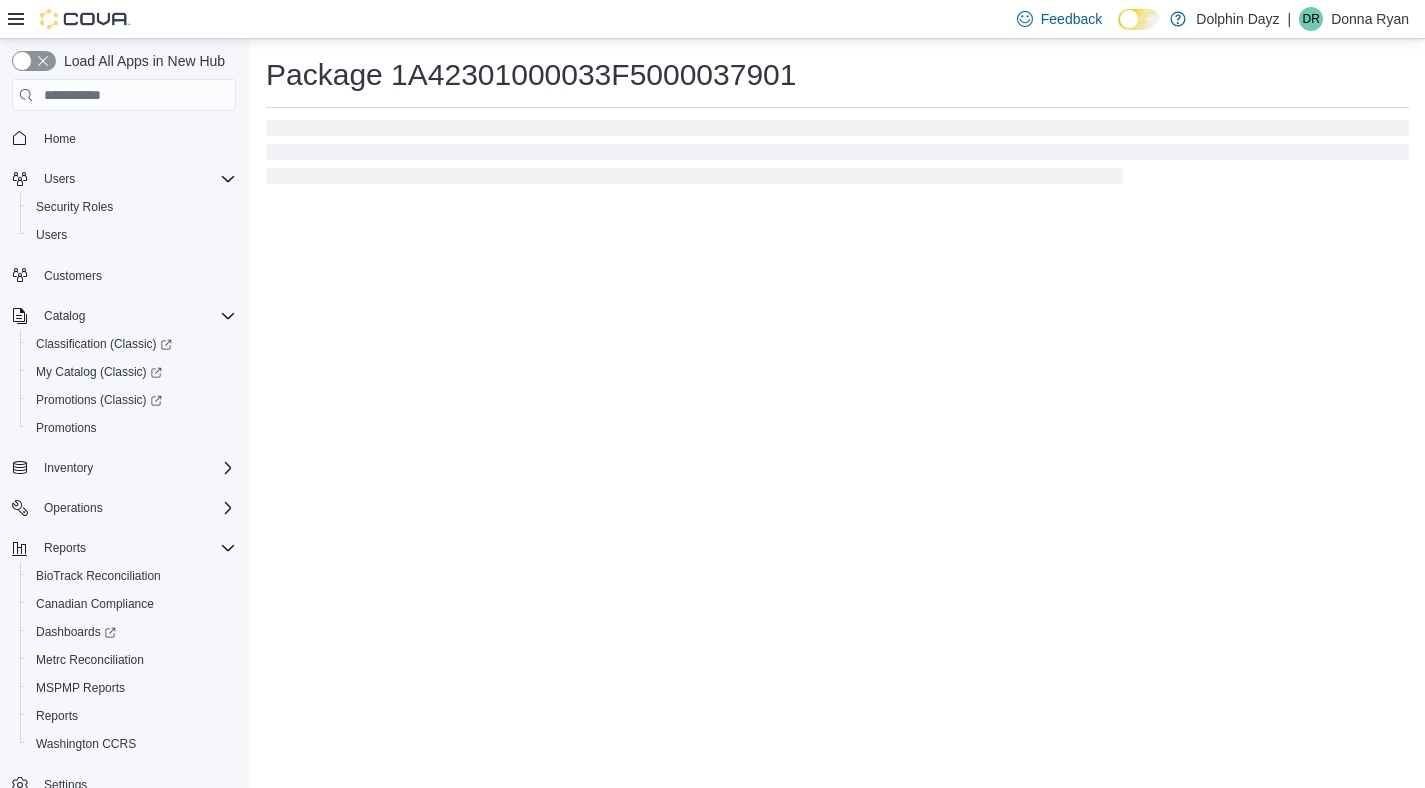 scroll, scrollTop: 0, scrollLeft: 0, axis: both 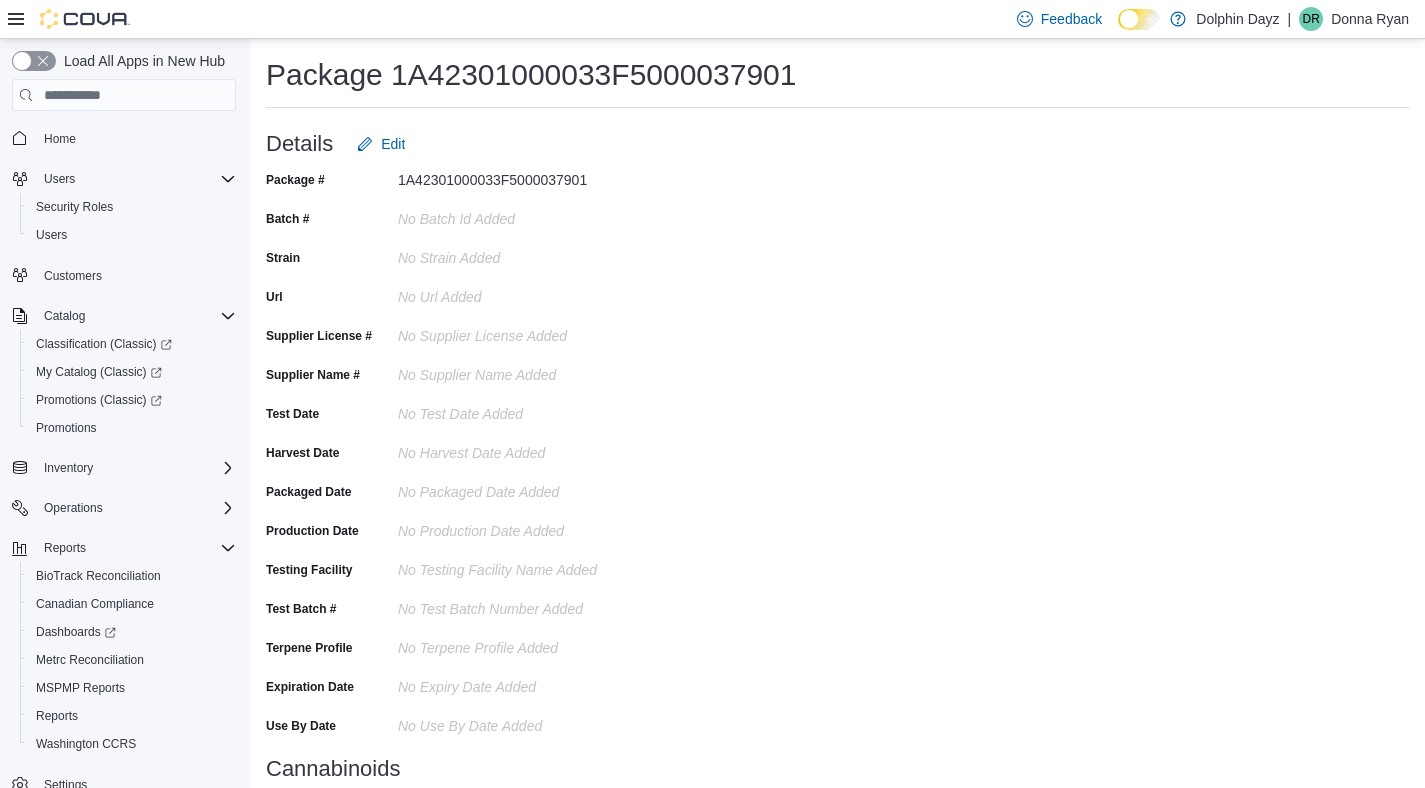 click on "No Supplier Name added" at bounding box center [532, 371] 